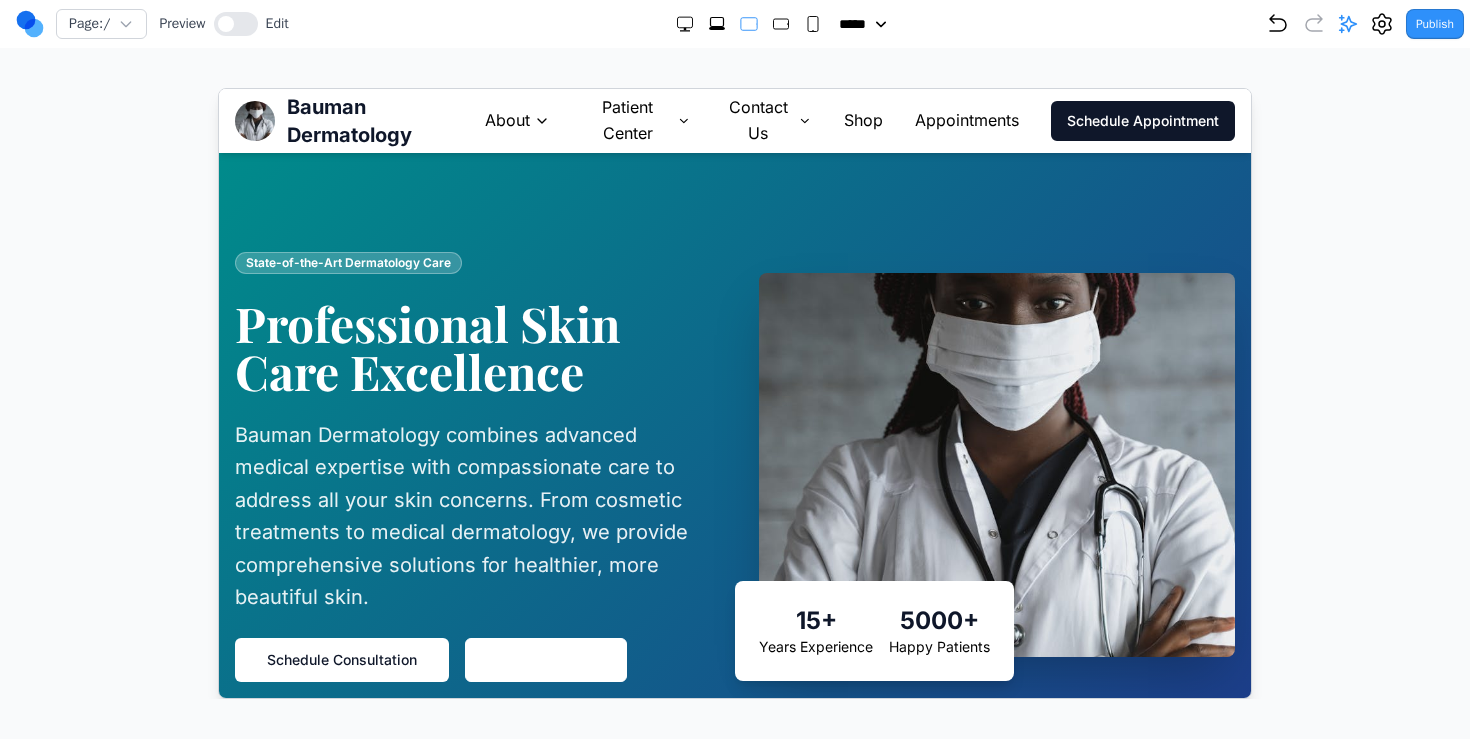 scroll, scrollTop: 89, scrollLeft: 0, axis: vertical 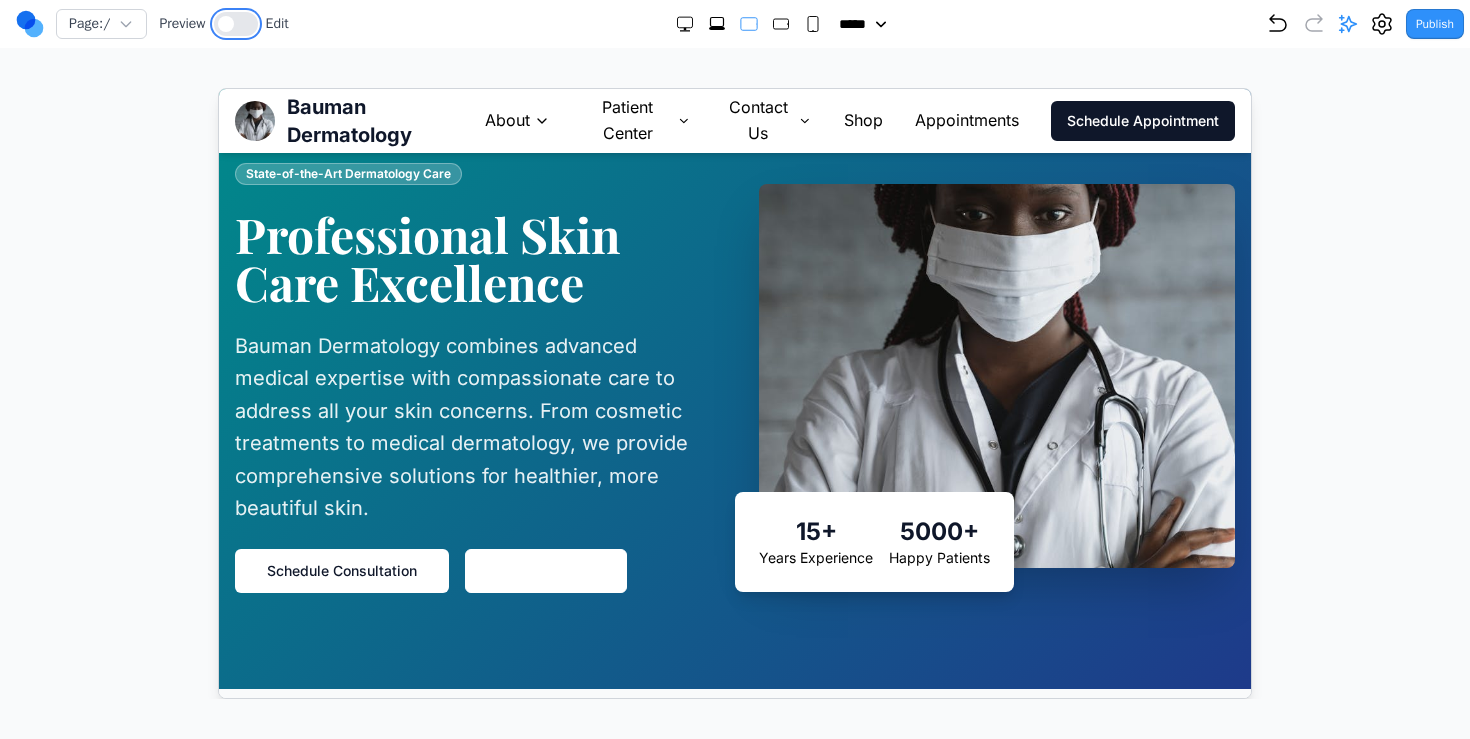 click at bounding box center (236, 24) 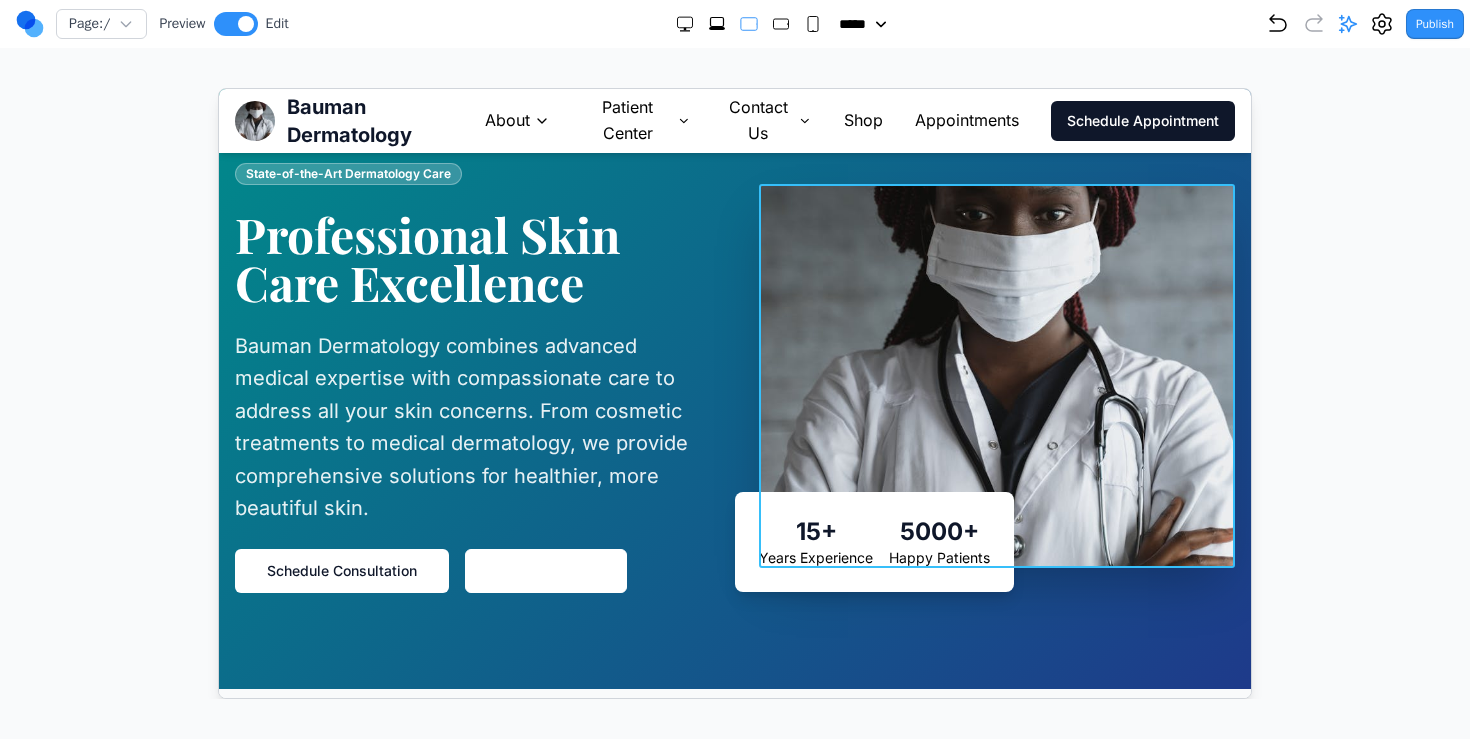 click at bounding box center [996, 375] 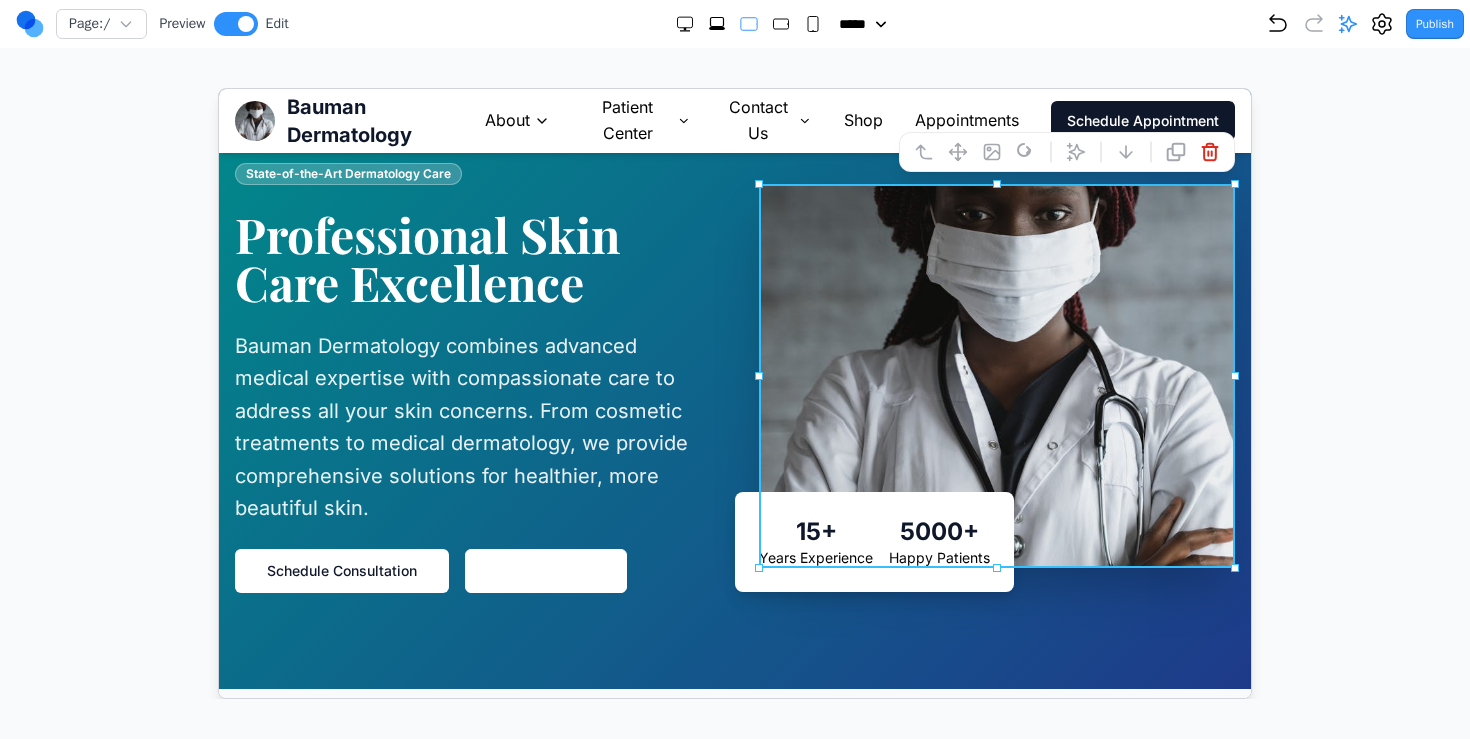 click 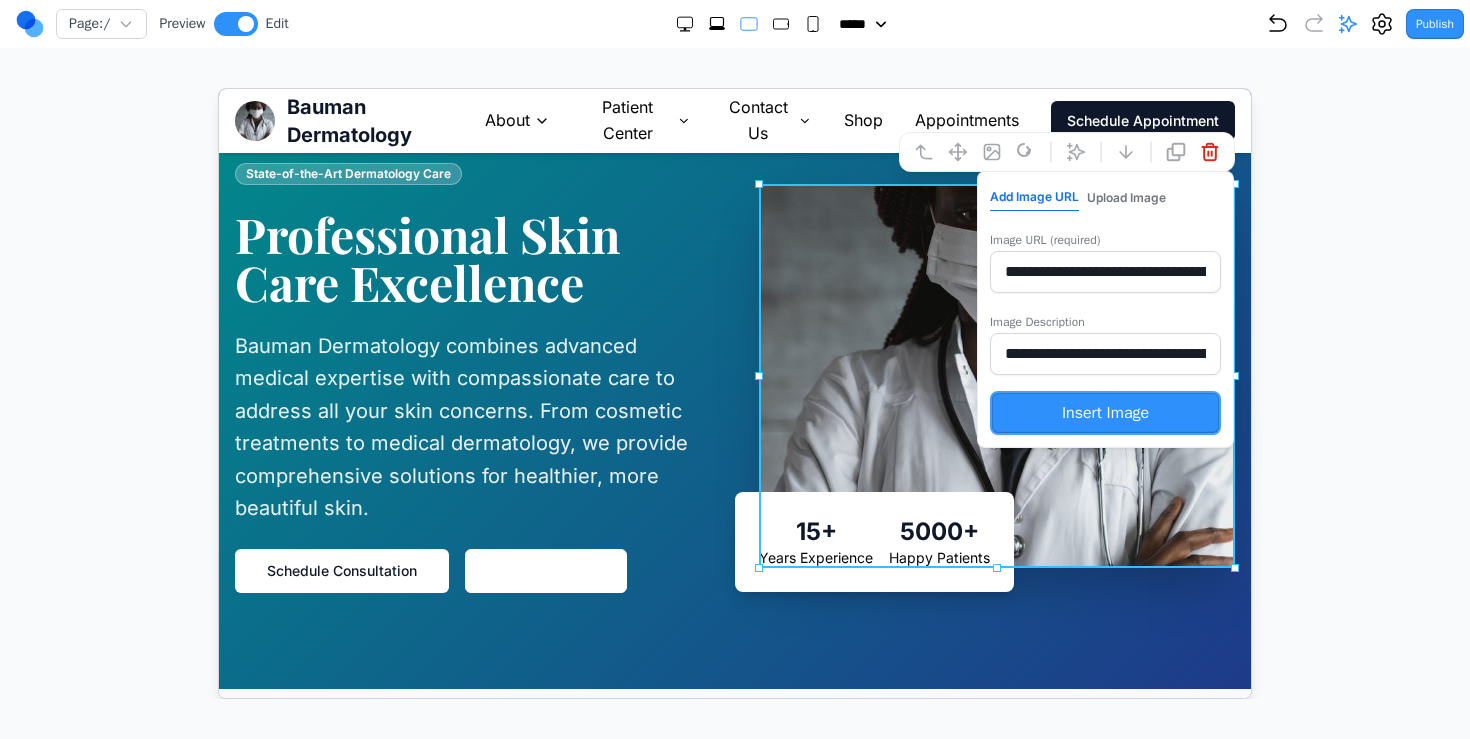 click on "Upload Image" at bounding box center [1125, 197] 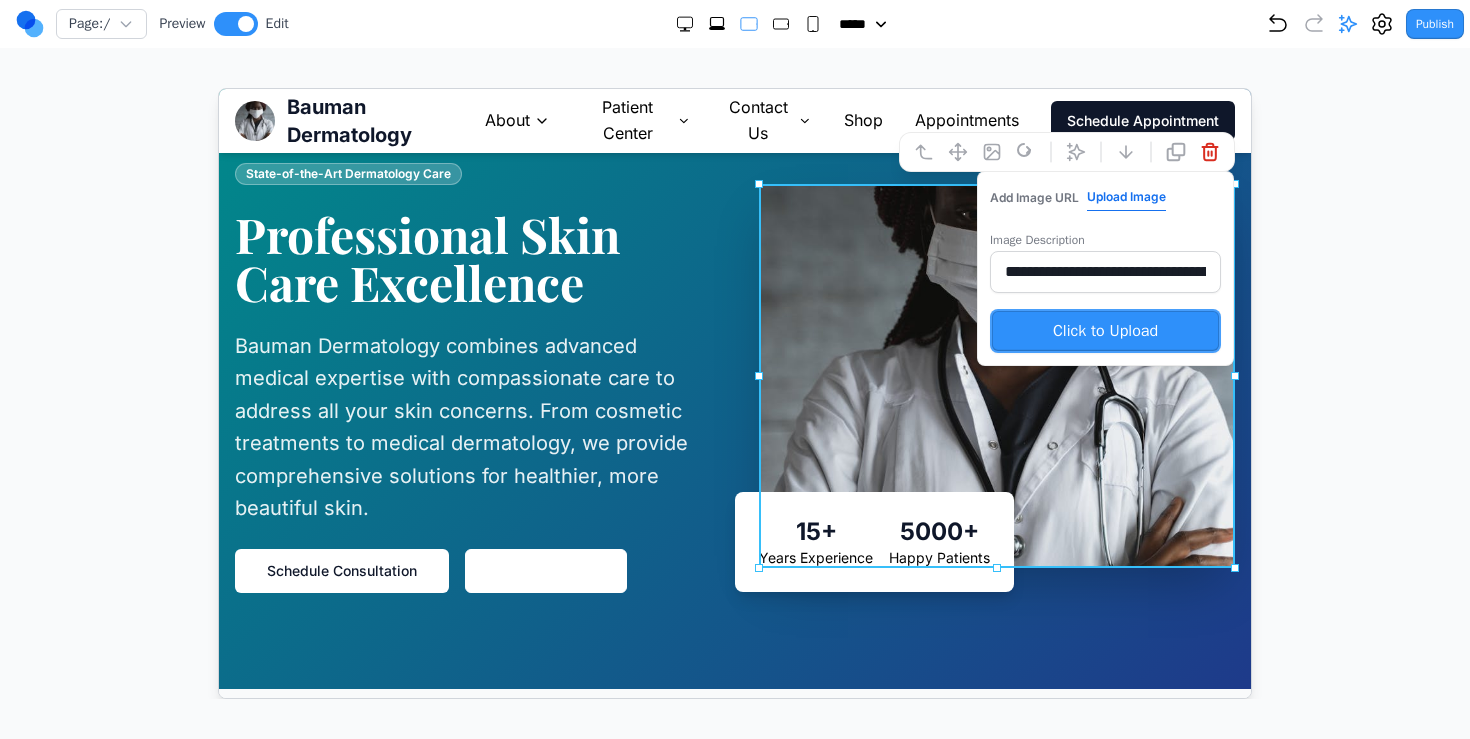 click on "Add Image URL" at bounding box center [1033, 197] 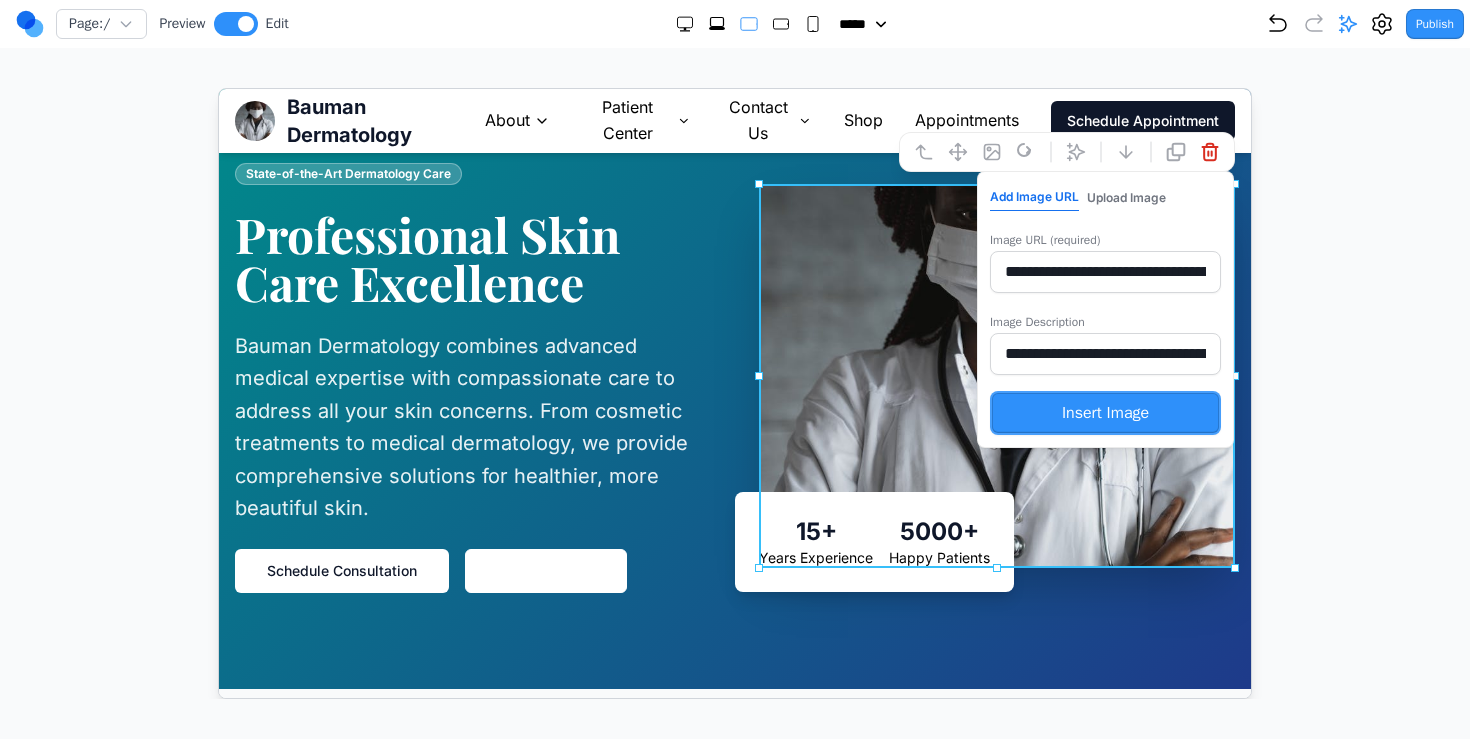 click on "Upload Image" at bounding box center (1125, 197) 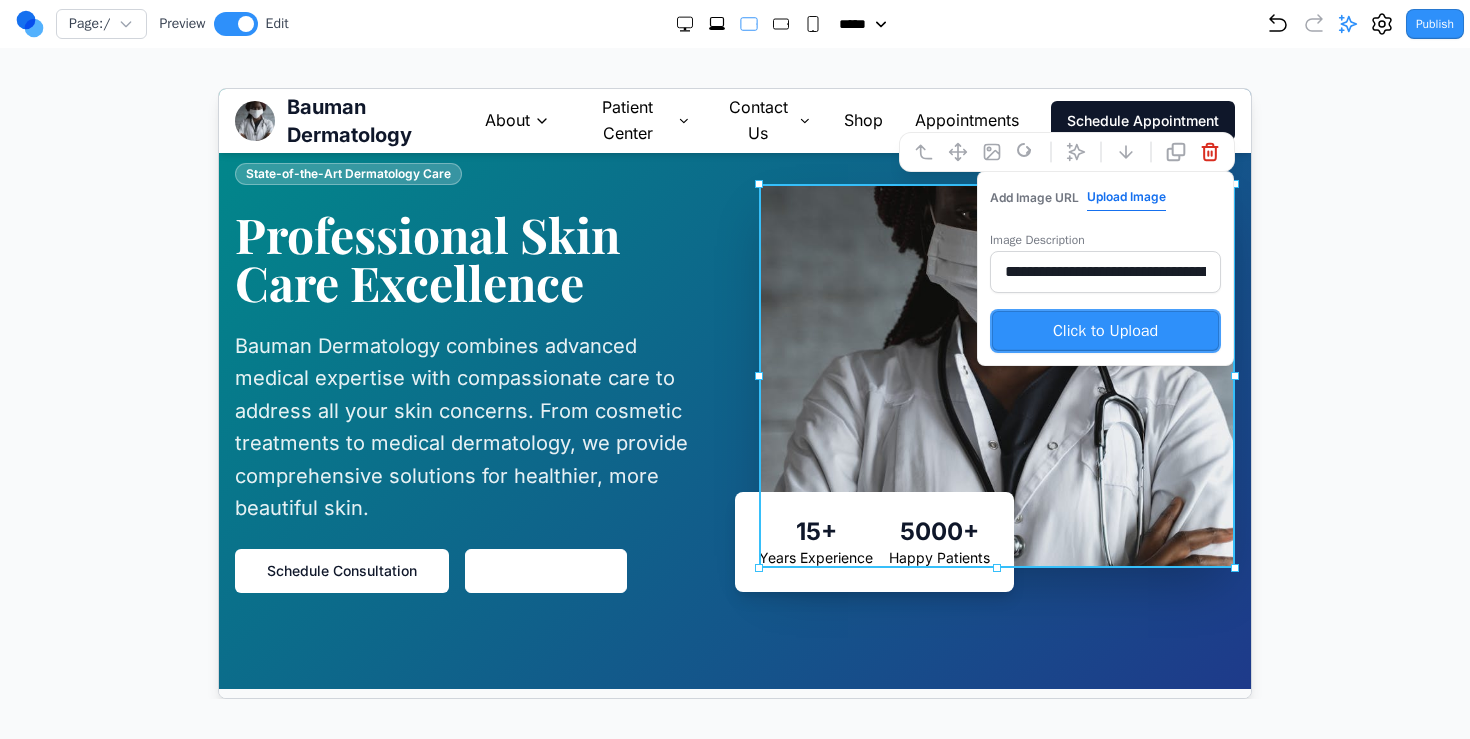 click on "Add Image URL" at bounding box center (1033, 197) 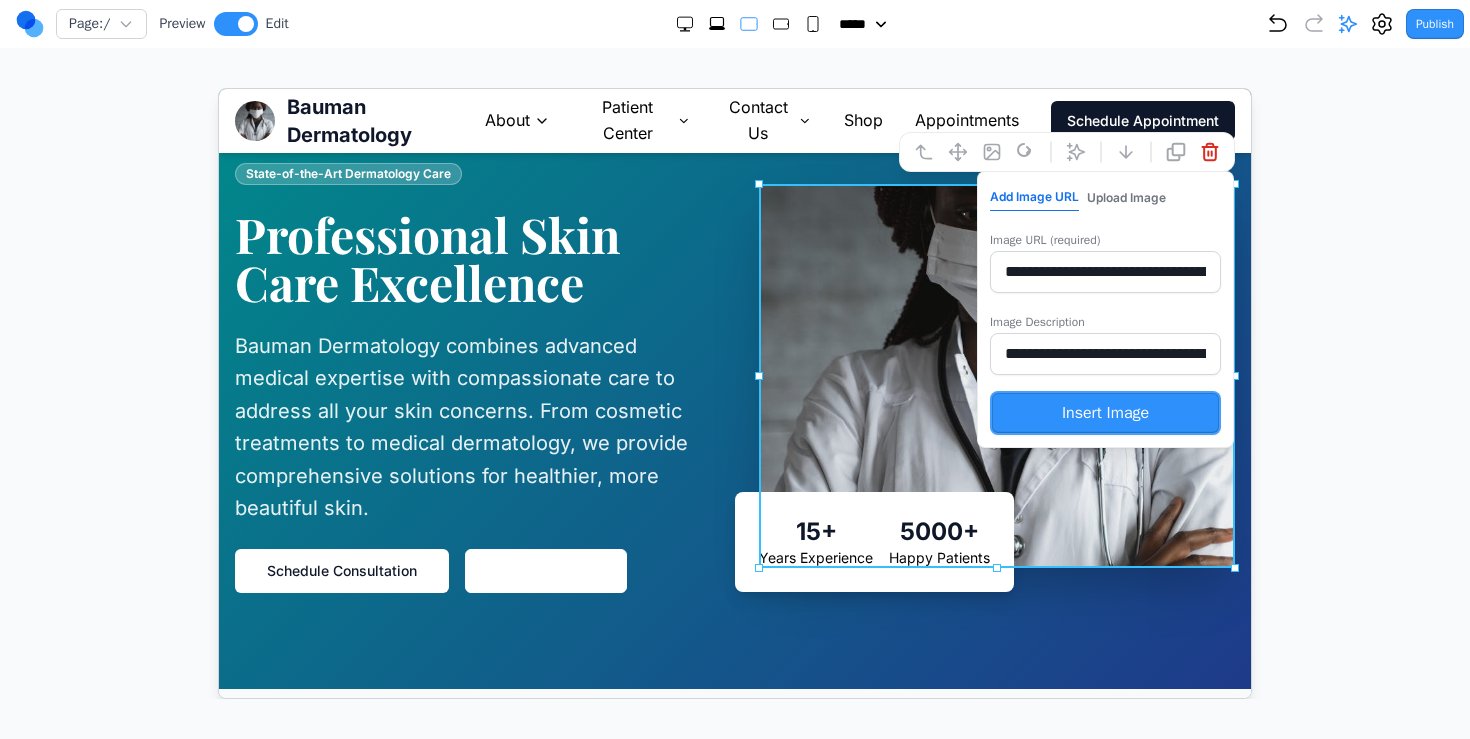 click on "**********" at bounding box center [1104, 308] 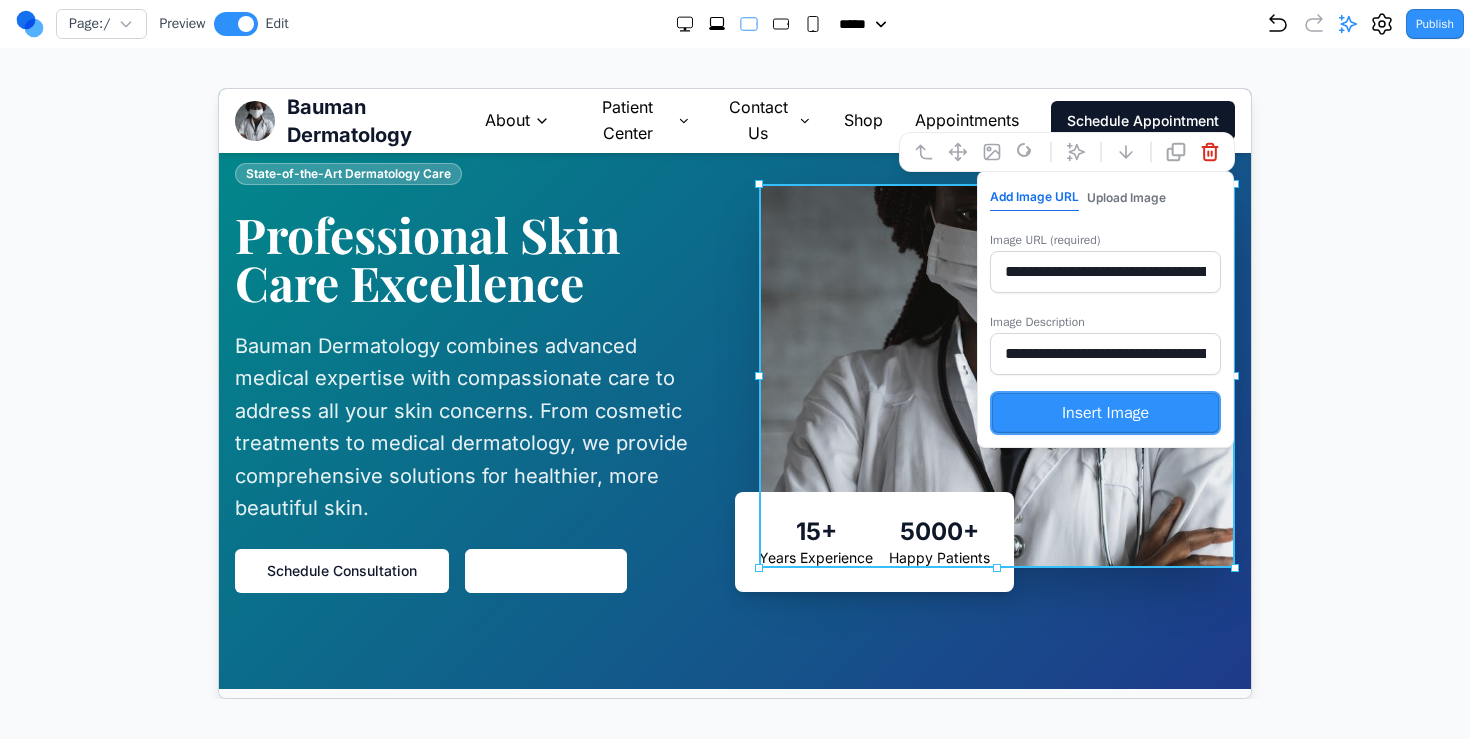 click on "Upload Image" at bounding box center (1125, 197) 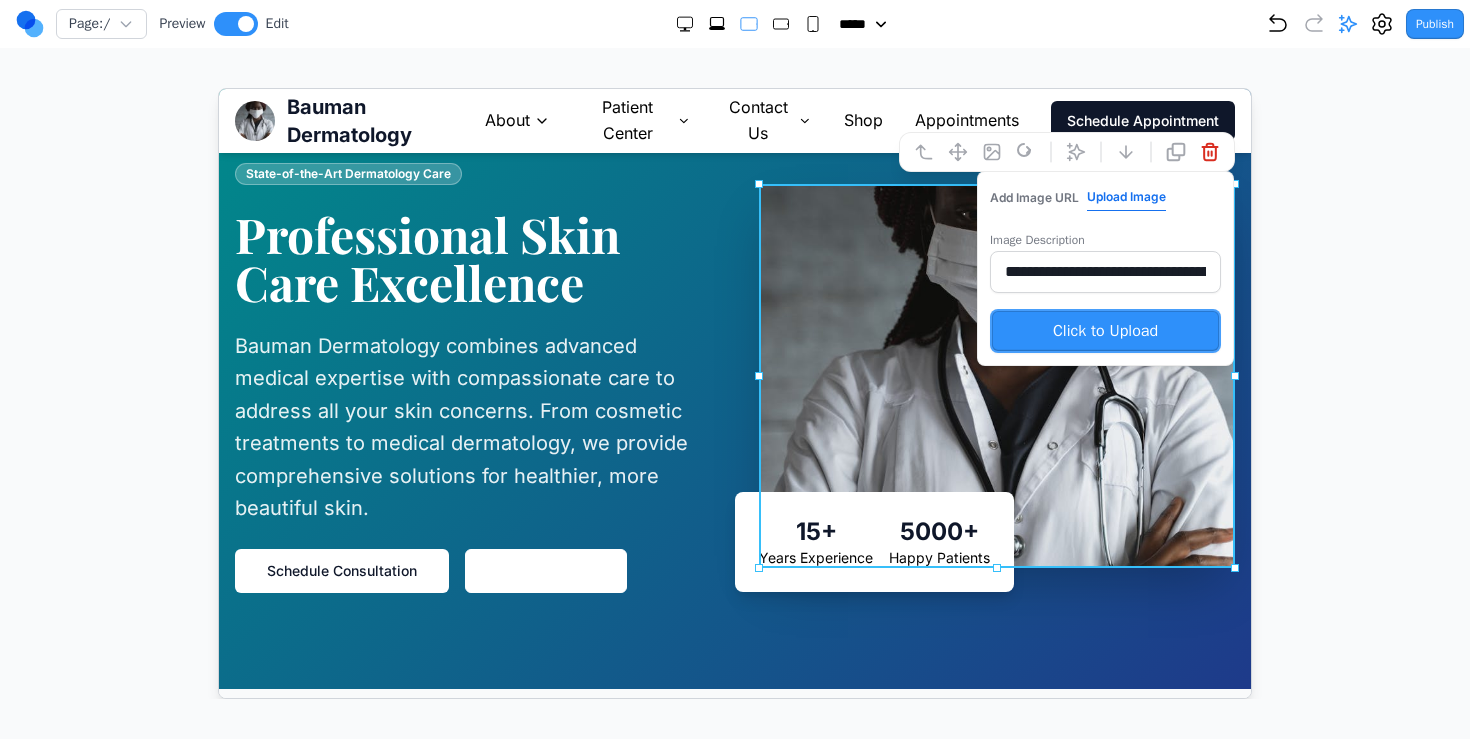 click on "Add Image URL" at bounding box center [1033, 197] 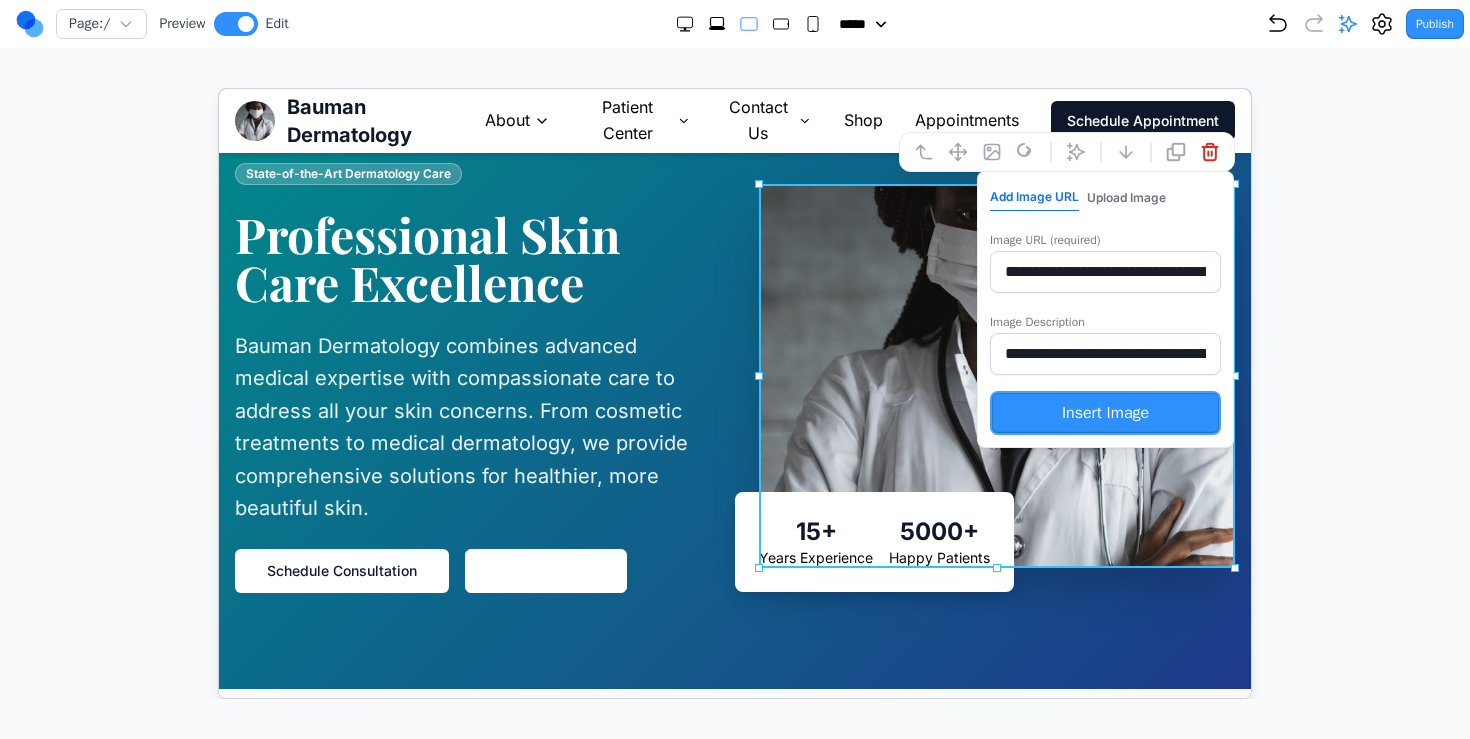 click on "Upload Image" at bounding box center (1125, 197) 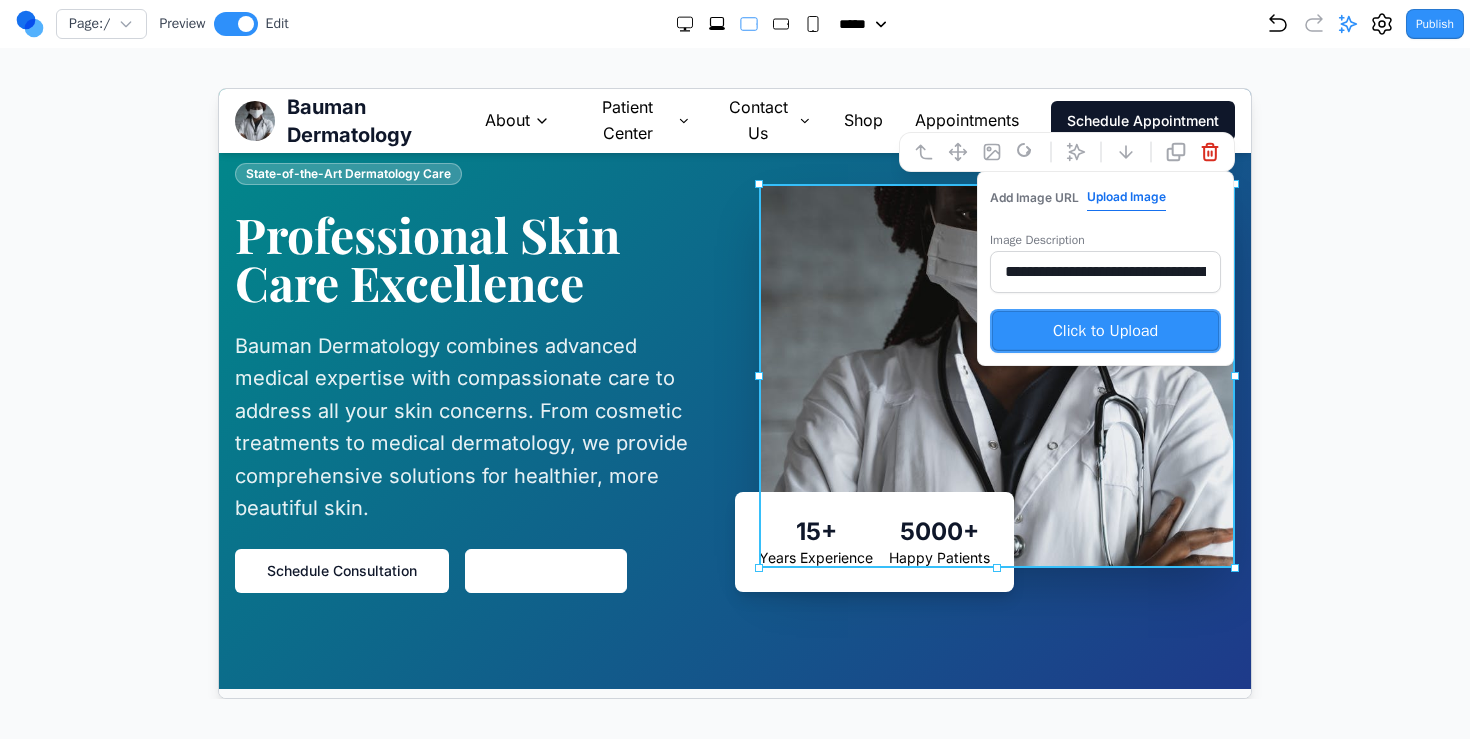 click on "Add Image URL" at bounding box center [1033, 197] 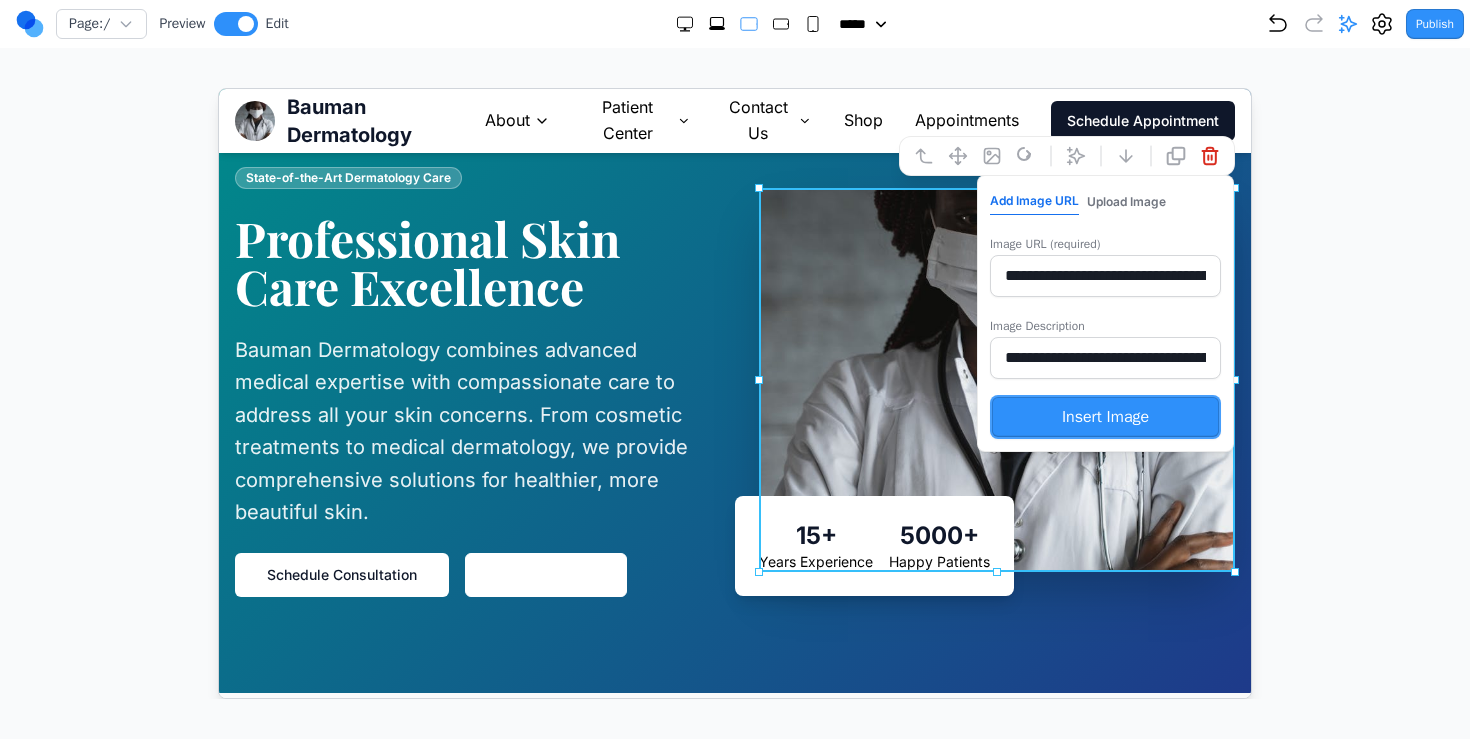 scroll, scrollTop: 86, scrollLeft: 0, axis: vertical 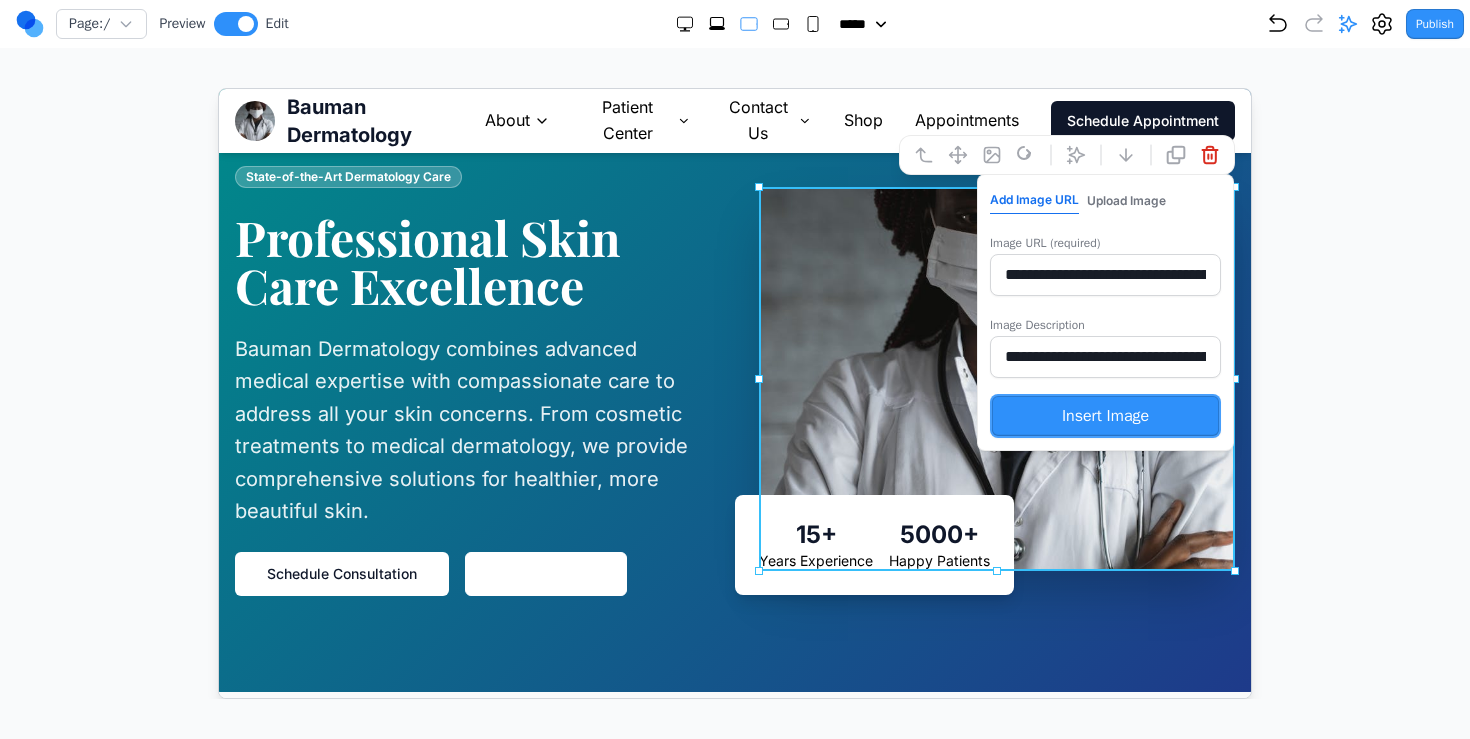 click at bounding box center (735, 393) 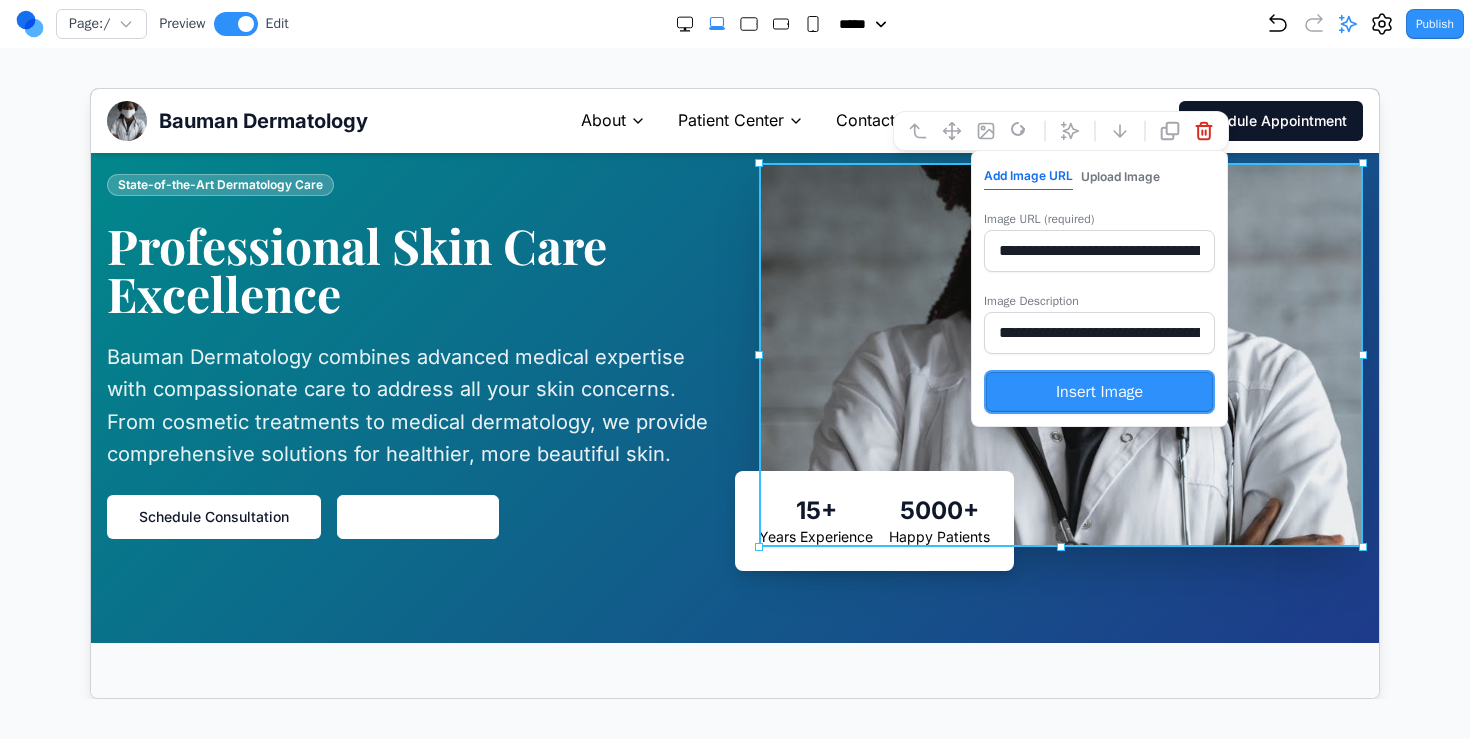 click 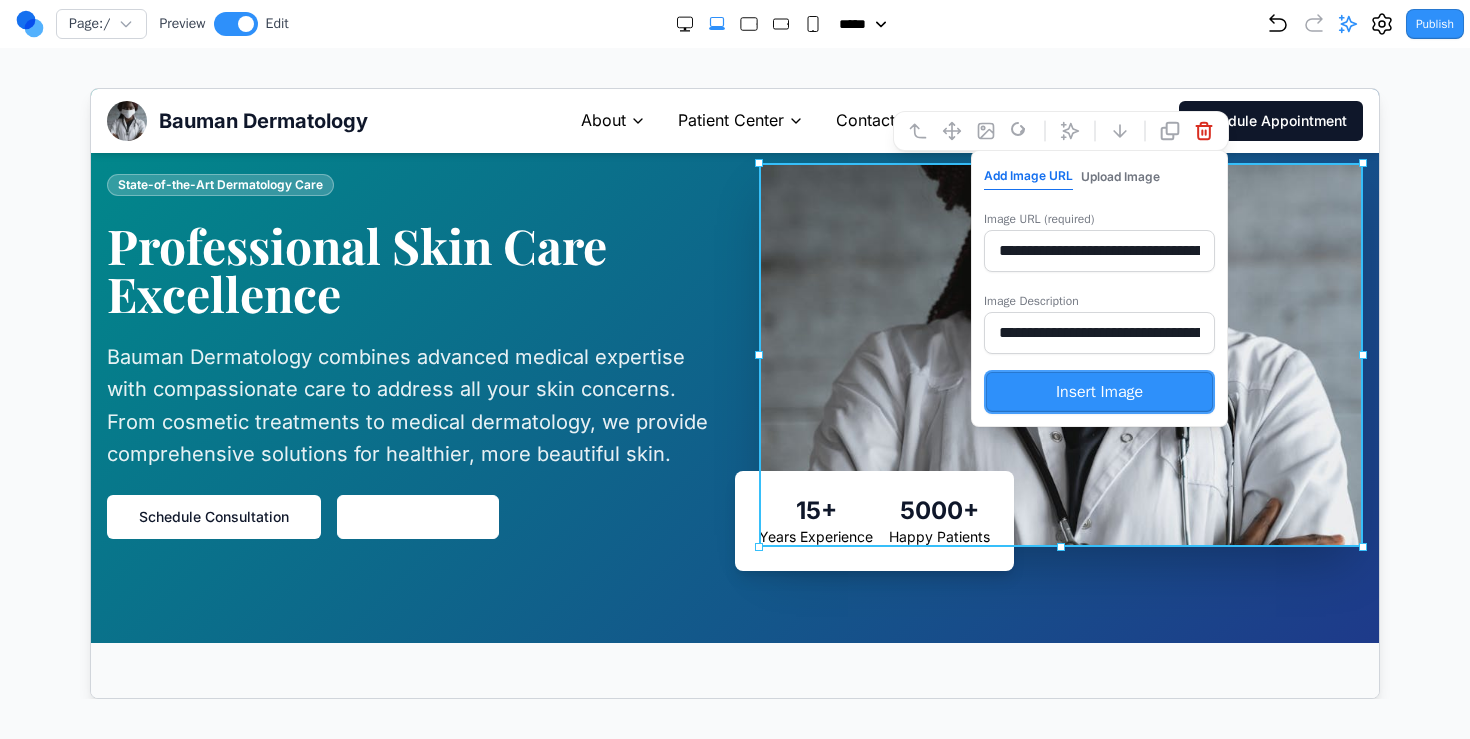 click on "Page:  / Preview Edit ***** ***** ****** ****** ****** Publish" at bounding box center [740, 24] 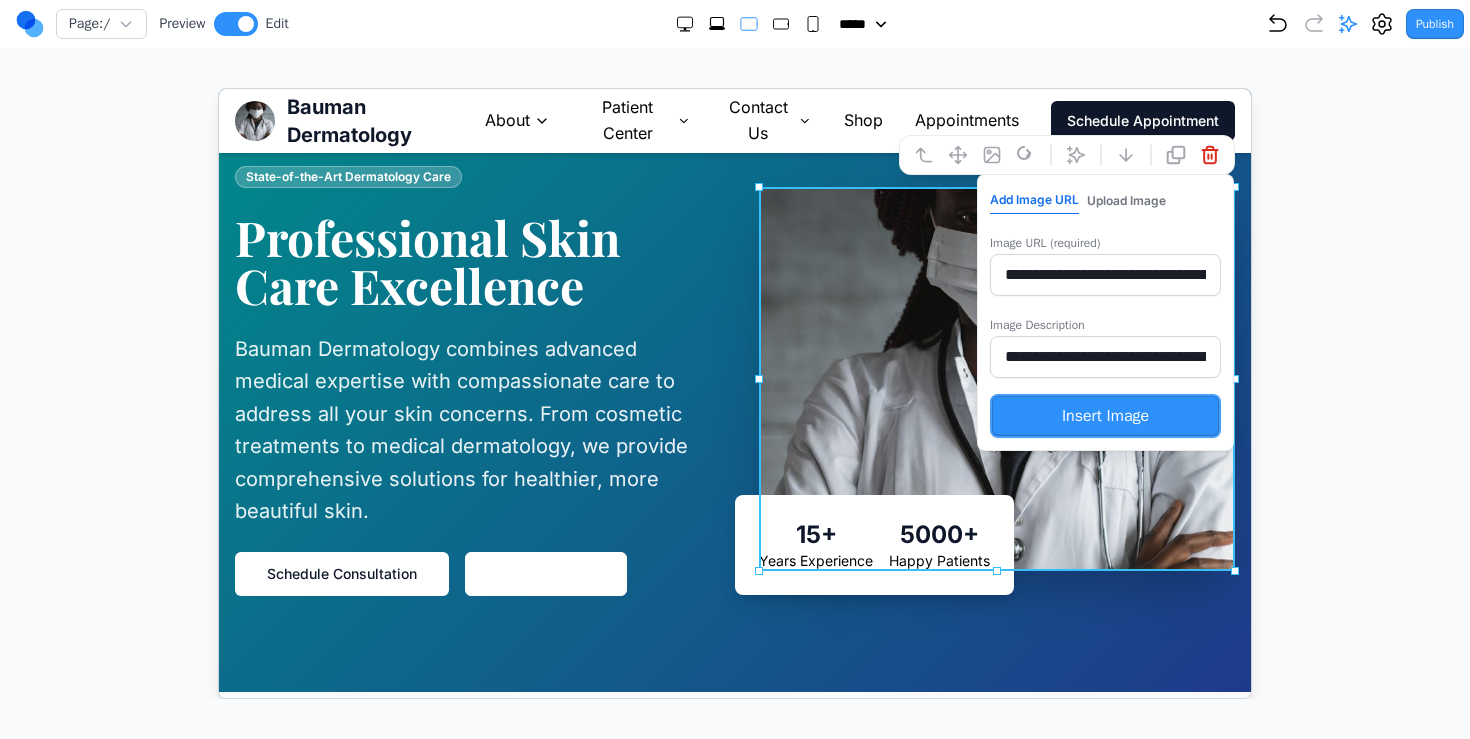 click 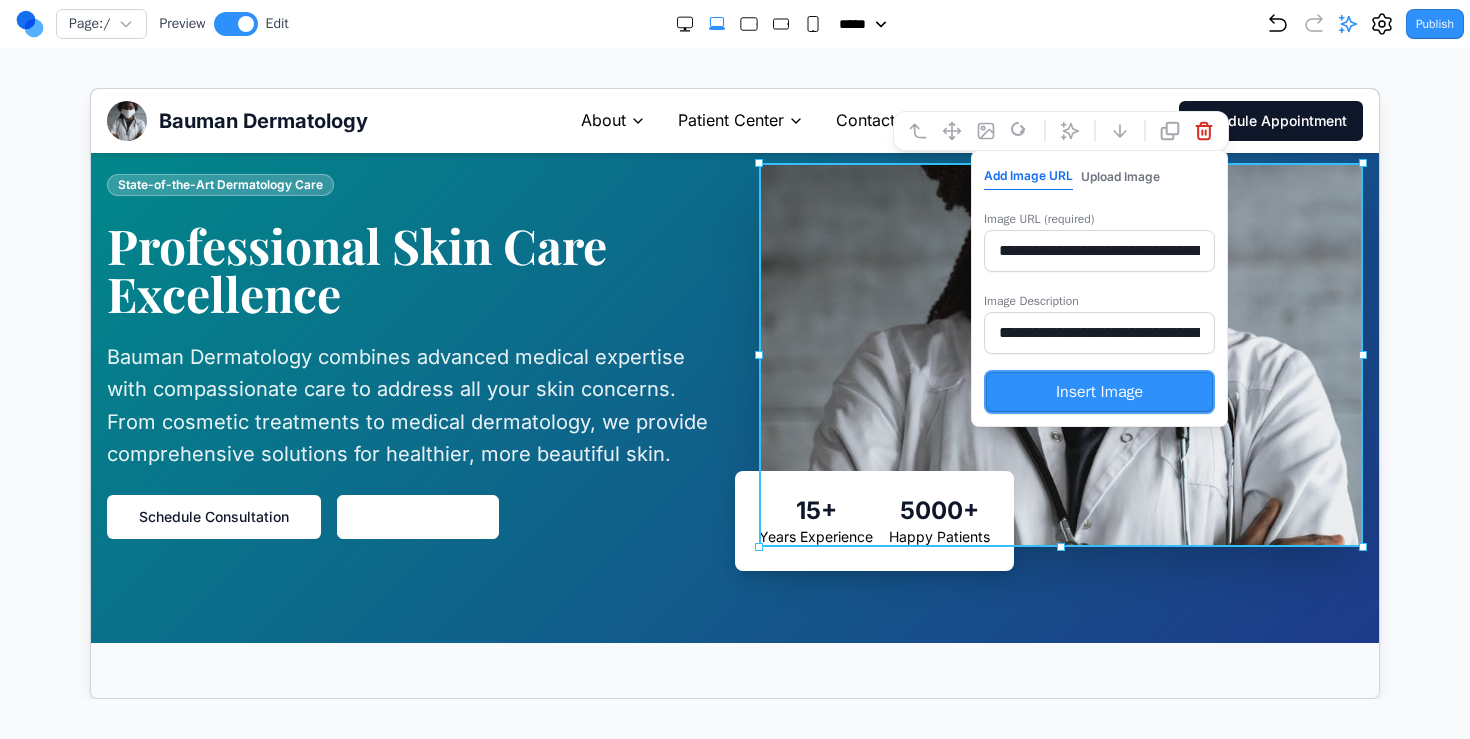click 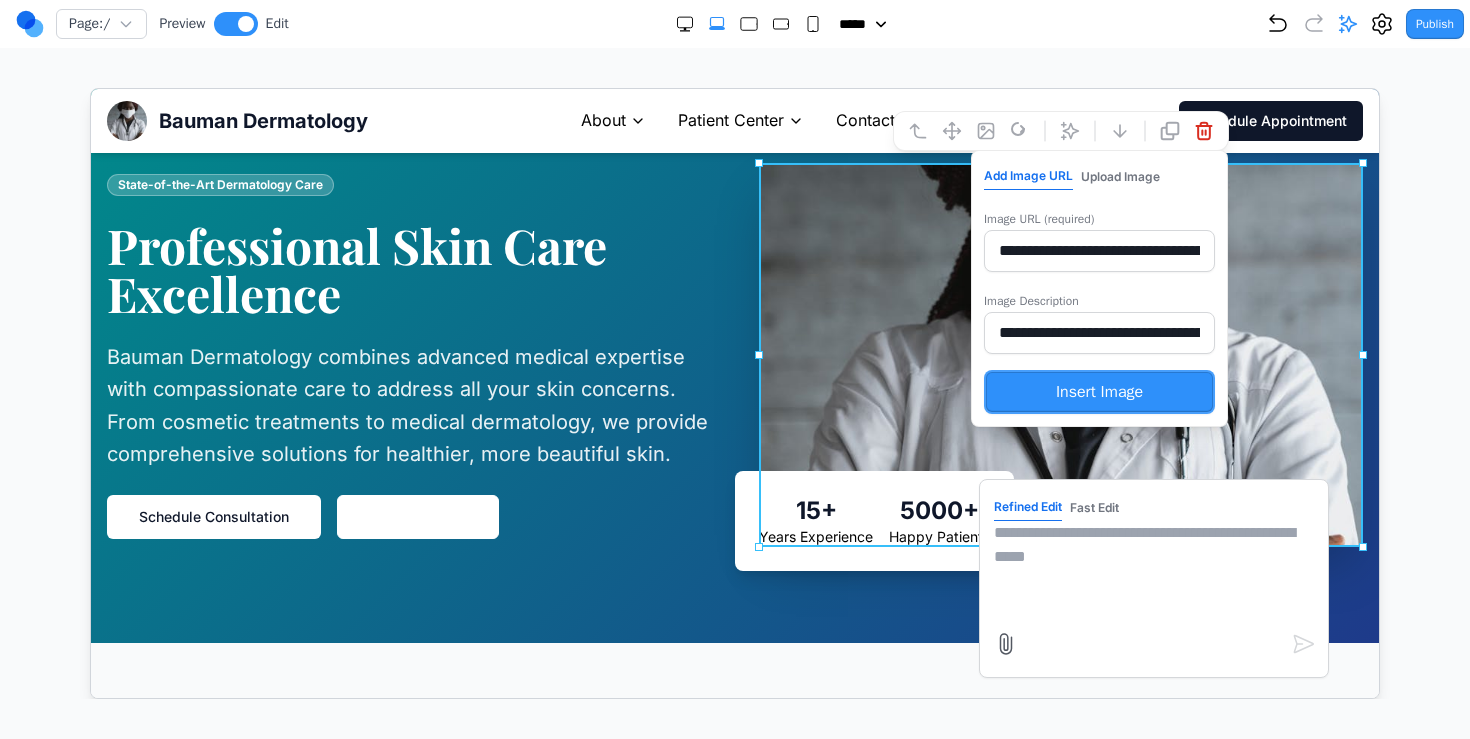 click 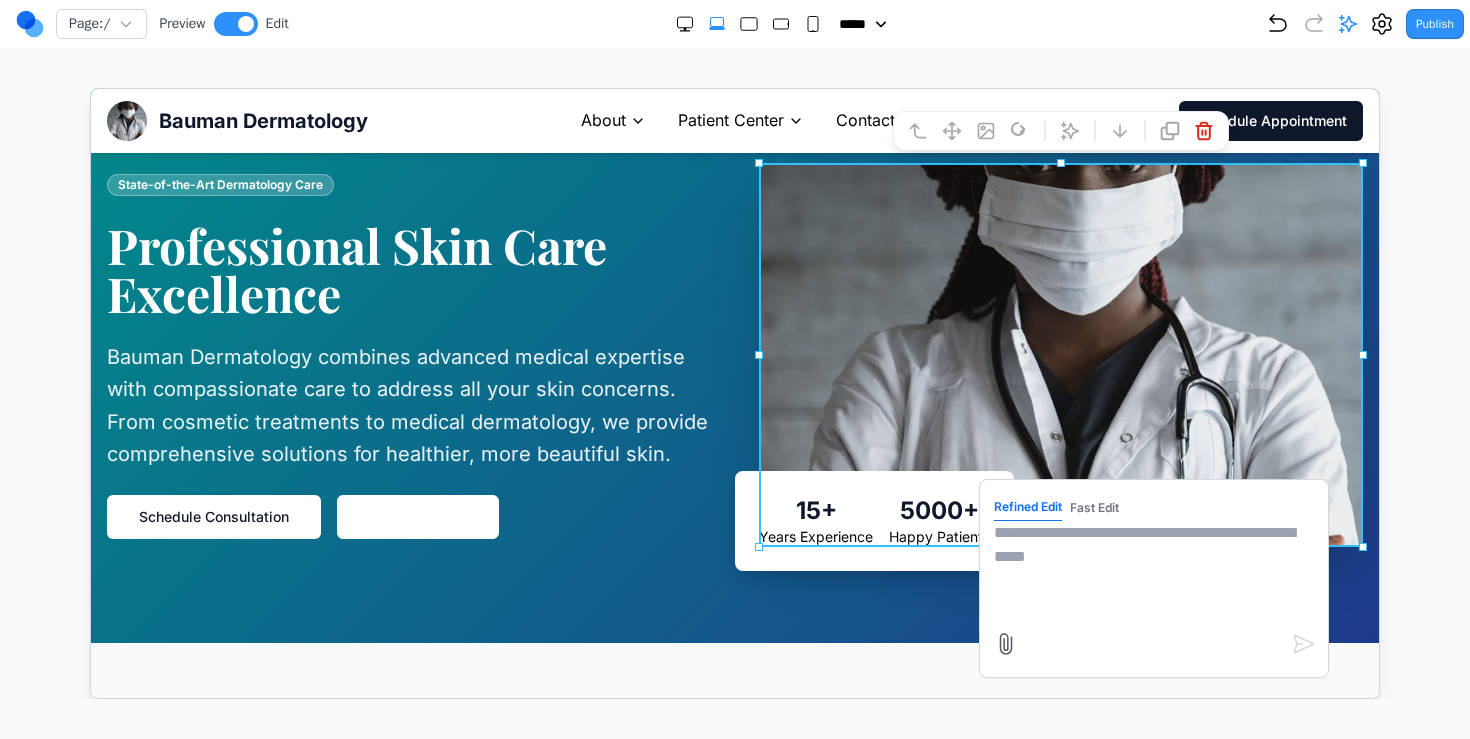 click 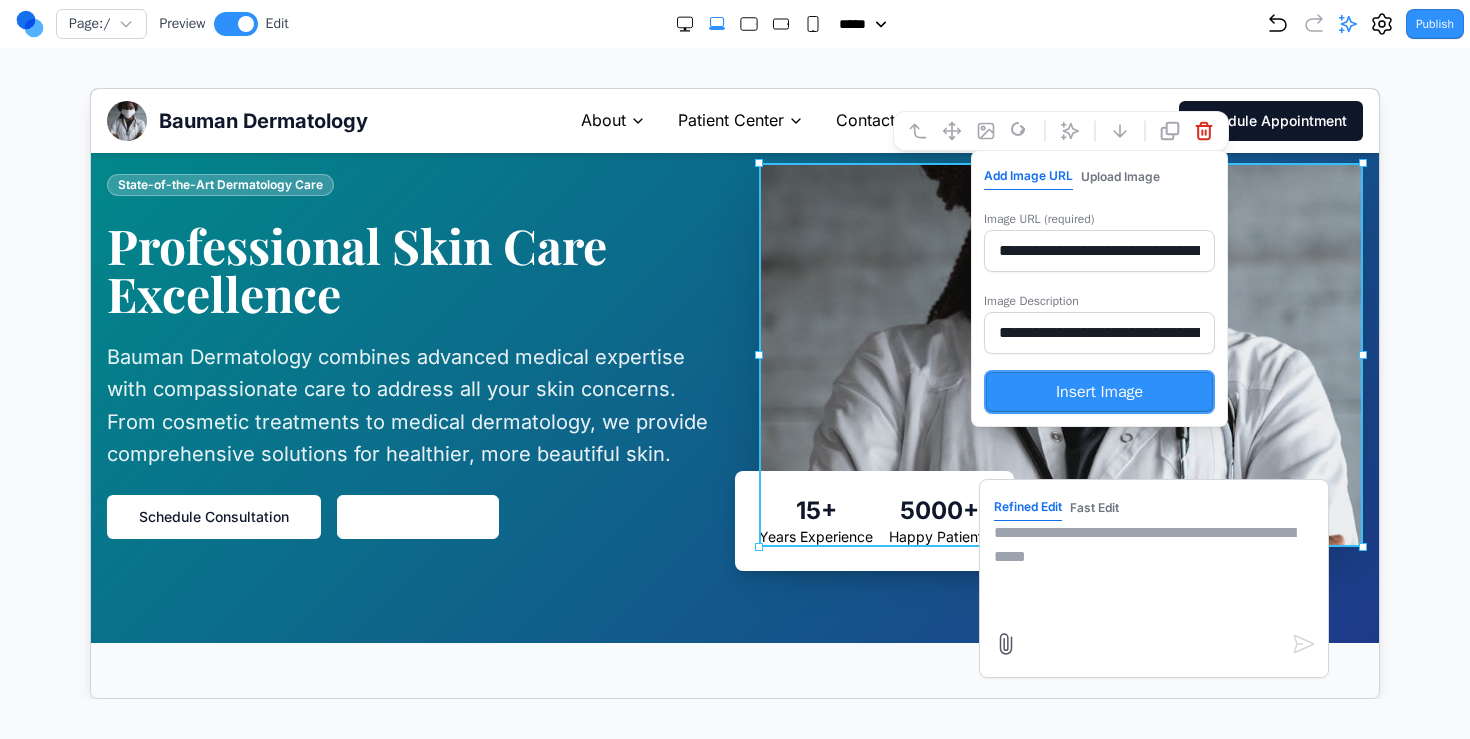 click on "Page:  / Preview Edit ***** ***** ****** ****** ****** Publish Project Settings Form Dashboard + New Project Clone Project Delete Project Make Changes With AI delete all the text and just include the CTA to request an appointment - Updating the contact dropdown menu to only show appointment request CTA" at bounding box center (735, 349) 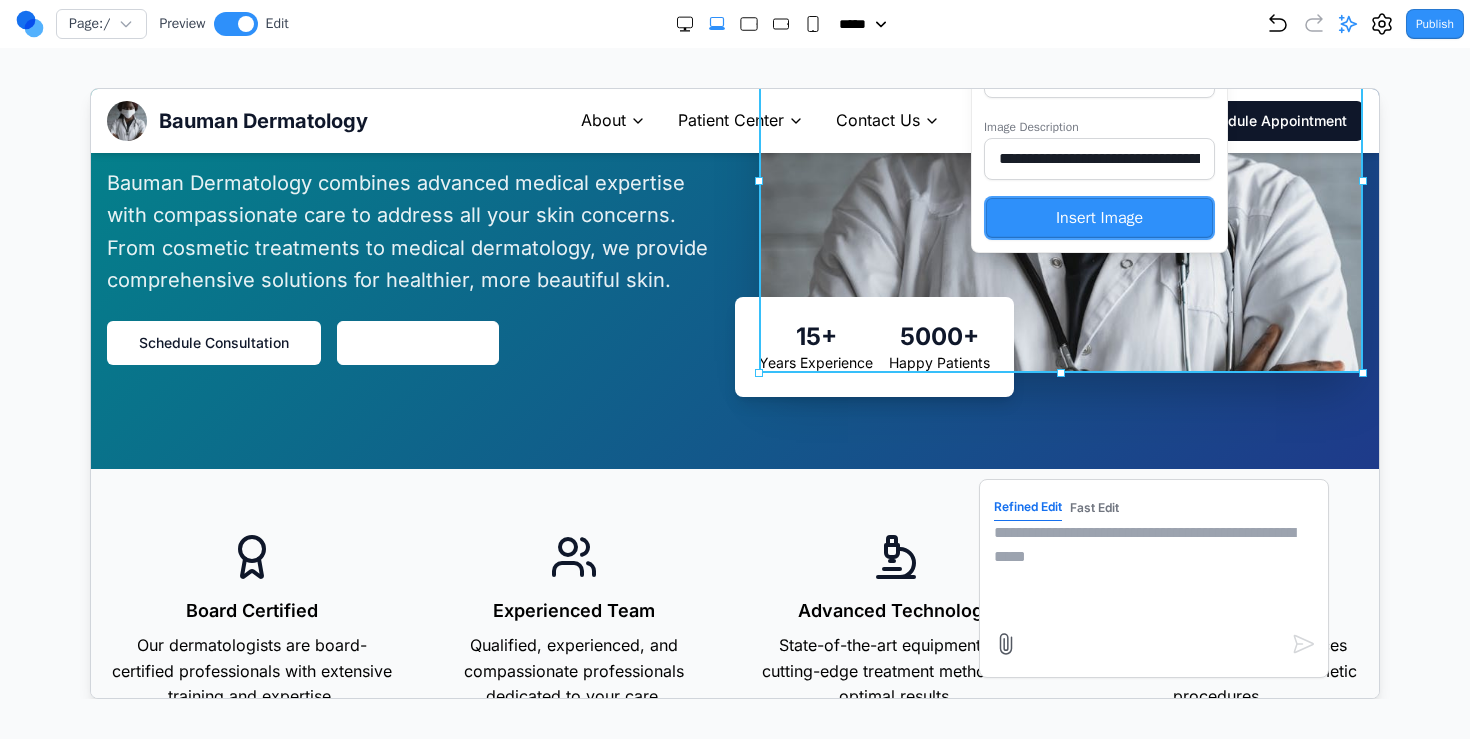 scroll, scrollTop: 0, scrollLeft: 0, axis: both 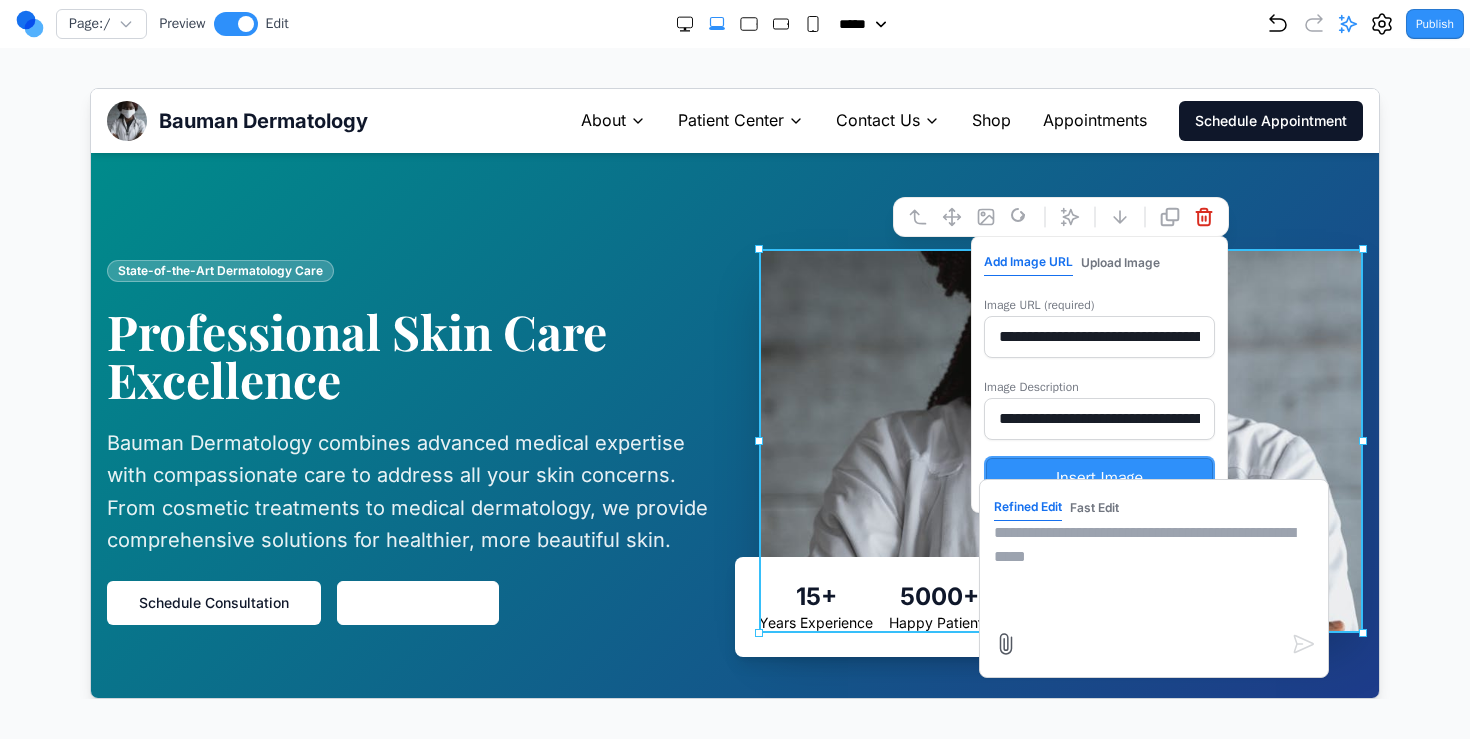 click on "Professional Skin Care Excellence" at bounding box center (408, 354) 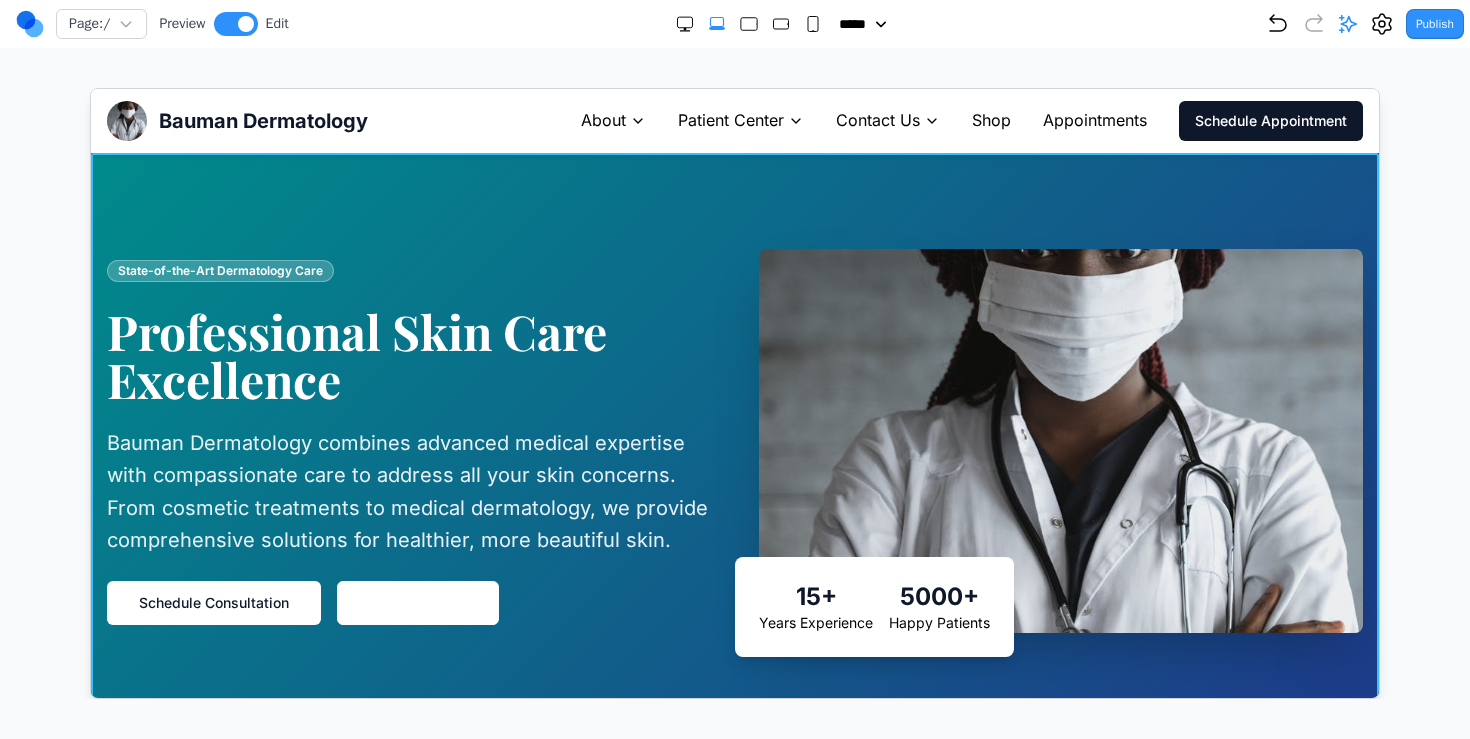 click on "State-of-the-Art Dermatology Care Professional Skin Care Excellence Bauman Dermatology combines advanced medical expertise with compassionate care to address all your skin concerns. From cosmetic treatments to medical dermatology, we provide comprehensive solutions for healthier, more beautiful skin. Schedule Consultation View Services 15+ Years Experience 5000+ Happy Patients" at bounding box center (734, 440) 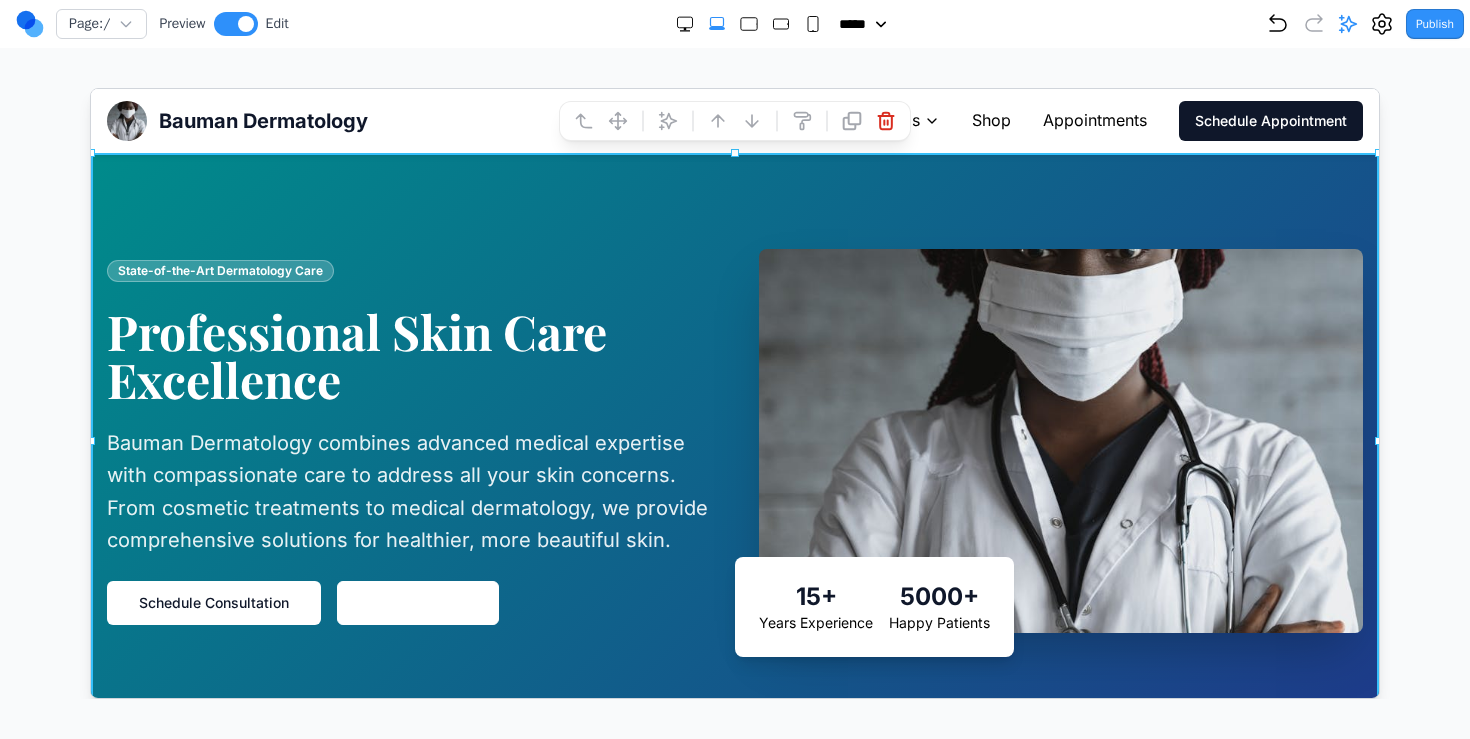 click 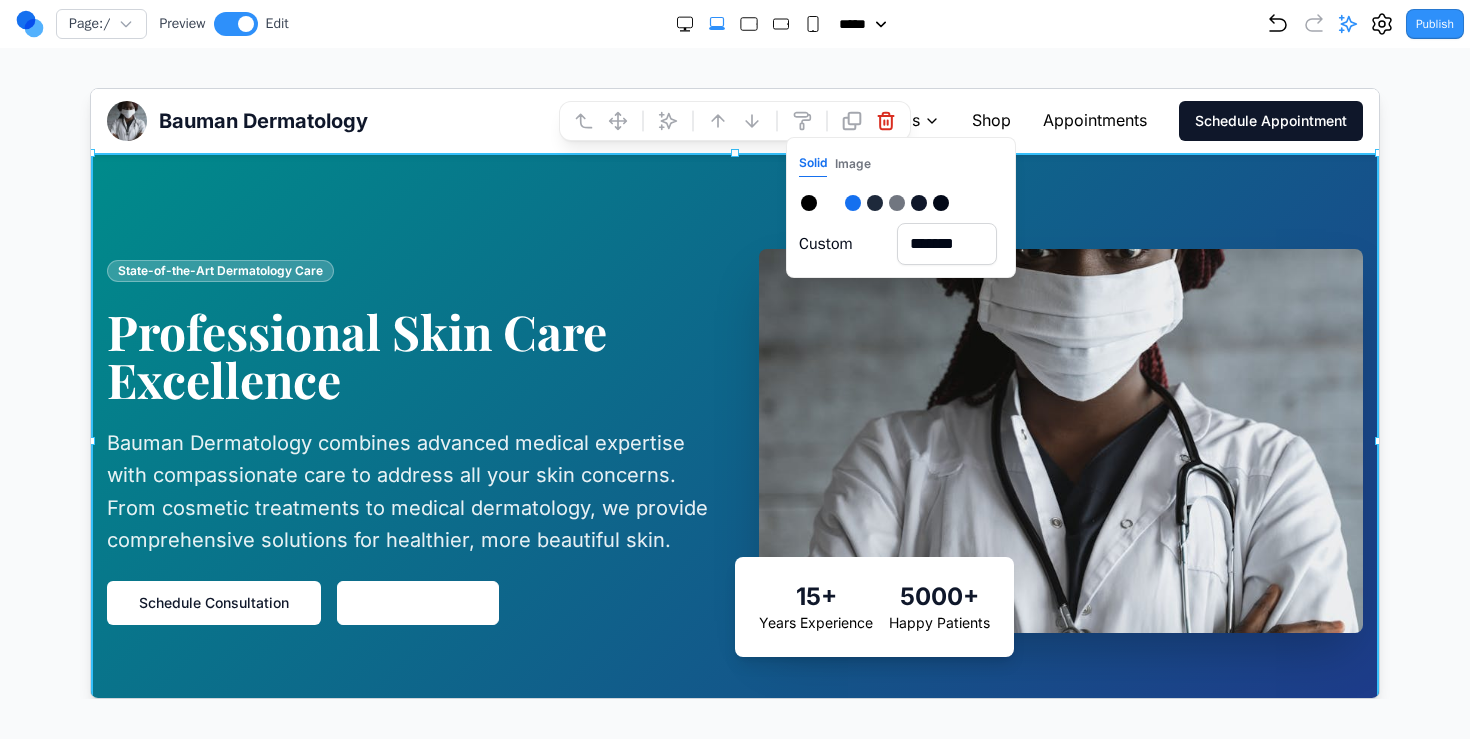 click on "Solid Image Custom *******" at bounding box center [900, 206] 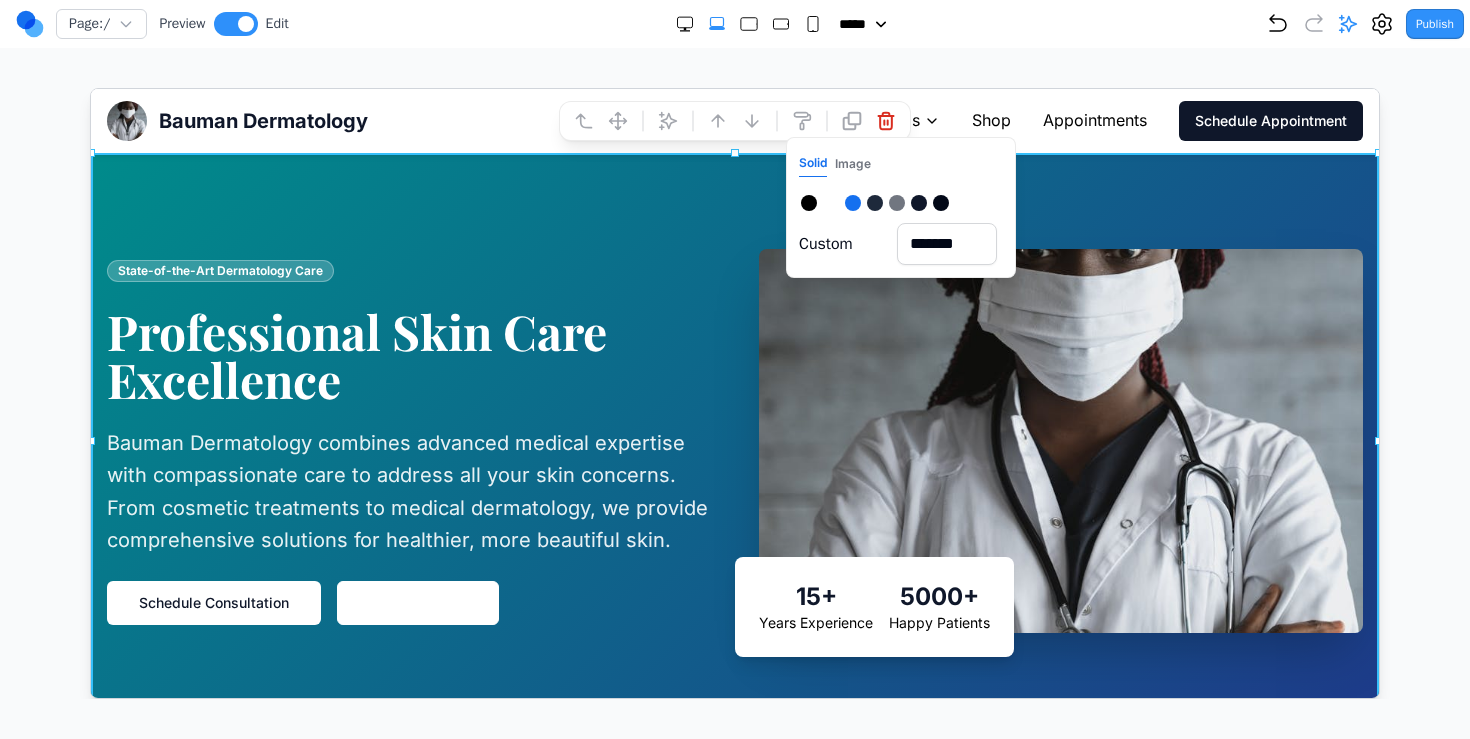 click on "Image" at bounding box center (852, 163) 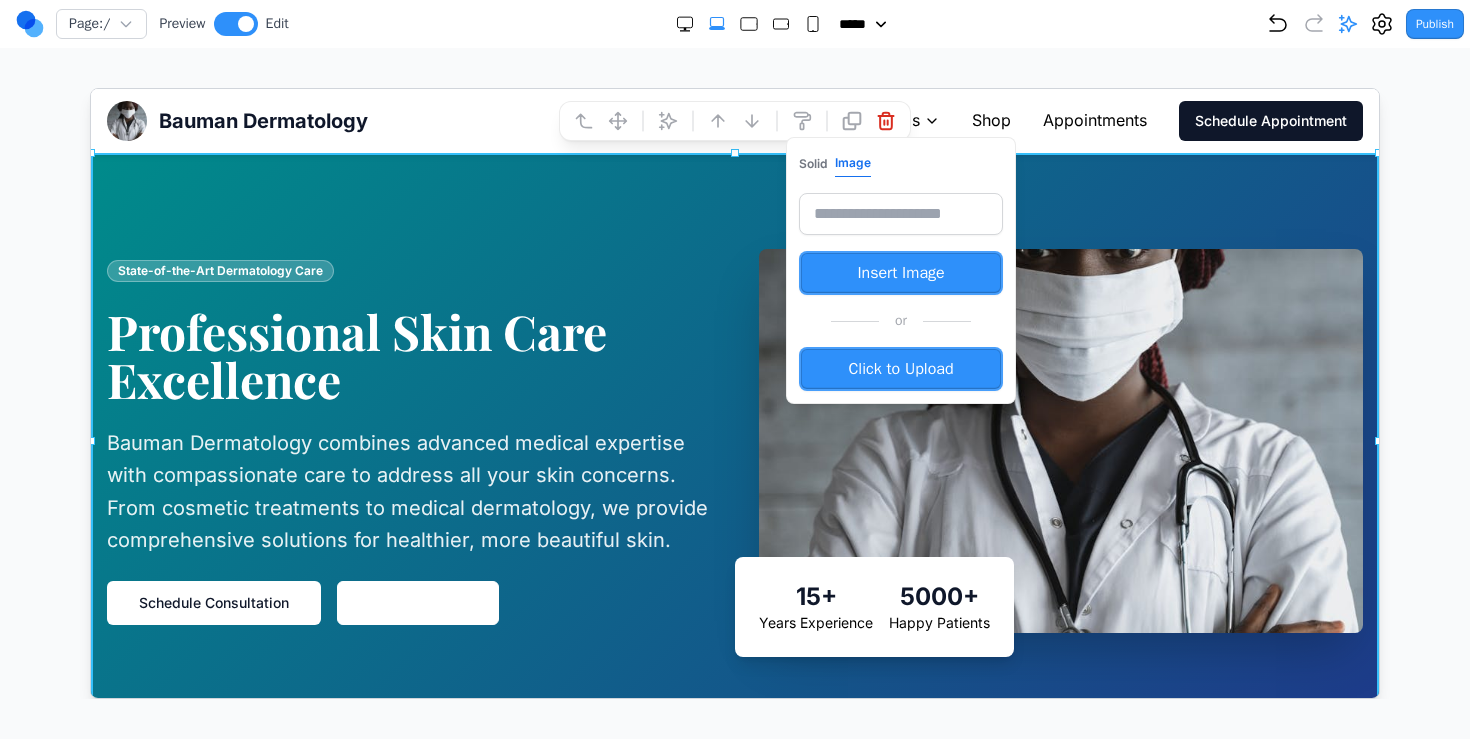 click at bounding box center [1060, 440] 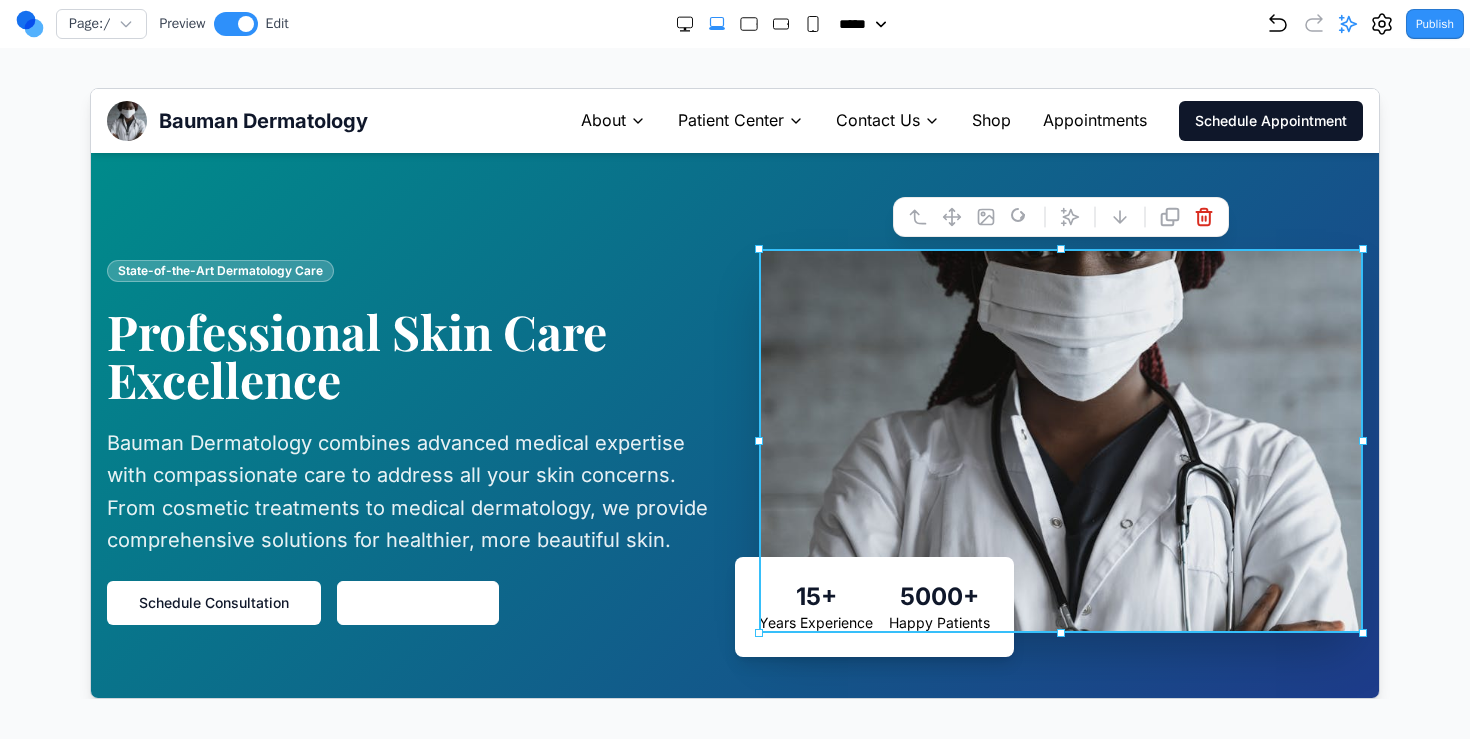 click 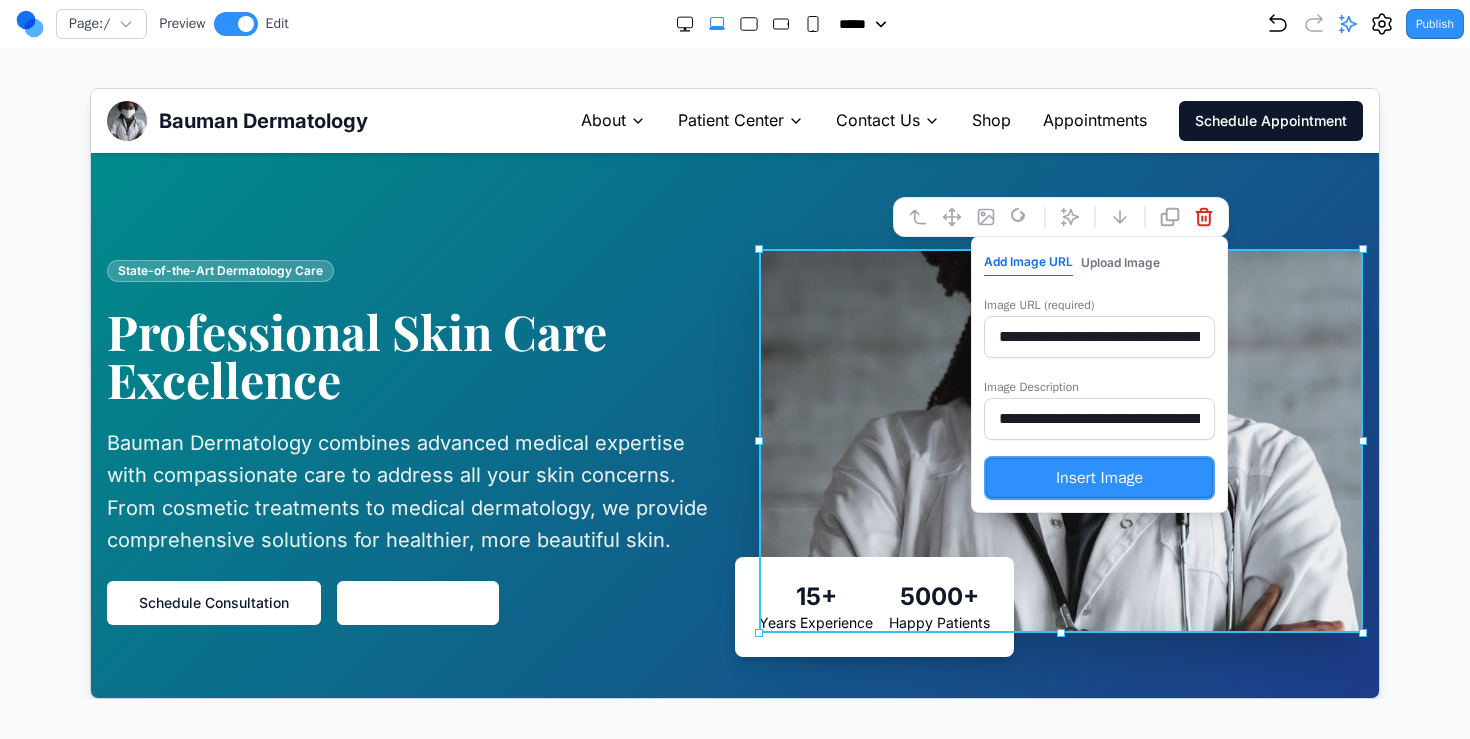 click on "Upload Image" at bounding box center (1119, 262) 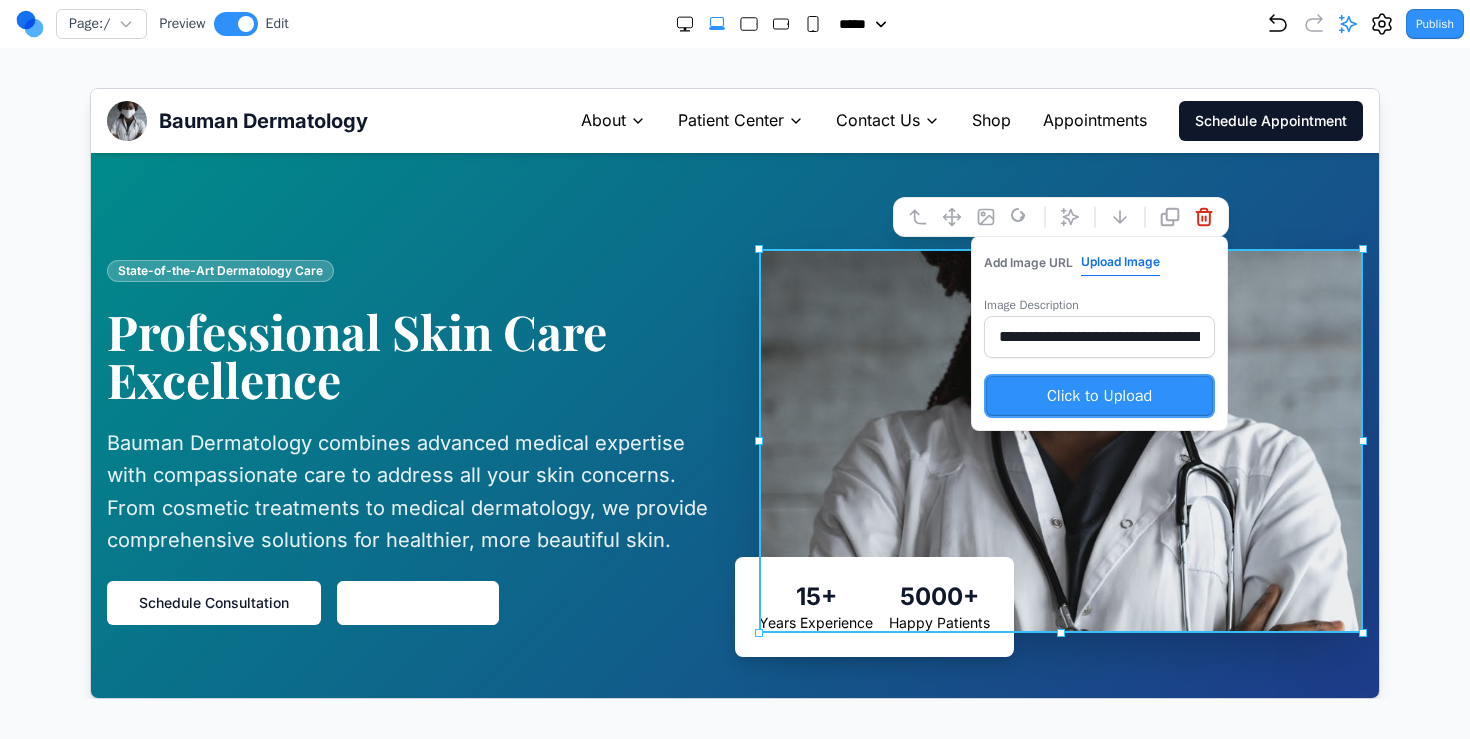click on "**********" at bounding box center (1098, 332) 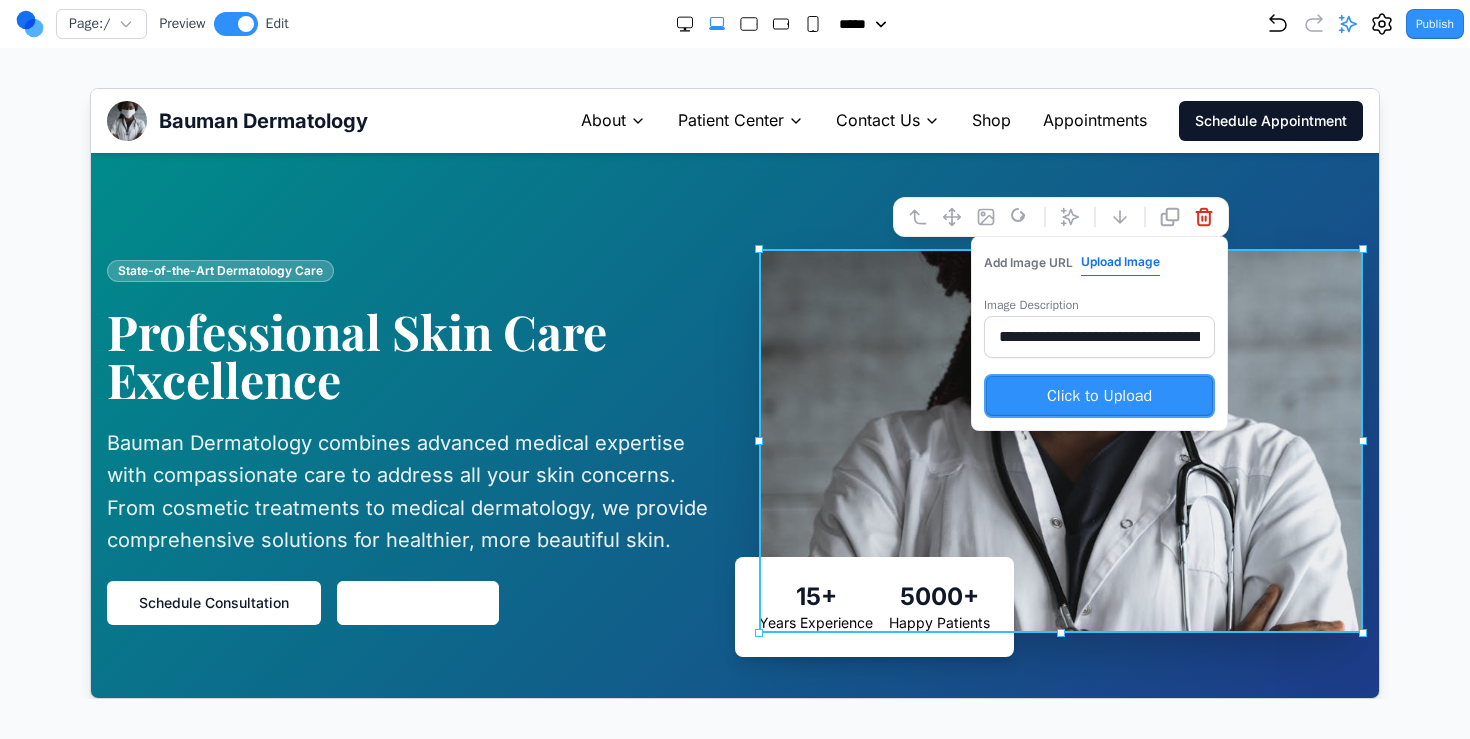 click on "Add Image URL" at bounding box center [1027, 262] 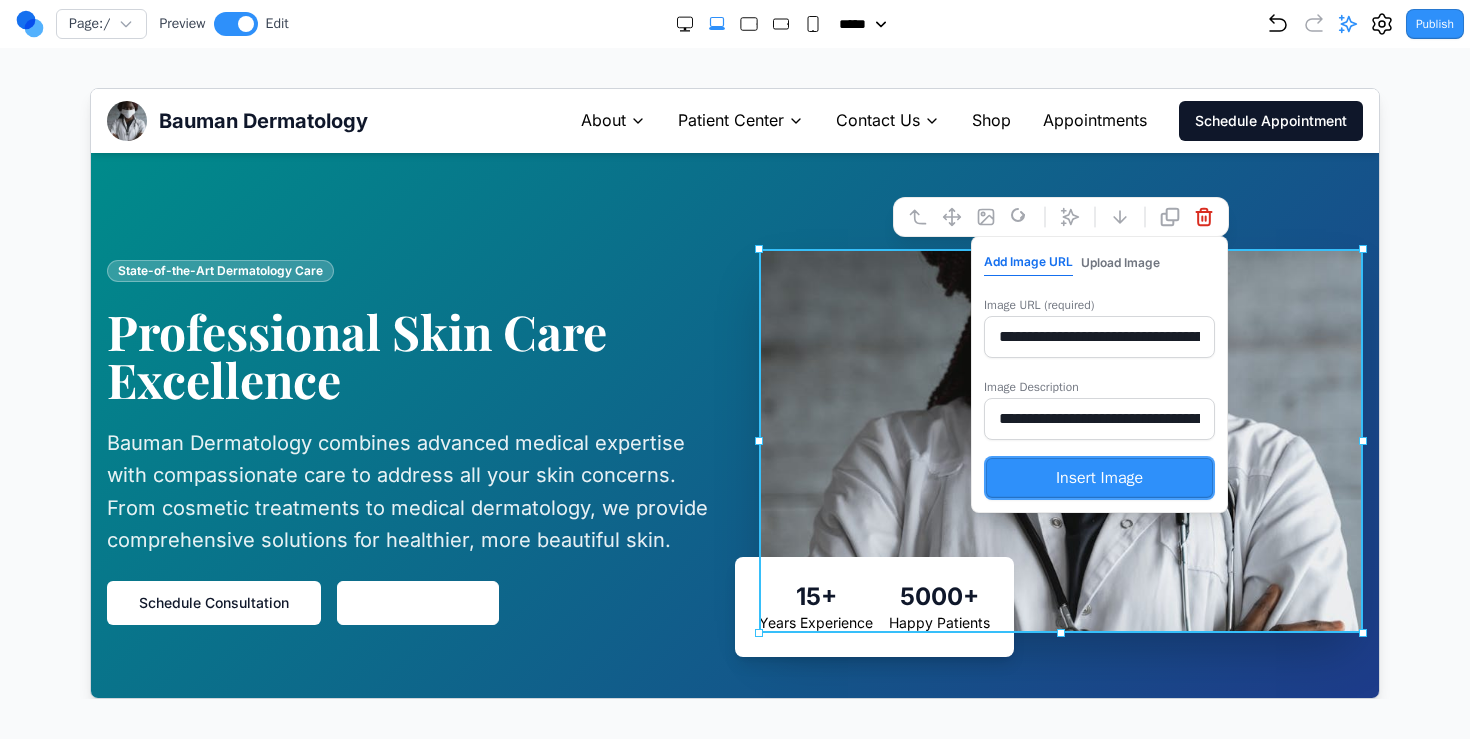 click on "Upload Image" at bounding box center [1119, 262] 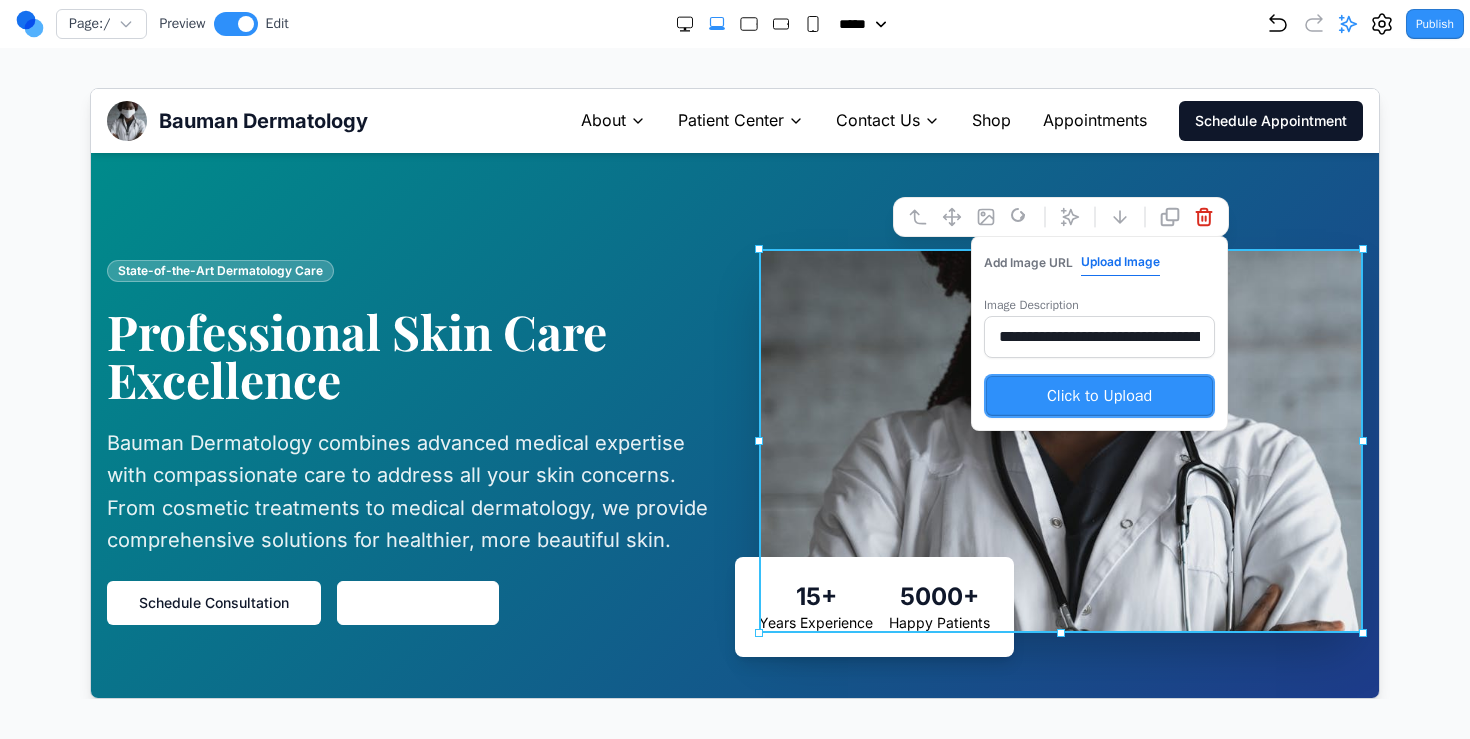 click on "Add Image URL" at bounding box center [1027, 262] 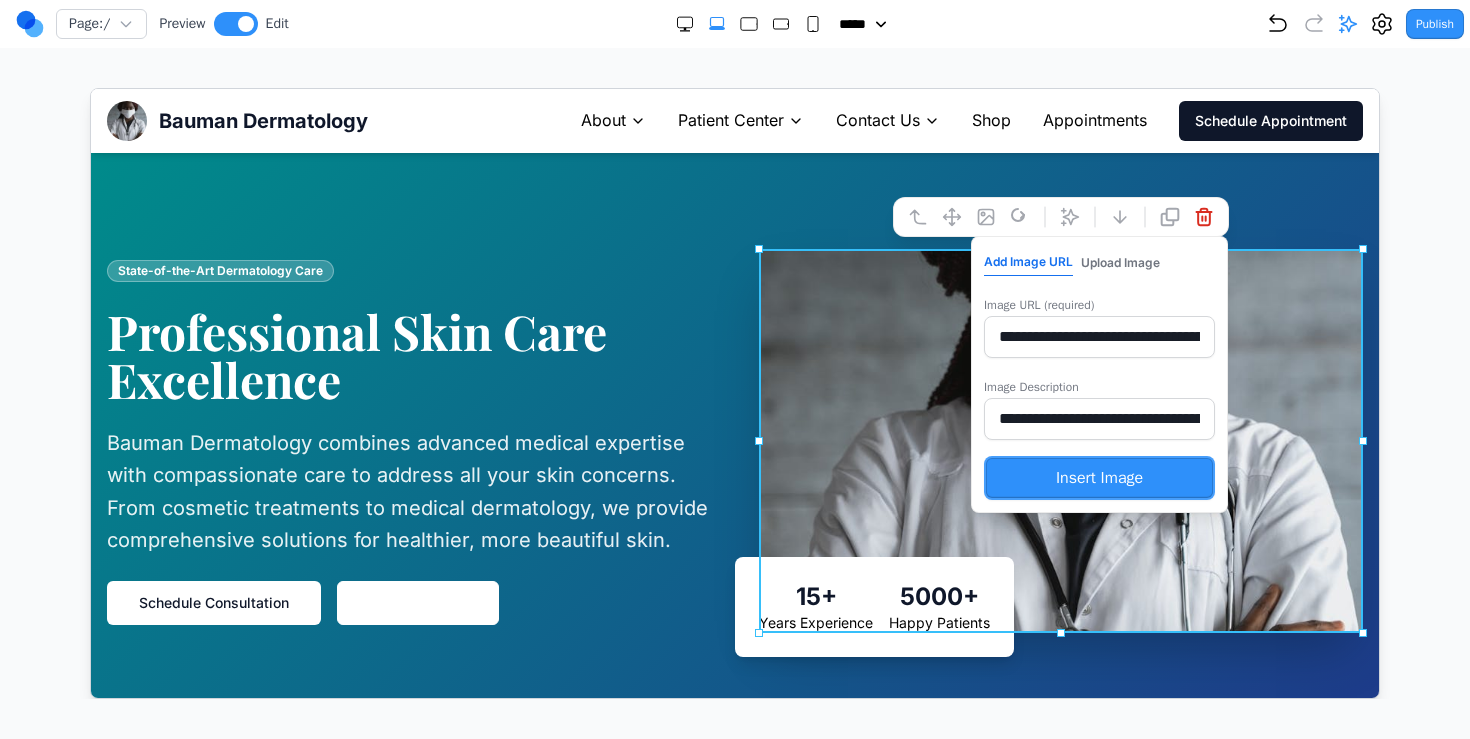 click on "State-of-the-Art Dermatology Care Professional Skin Care Excellence Bauman Dermatology combines advanced medical expertise with compassionate care to address all your skin concerns. From cosmetic treatments to medical dermatology, we provide comprehensive solutions for healthier, more beautiful skin. Schedule Consultation View Services 15+ Years Experience 5000+ Happy Patients" at bounding box center (734, 440) 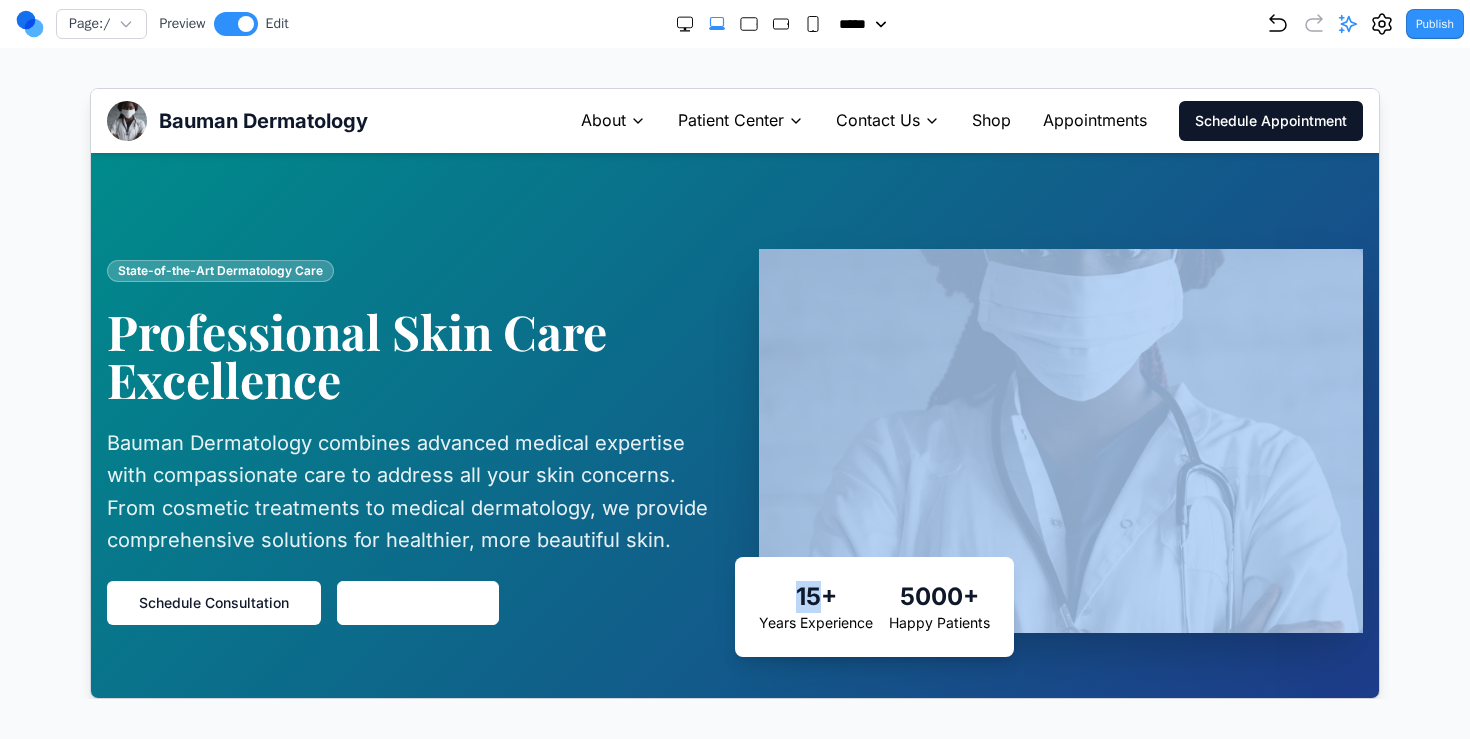 click on "State-of-the-Art Dermatology Care Professional Skin Care Excellence Bauman Dermatology combines advanced medical expertise with compassionate care to address all your skin concerns. From cosmetic treatments to medical dermatology, we provide comprehensive solutions for healthier, more beautiful skin. Schedule Consultation View Services 15+ Years Experience 5000+ Happy Patients" at bounding box center [734, 440] 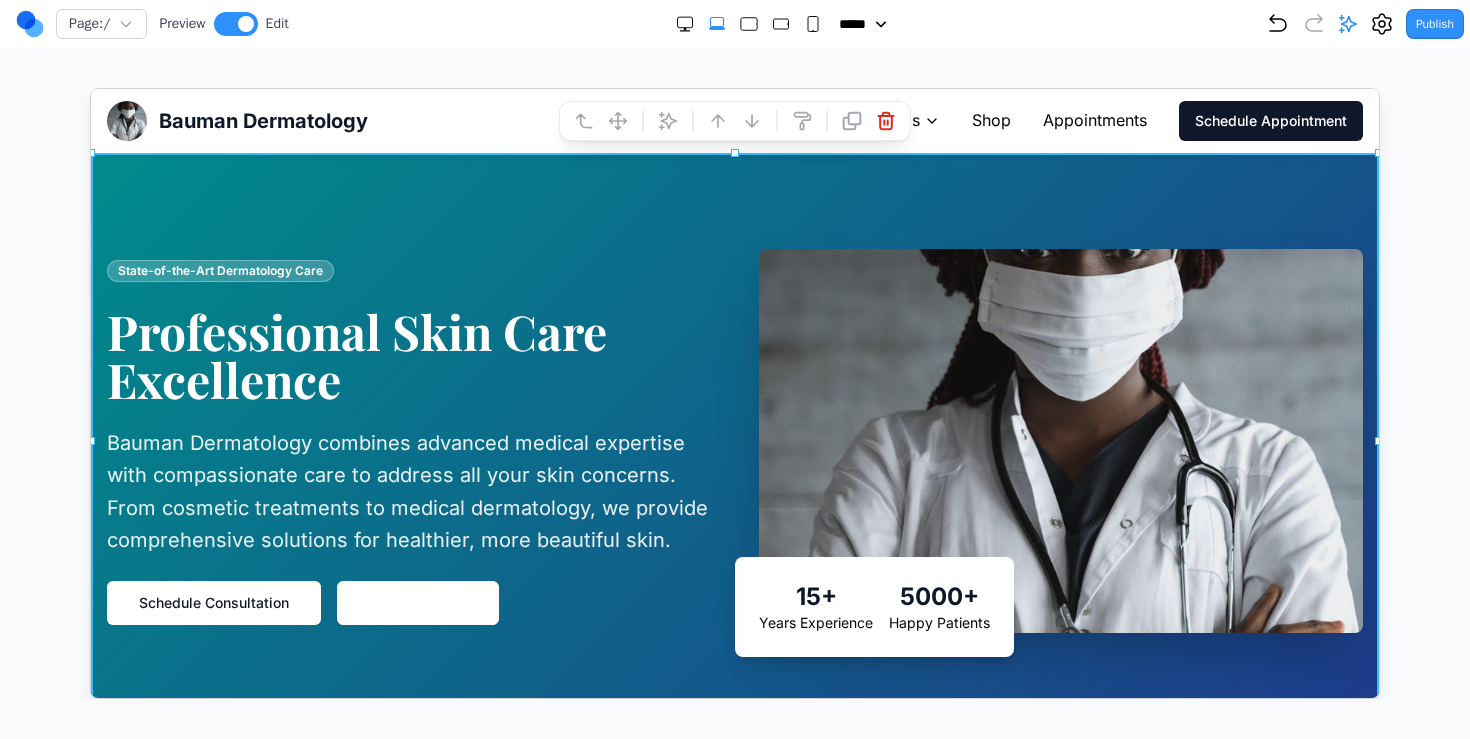 click on "State-of-the-Art Dermatology Care Professional Skin Care Excellence Bauman Dermatology combines advanced medical expertise with compassionate care to address all your skin concerns. From cosmetic treatments to medical dermatology, we provide comprehensive solutions for healthier, more beautiful skin. Schedule Consultation View Services 15+ Years Experience 5000+ Happy Patients" at bounding box center [734, 440] 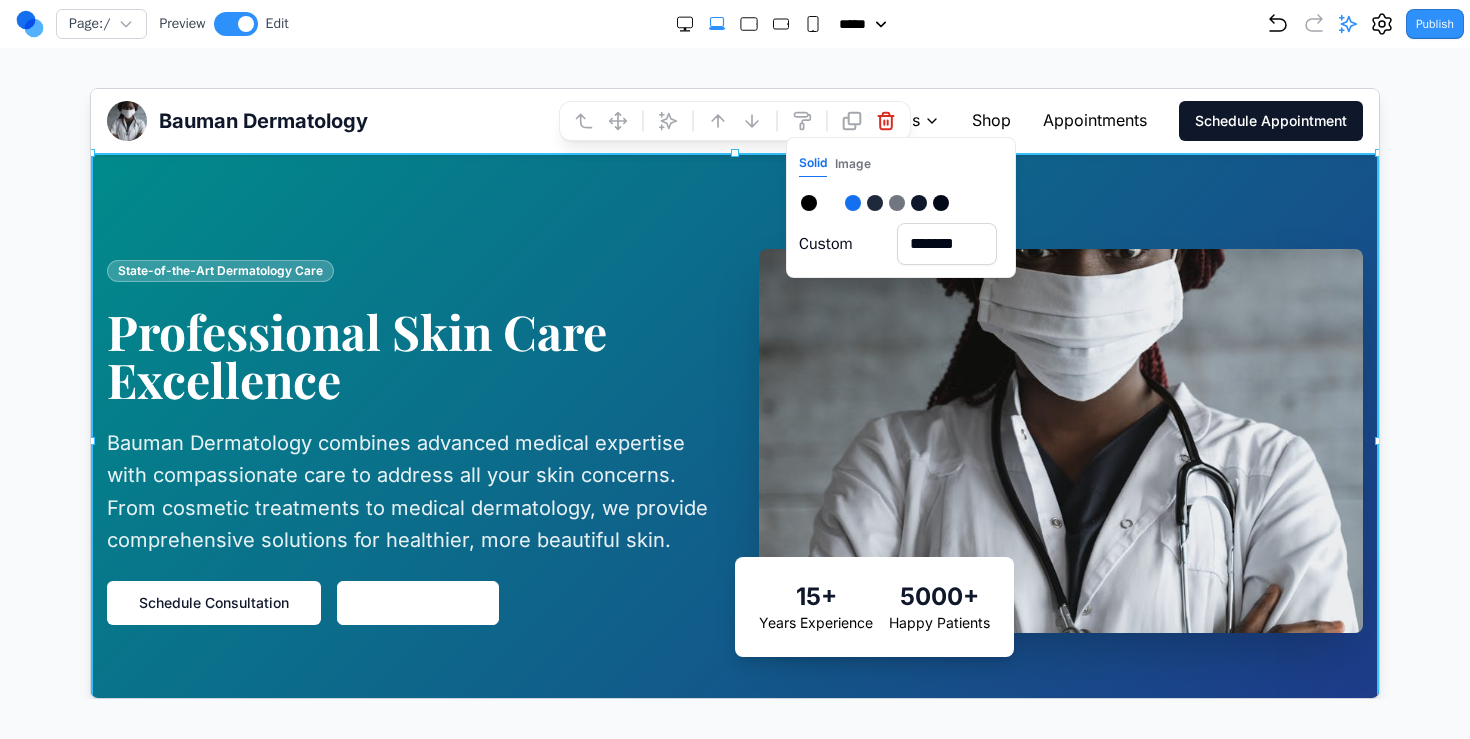 click on "Image" at bounding box center (852, 163) 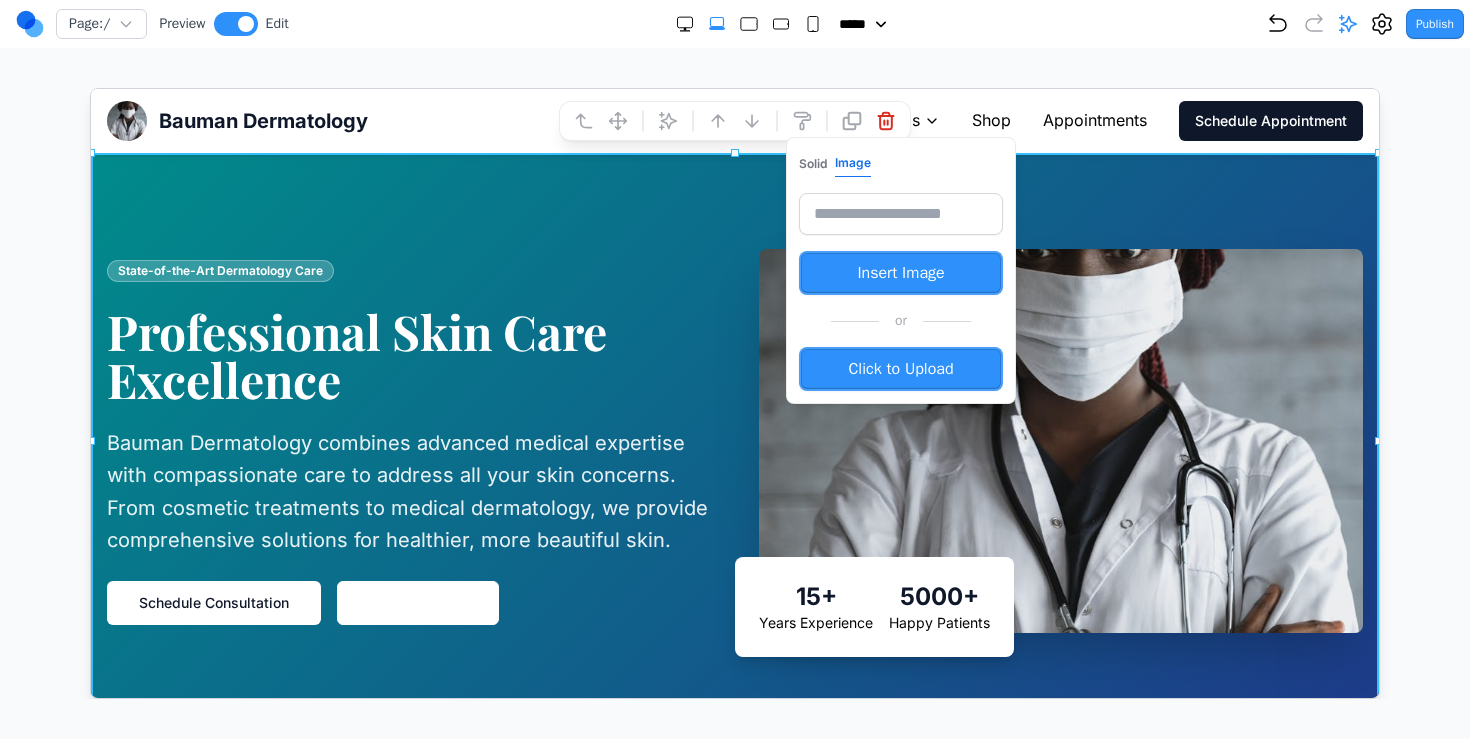 click at bounding box center [900, 213] 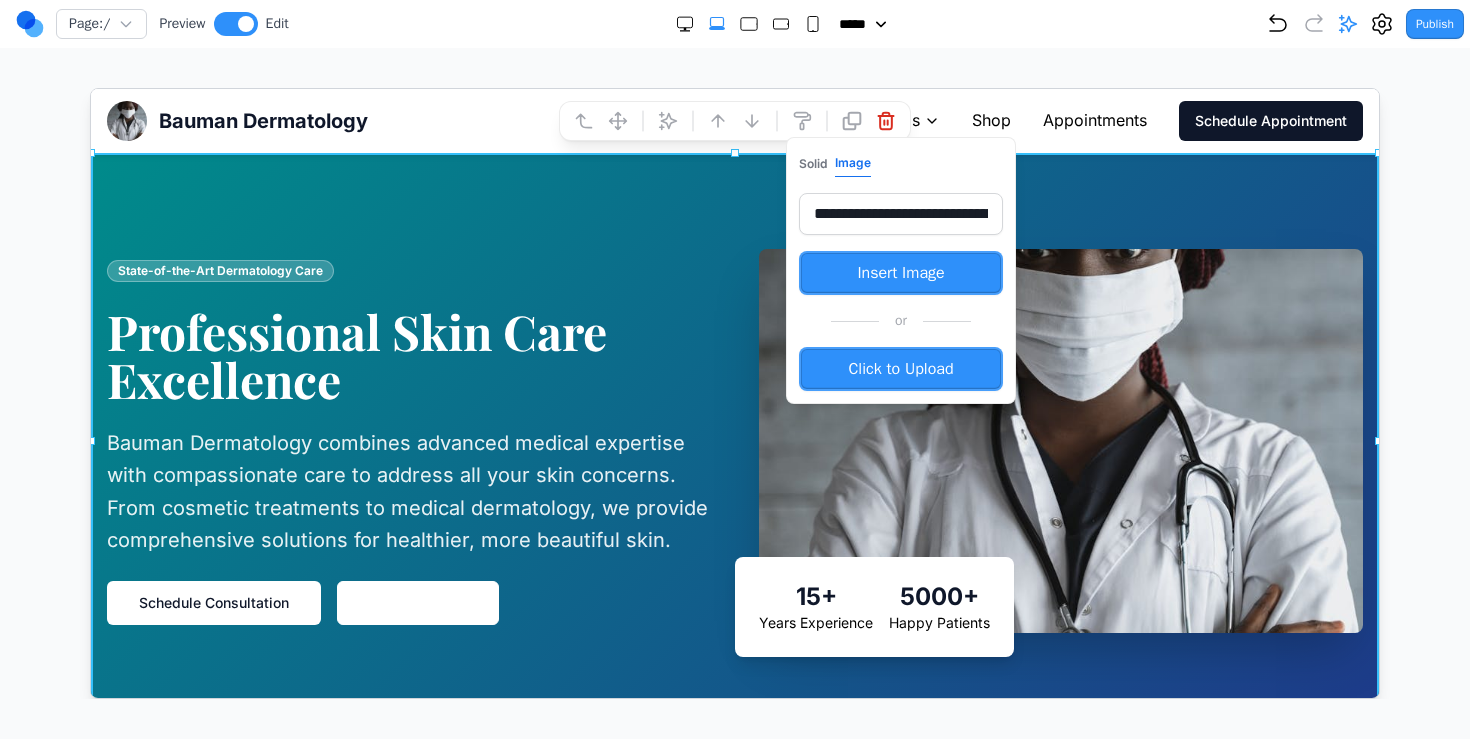 scroll, scrollTop: 0, scrollLeft: 341, axis: horizontal 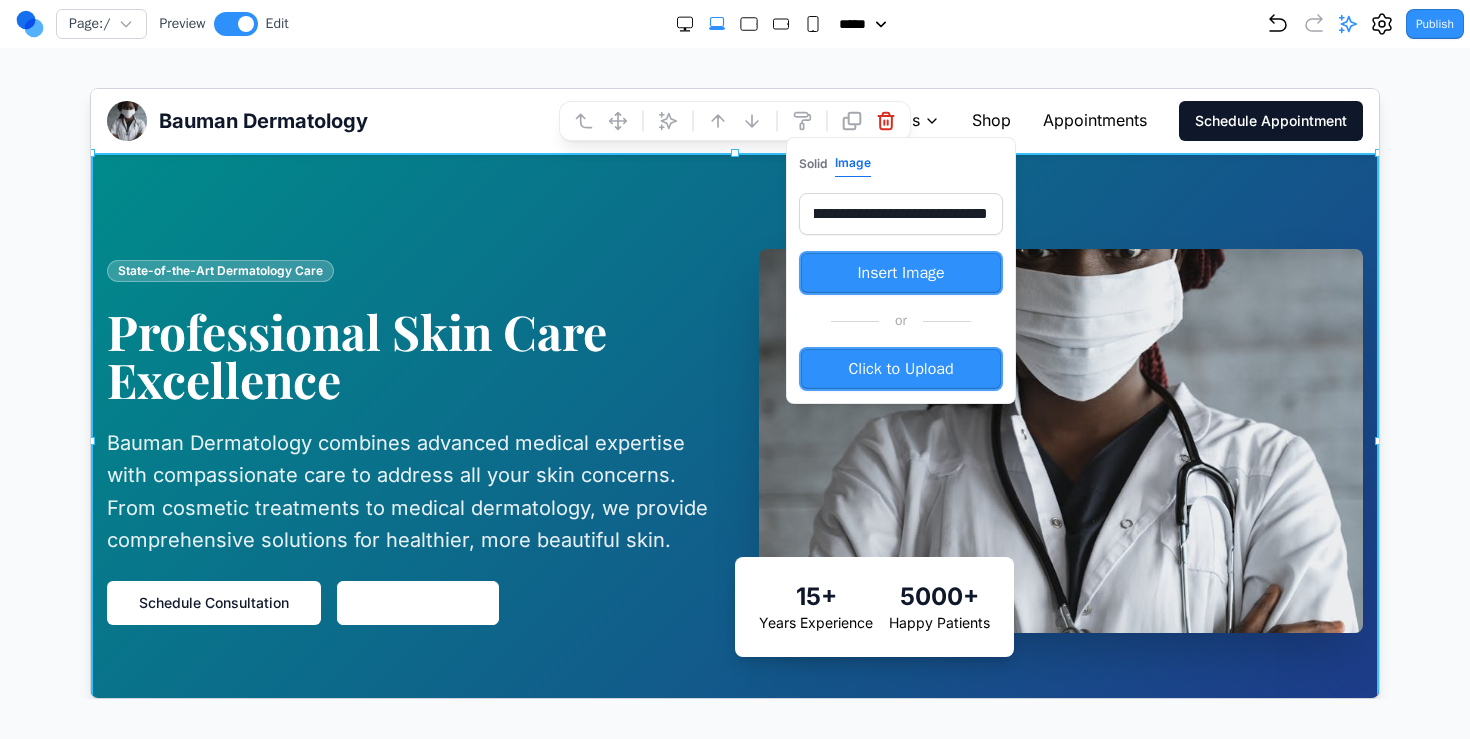 click on "Insert Image" at bounding box center [900, 272] 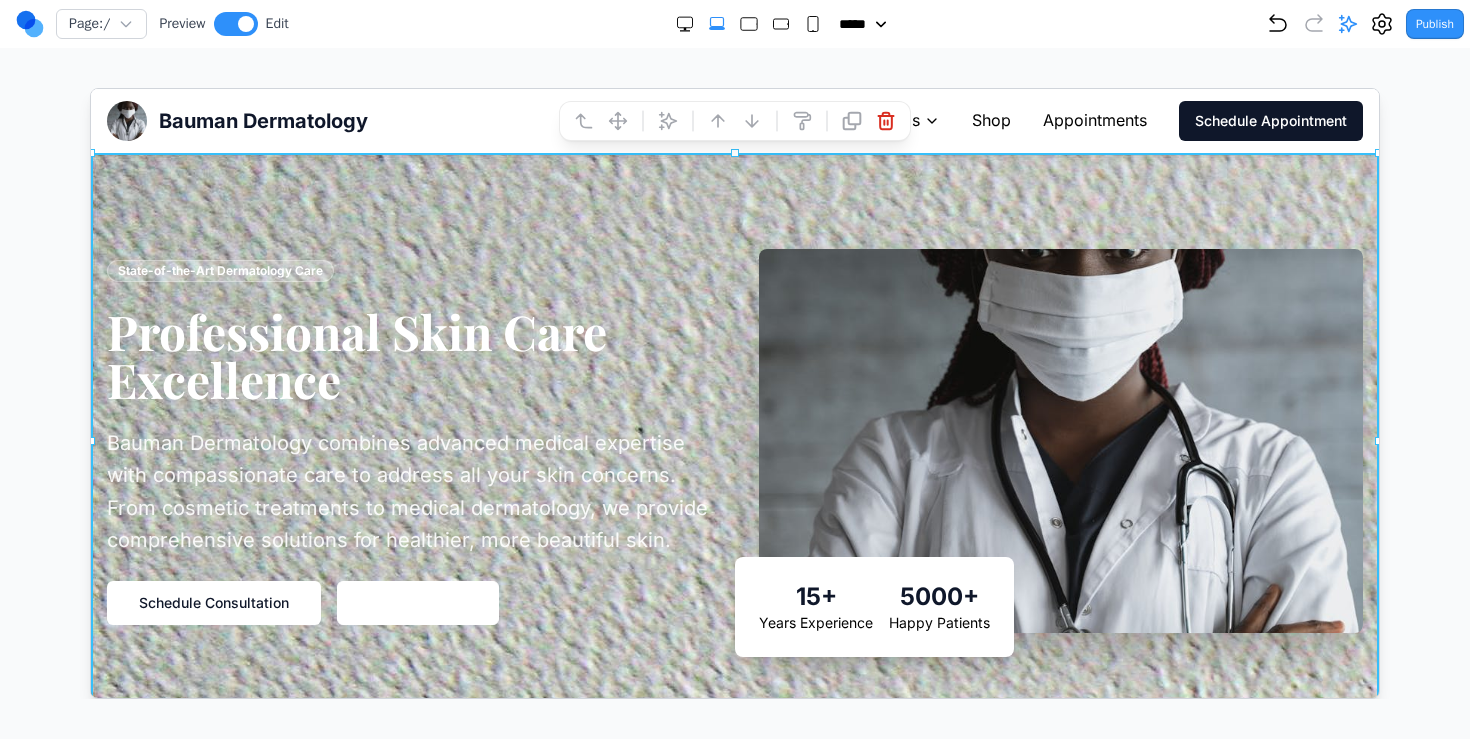 click on "Page:  / Preview Edit ***** ***** ****** ****** ****** Publish Project Settings Form Dashboard + New Project Clone Project Delete Project Make Changes With AI delete all the text and just include the CTA to request an appointment - Updating the contact dropdown menu to only show appointment request CTA" at bounding box center (735, 349) 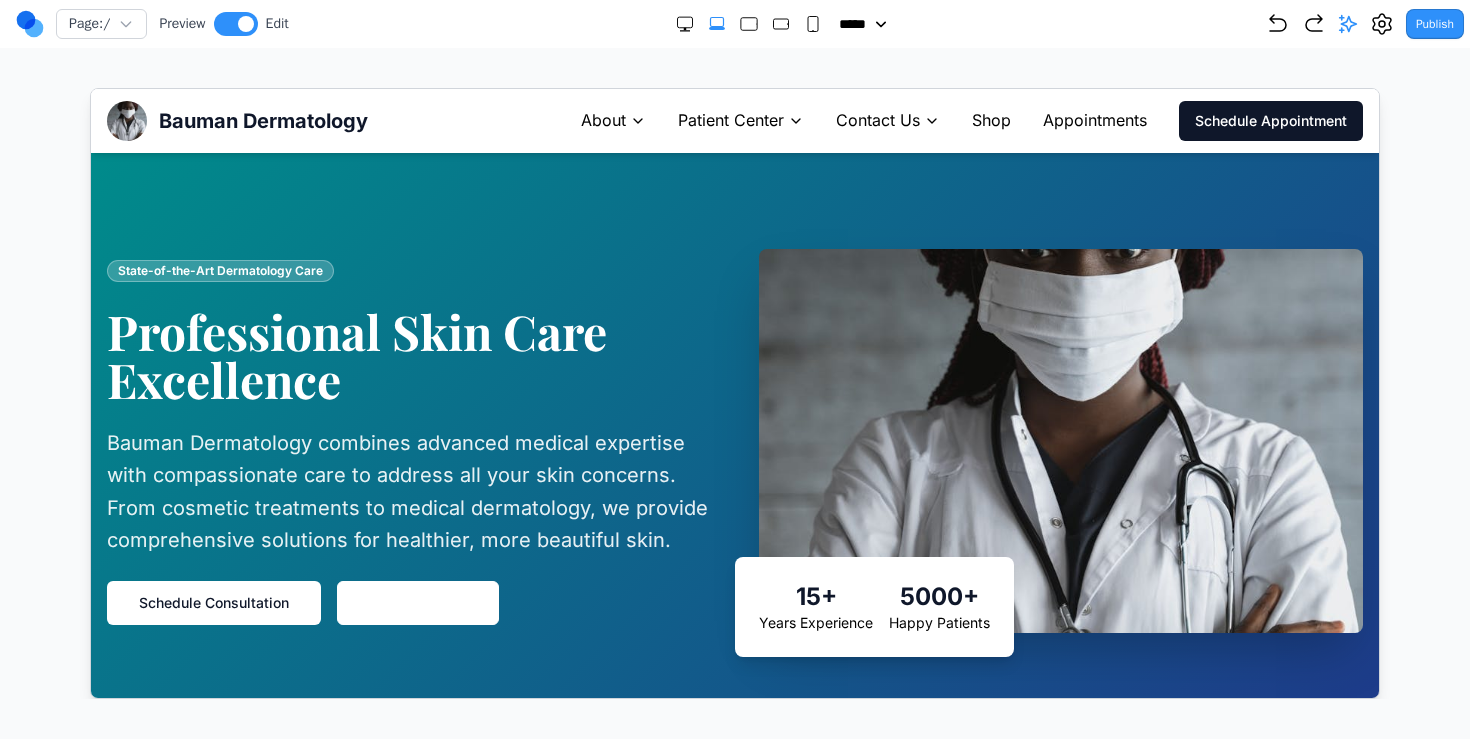 click 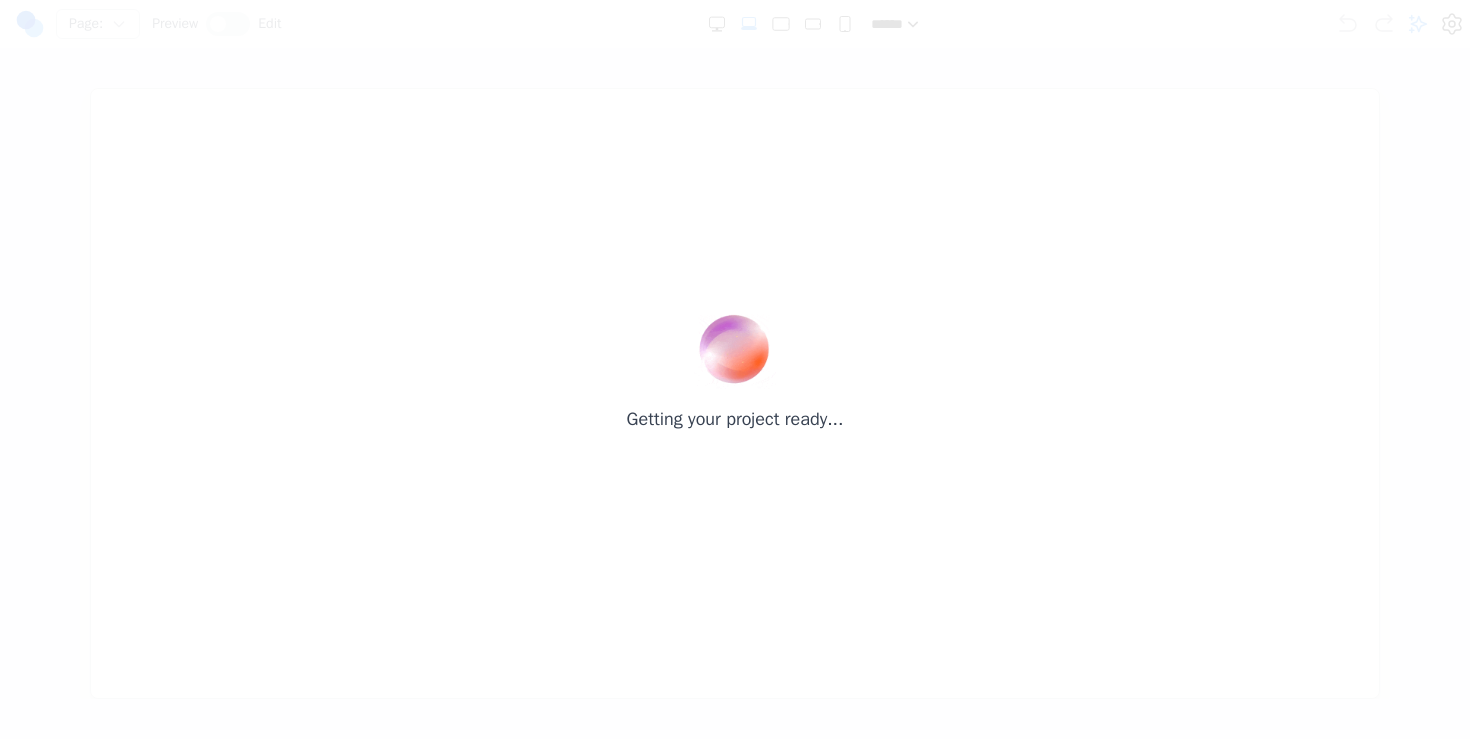 scroll, scrollTop: 0, scrollLeft: 0, axis: both 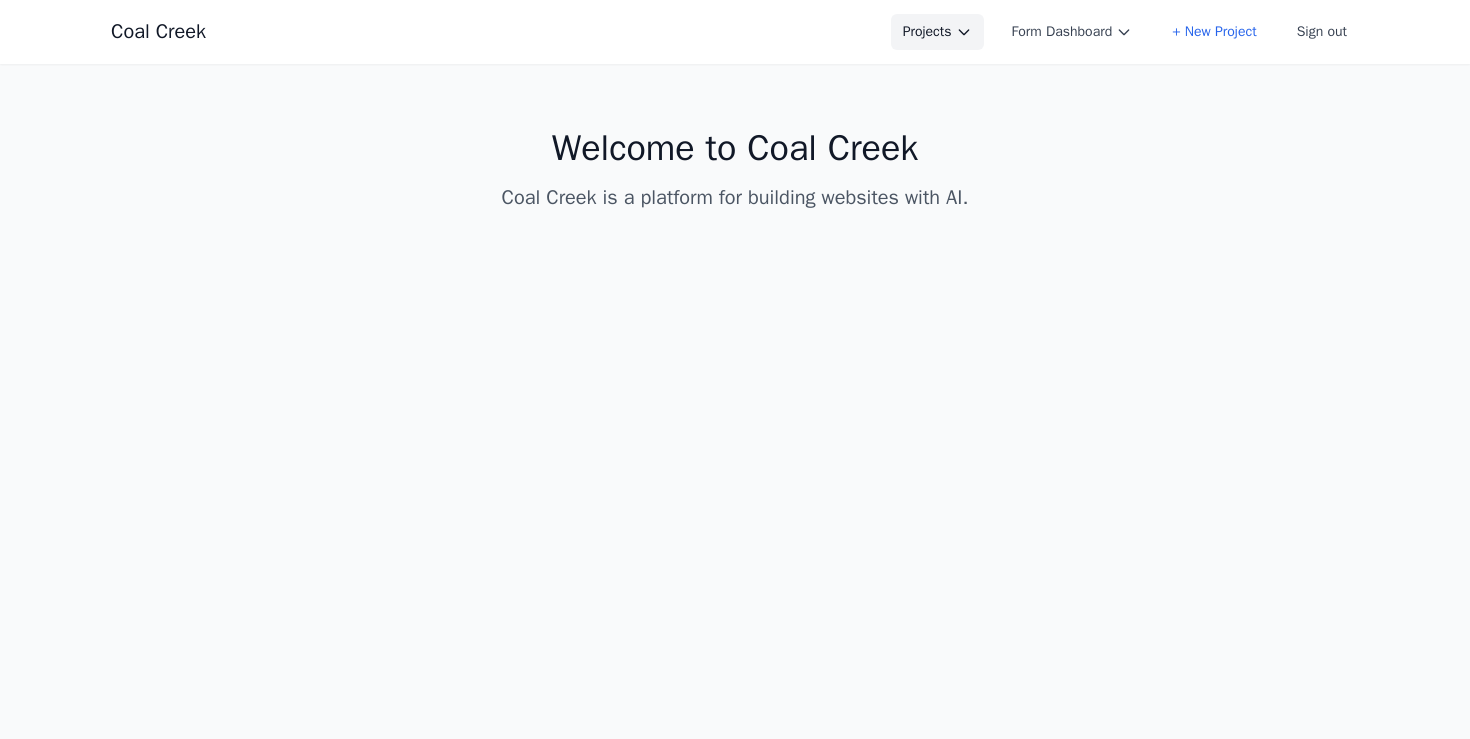 click on "Projects" at bounding box center [937, 32] 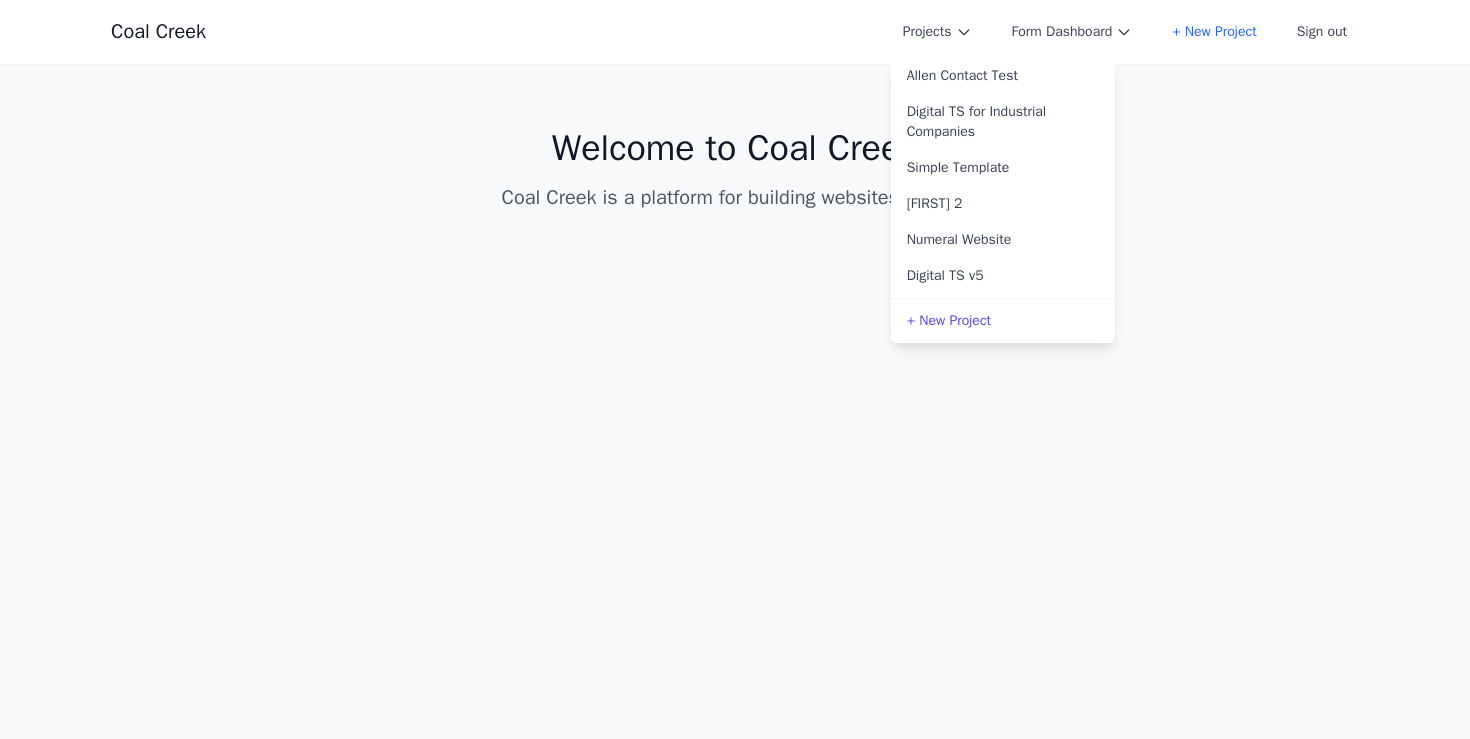 scroll, scrollTop: 0, scrollLeft: 0, axis: both 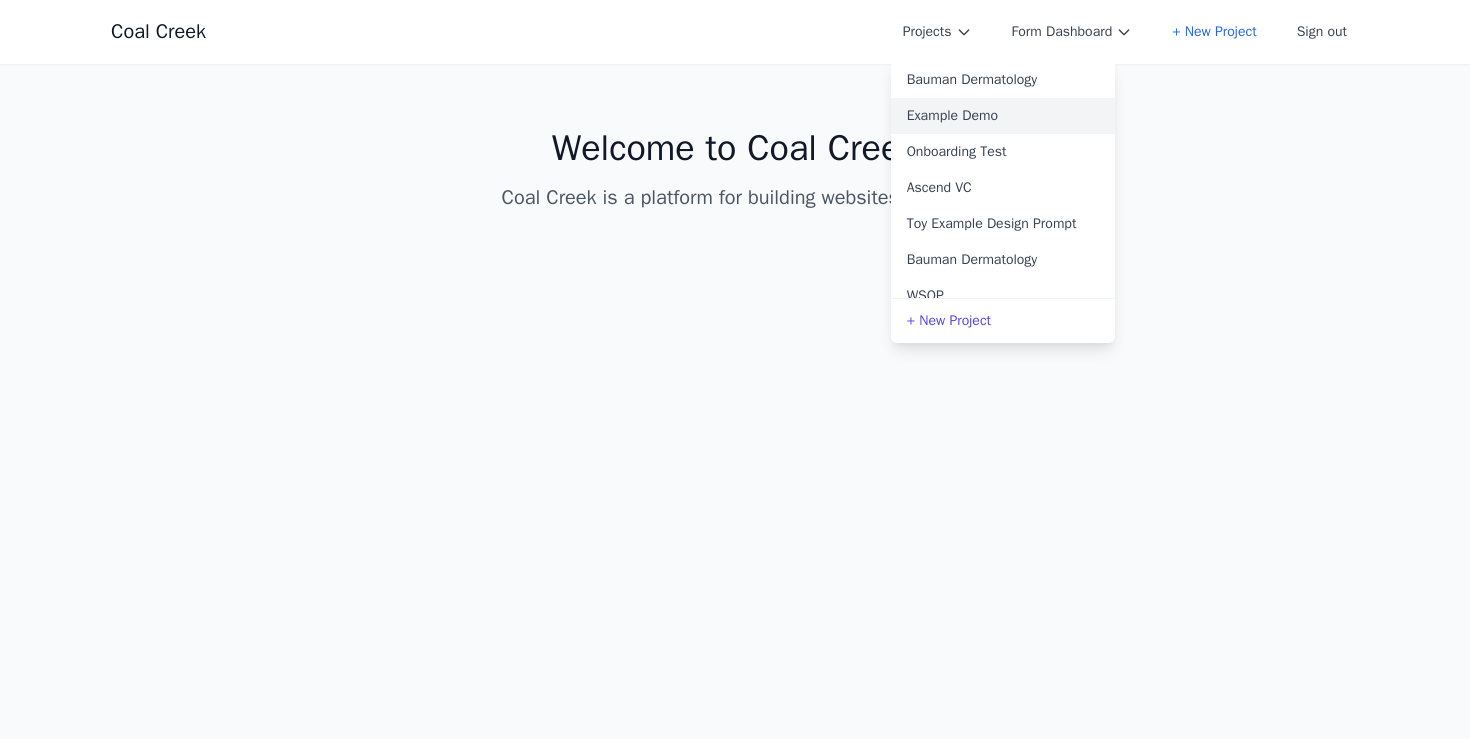 type 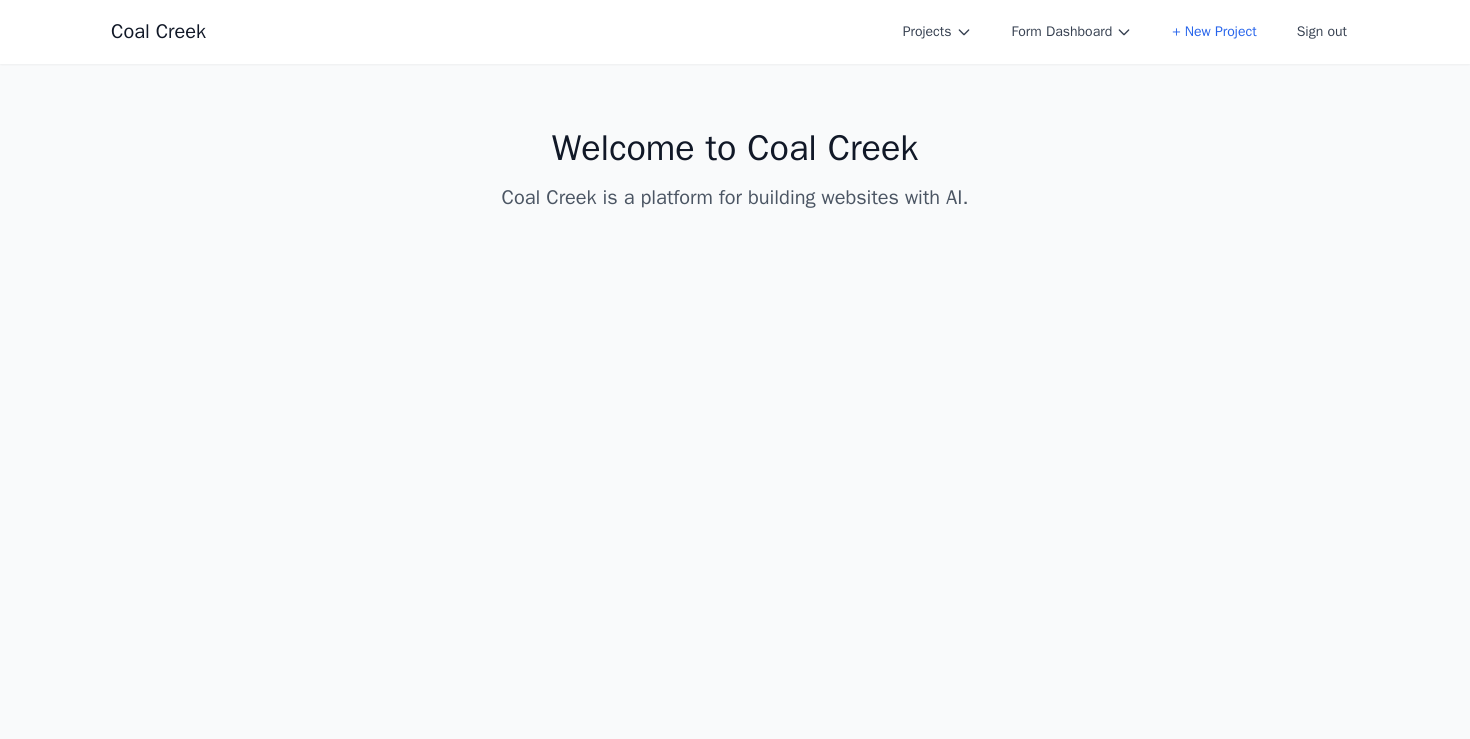 scroll, scrollTop: 0, scrollLeft: 0, axis: both 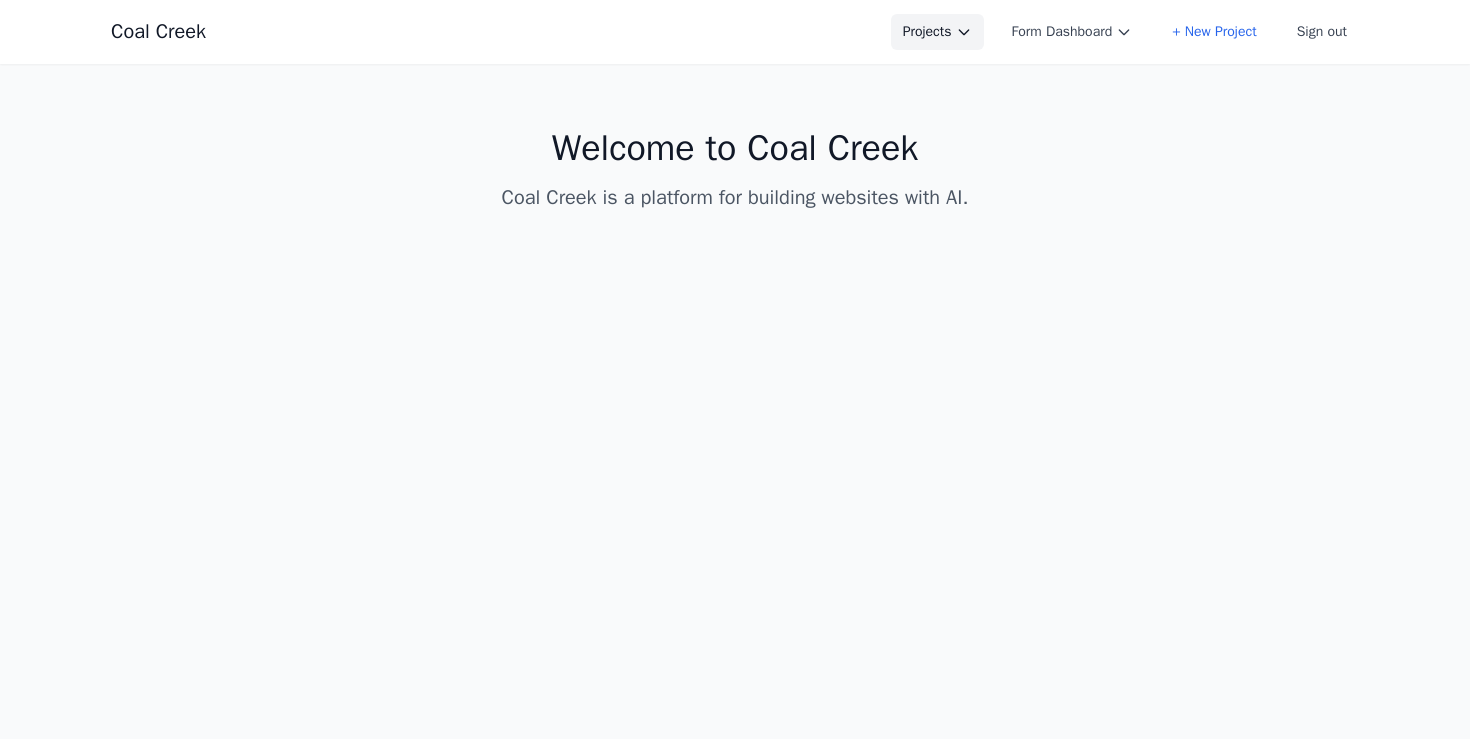 click on "Projects" at bounding box center [937, 32] 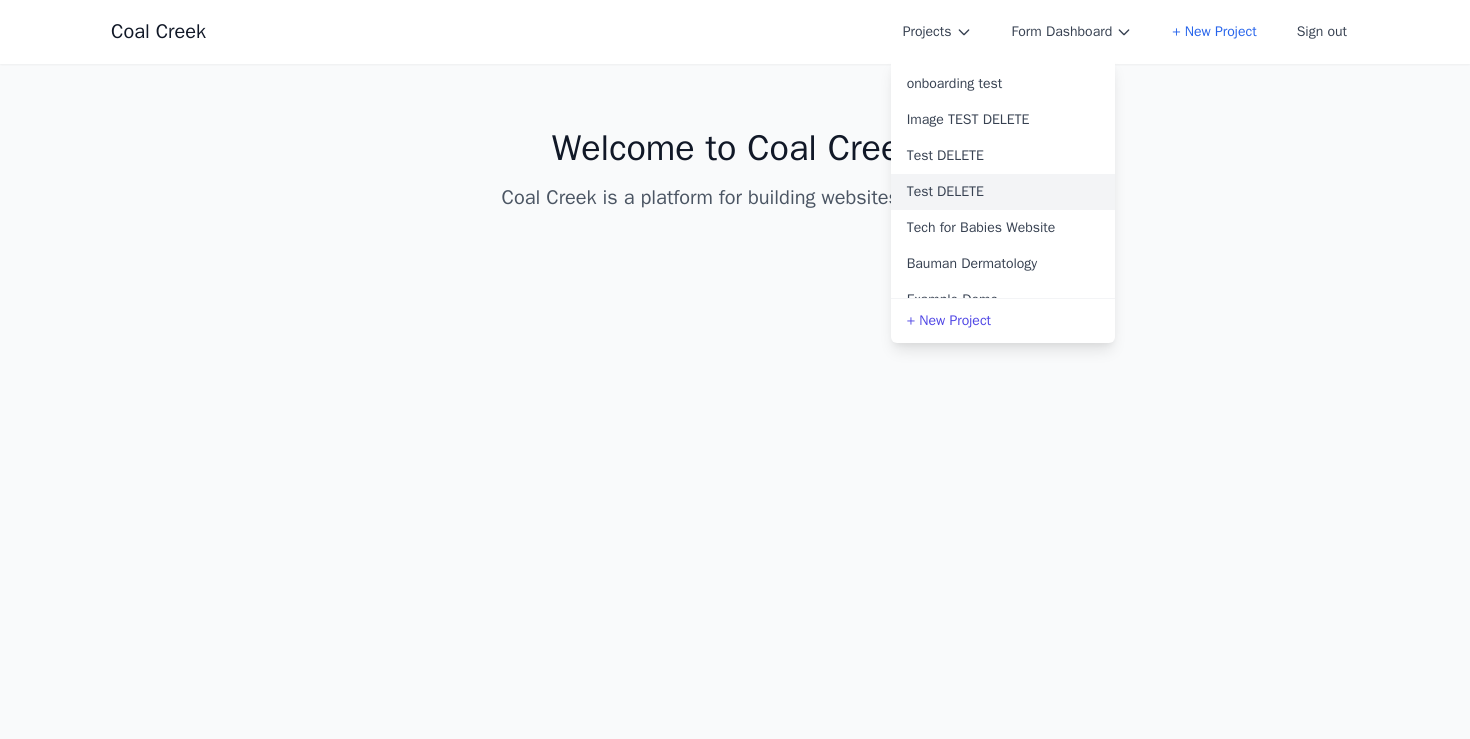 scroll, scrollTop: 0, scrollLeft: 0, axis: both 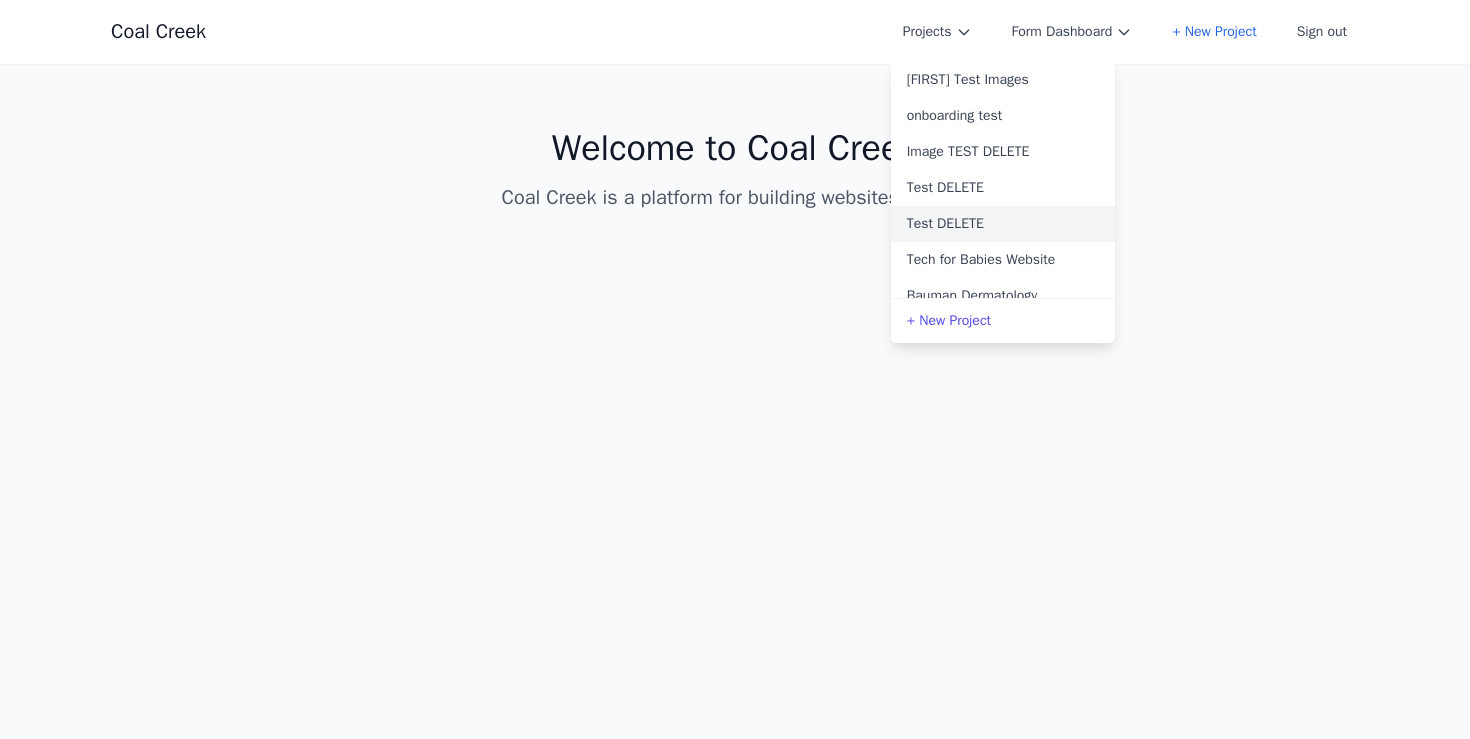 click on "Test DELETE" at bounding box center [1003, 224] 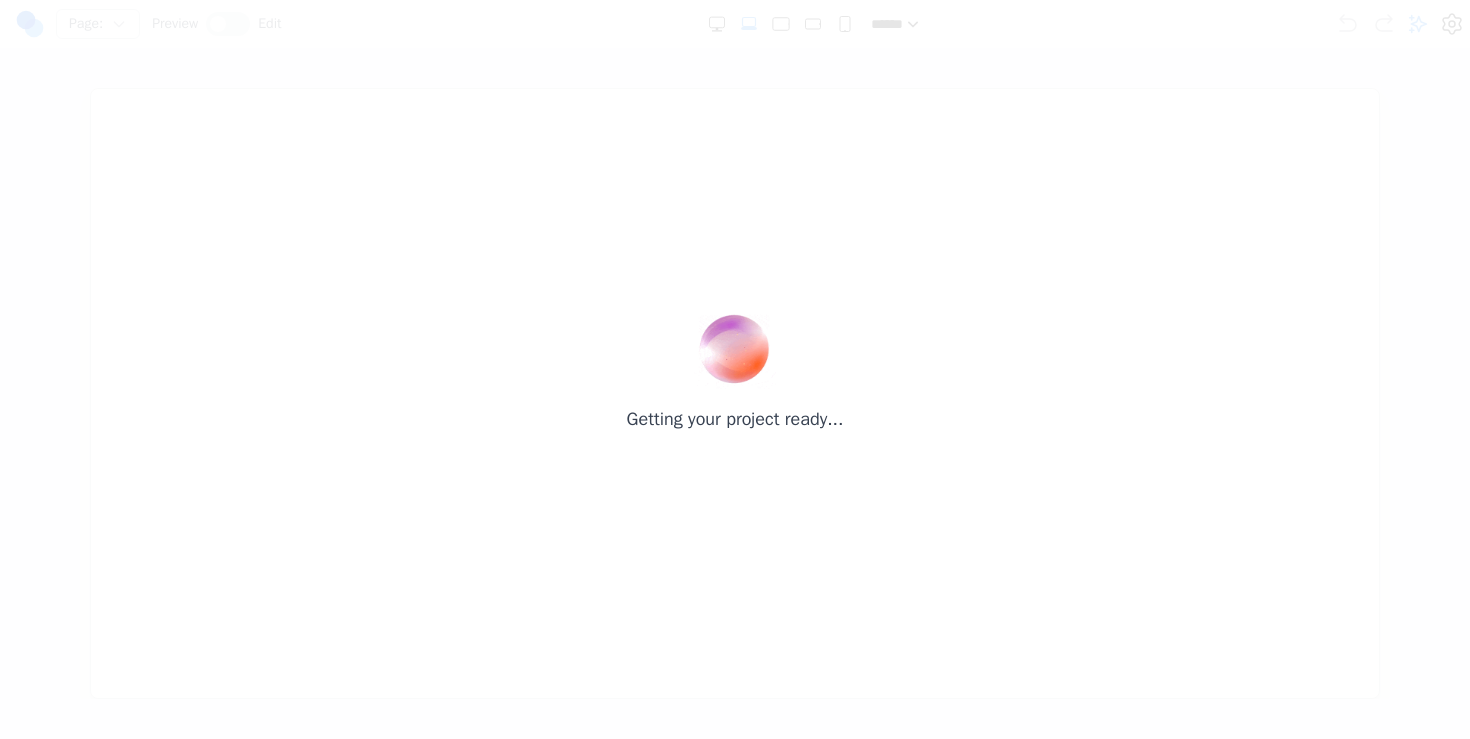 scroll, scrollTop: 0, scrollLeft: 0, axis: both 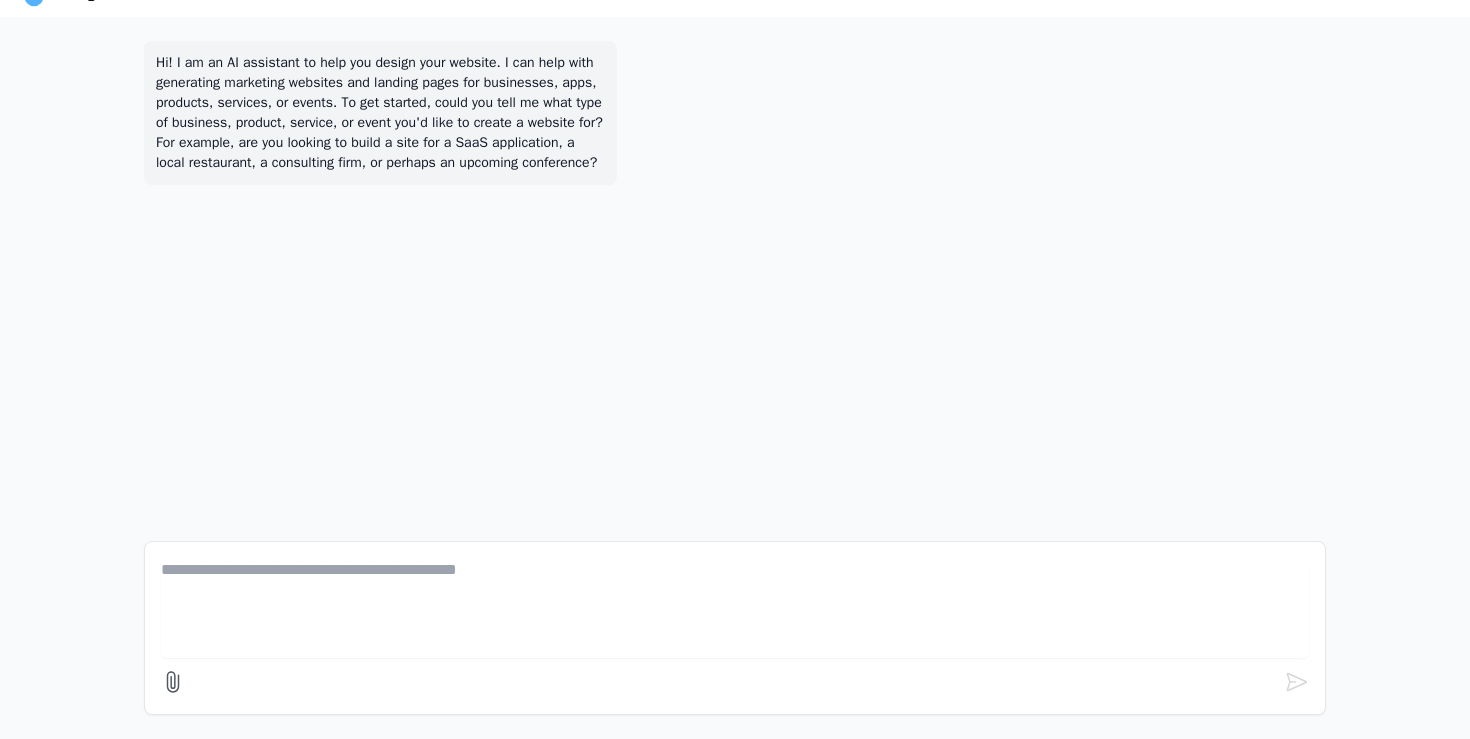 click at bounding box center (735, 628) 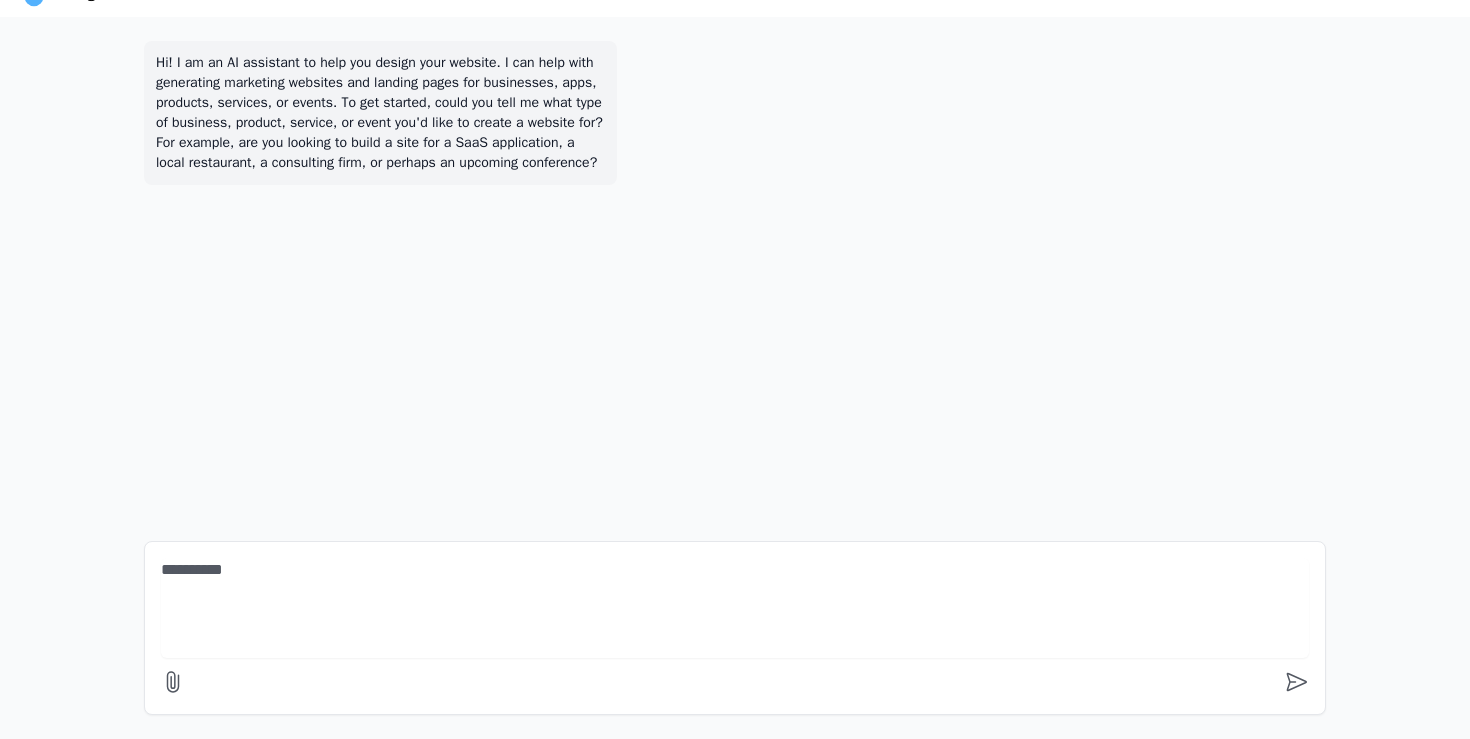 type on "**********" 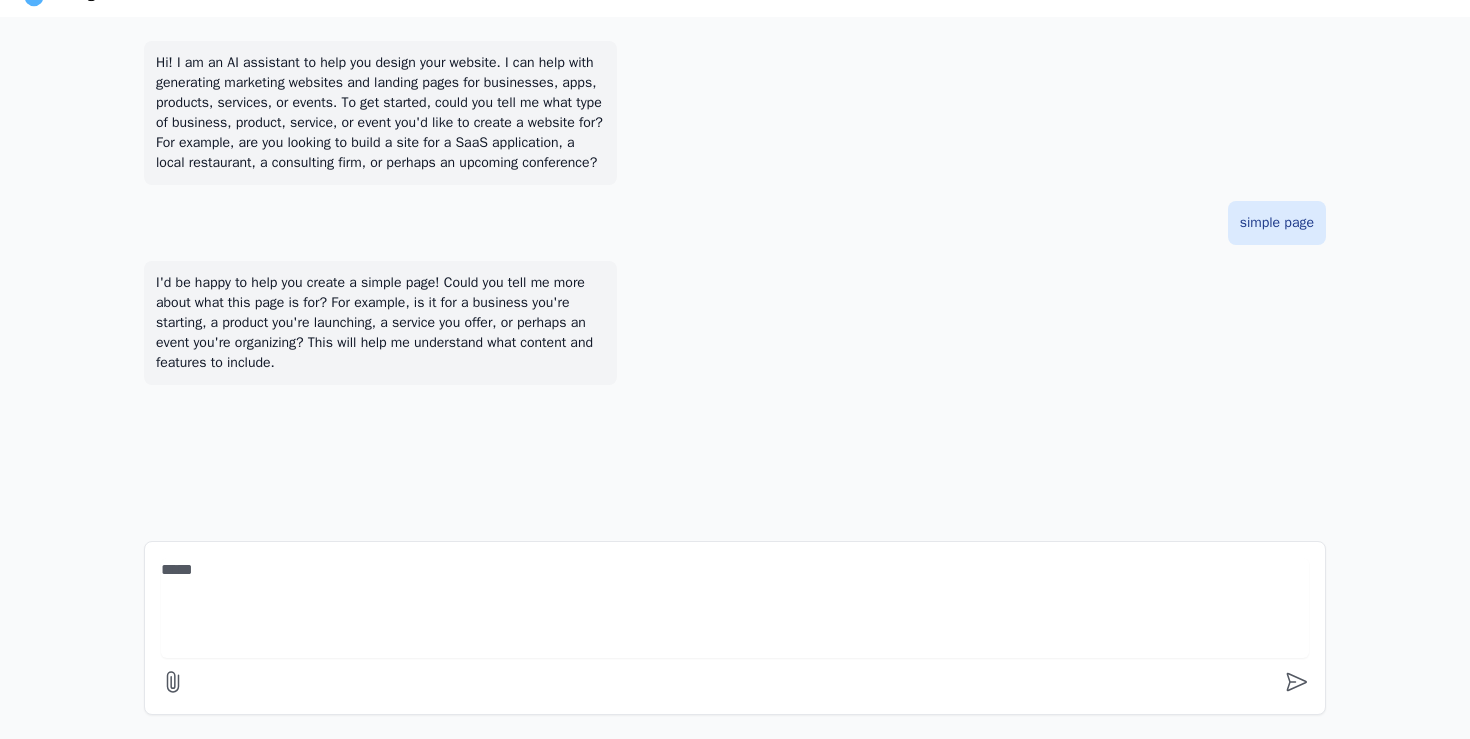 type on "******" 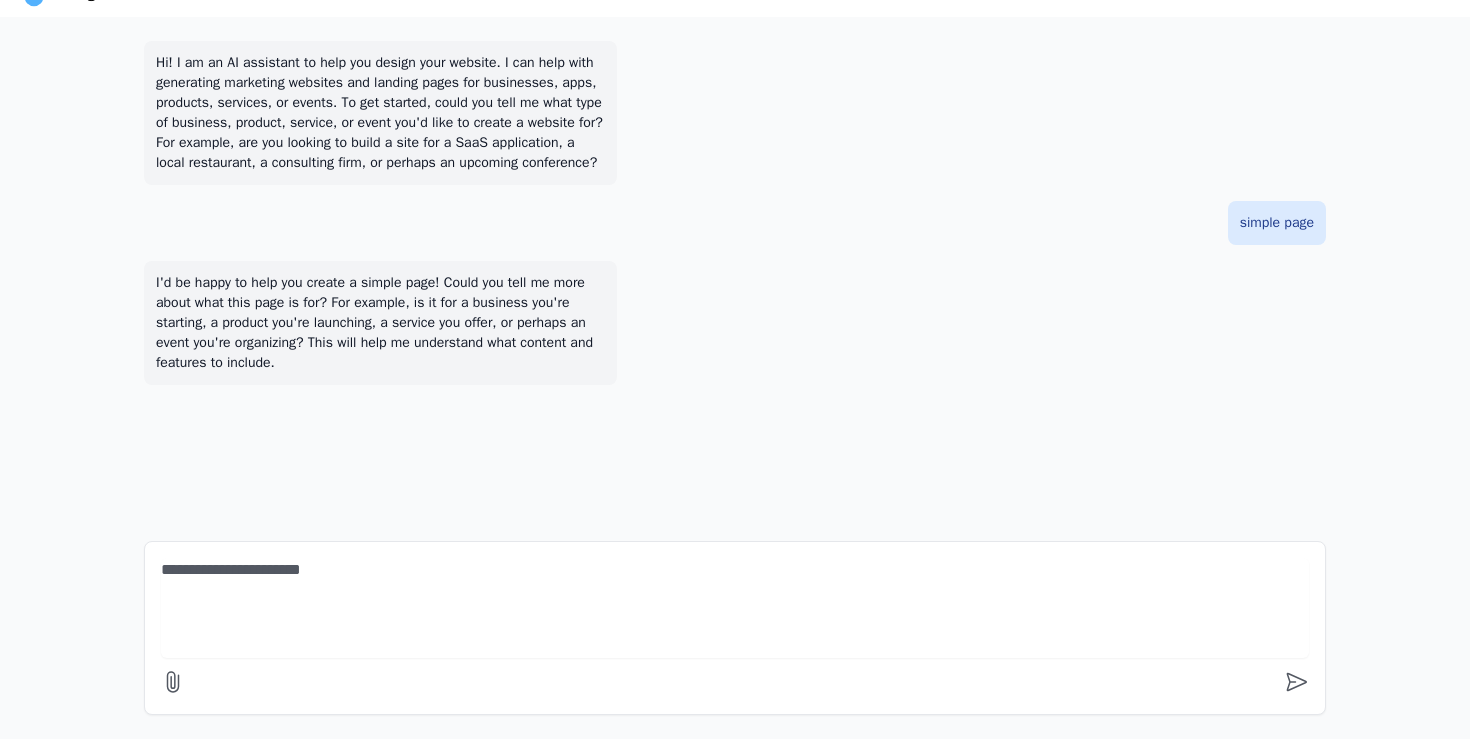 type on "**********" 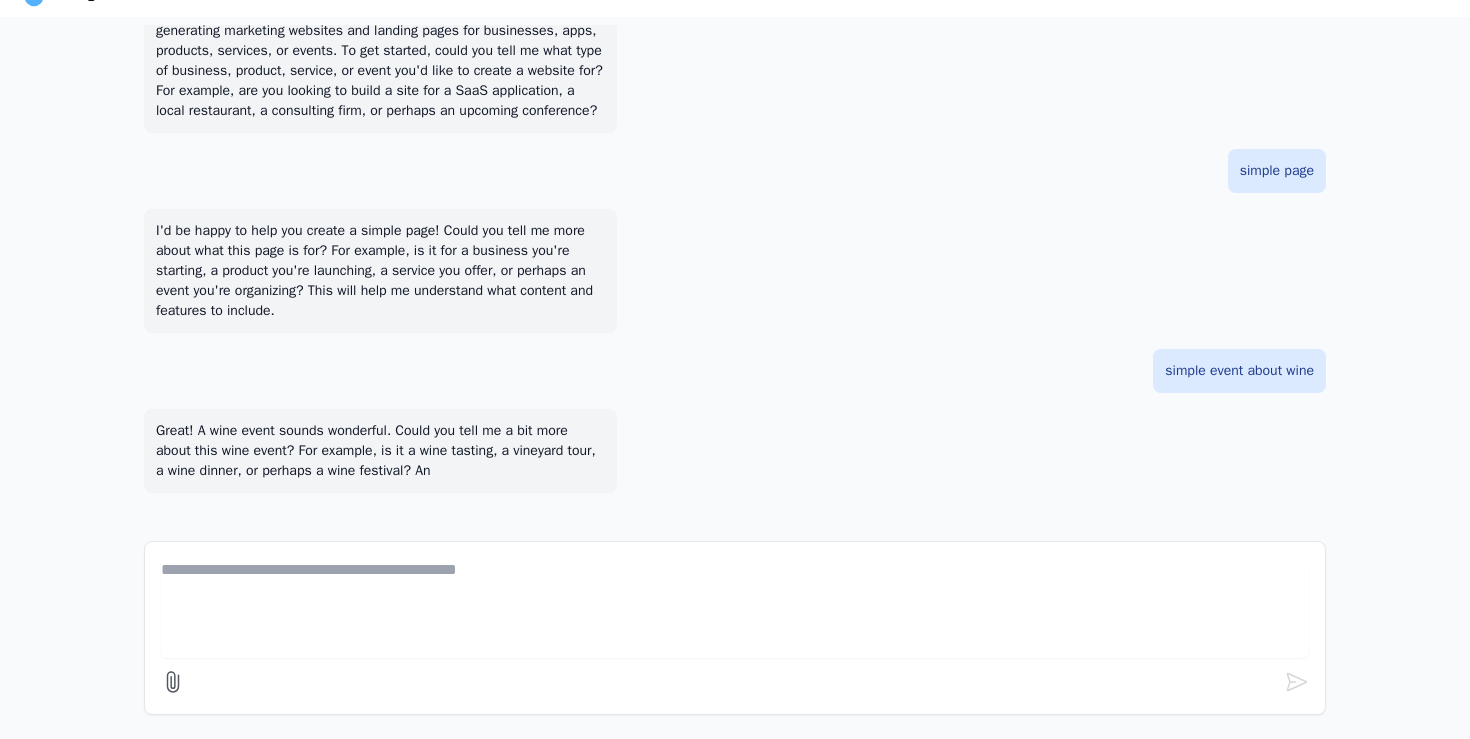 scroll, scrollTop: 92, scrollLeft: 0, axis: vertical 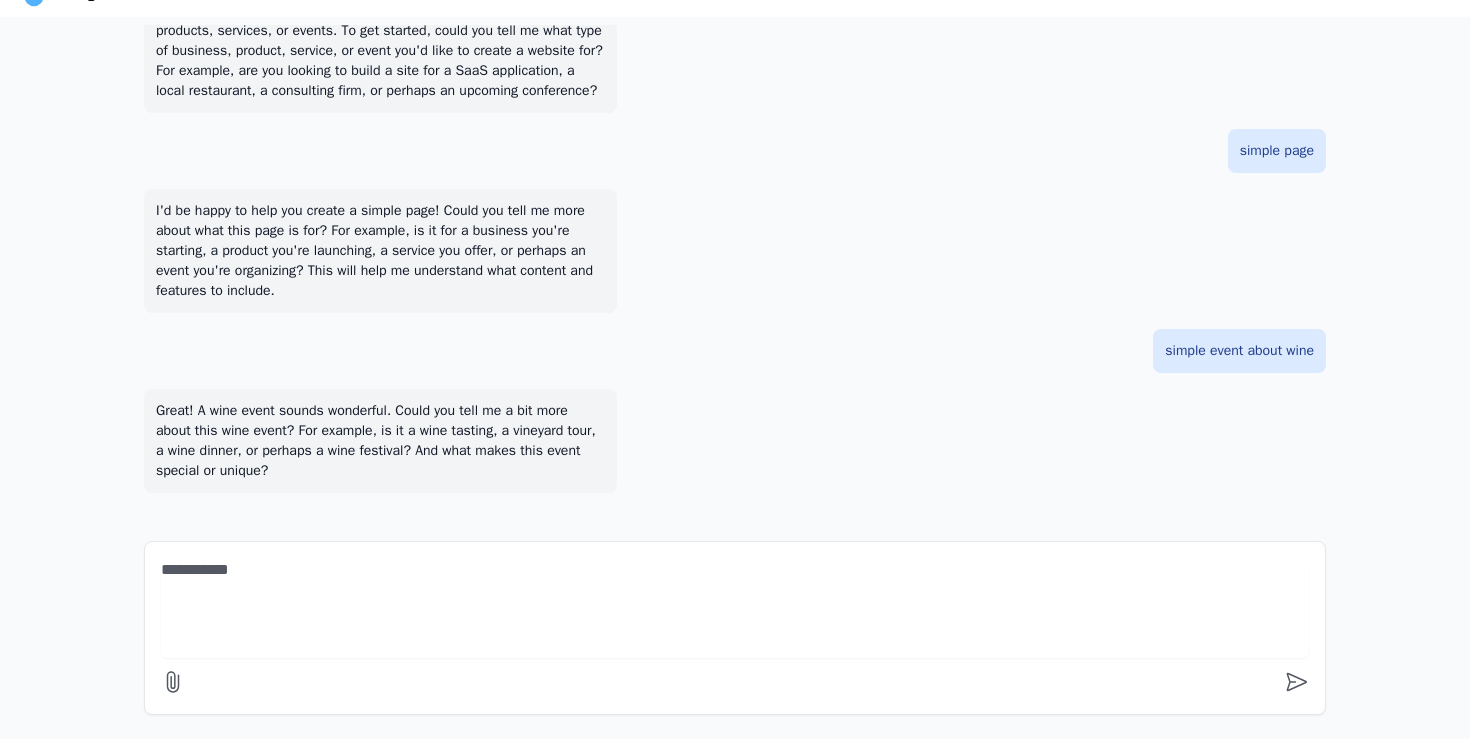 type on "**********" 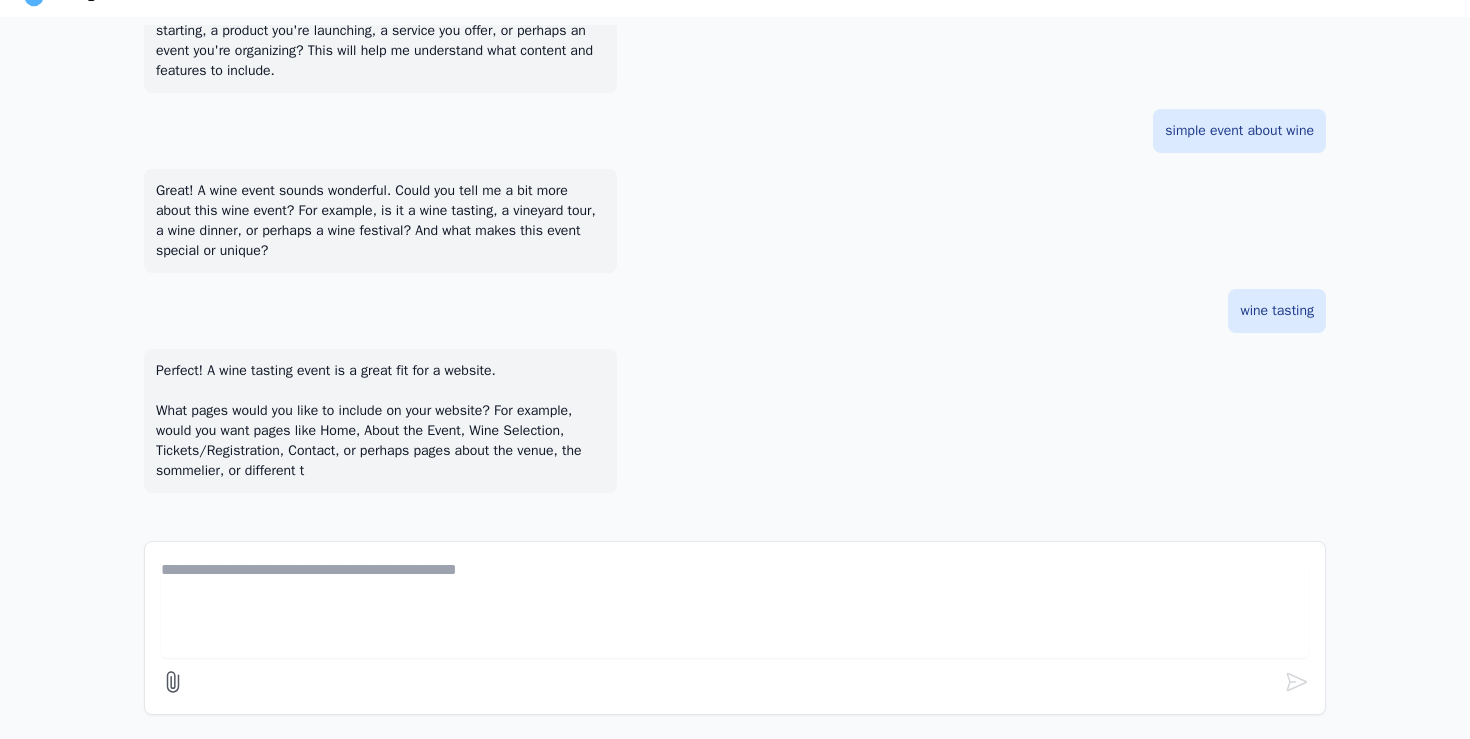 scroll, scrollTop: 312, scrollLeft: 0, axis: vertical 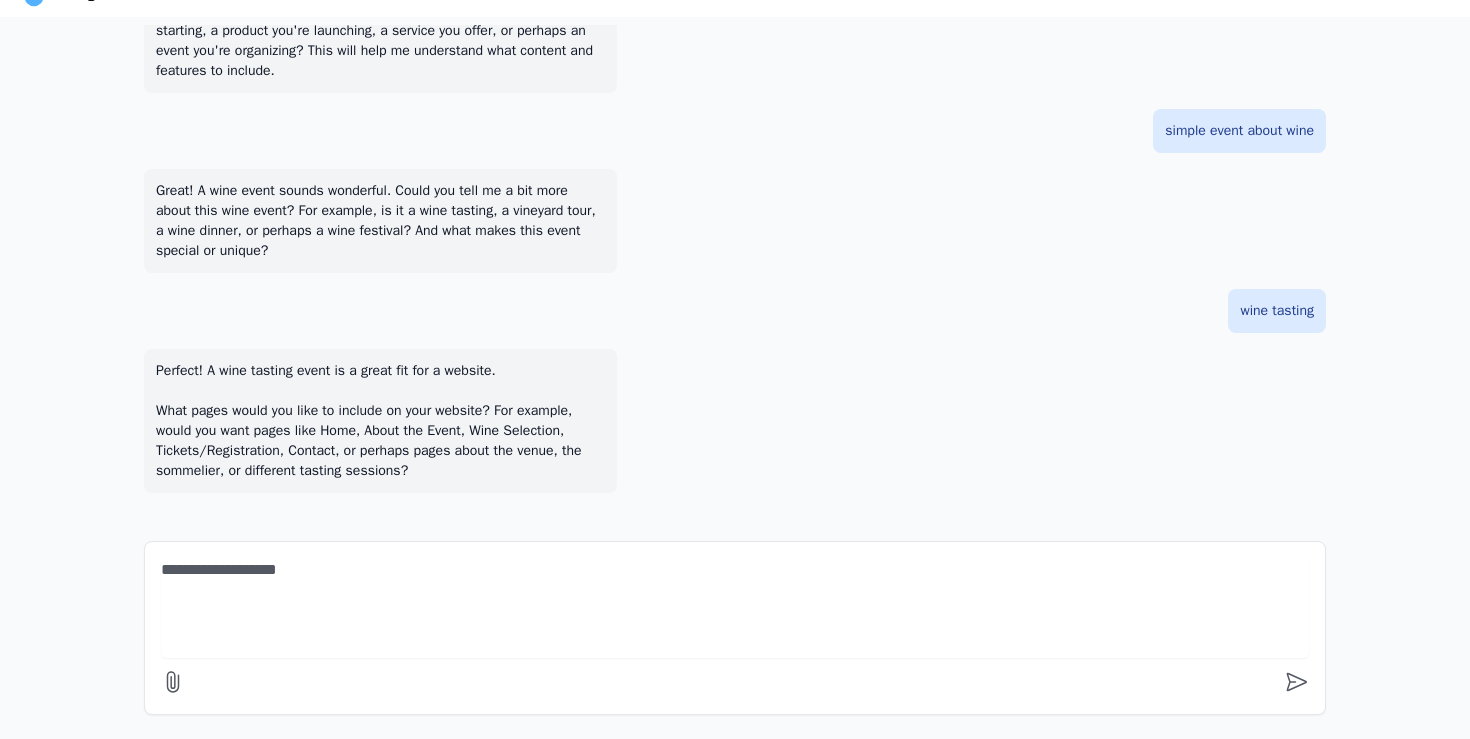 type on "**********" 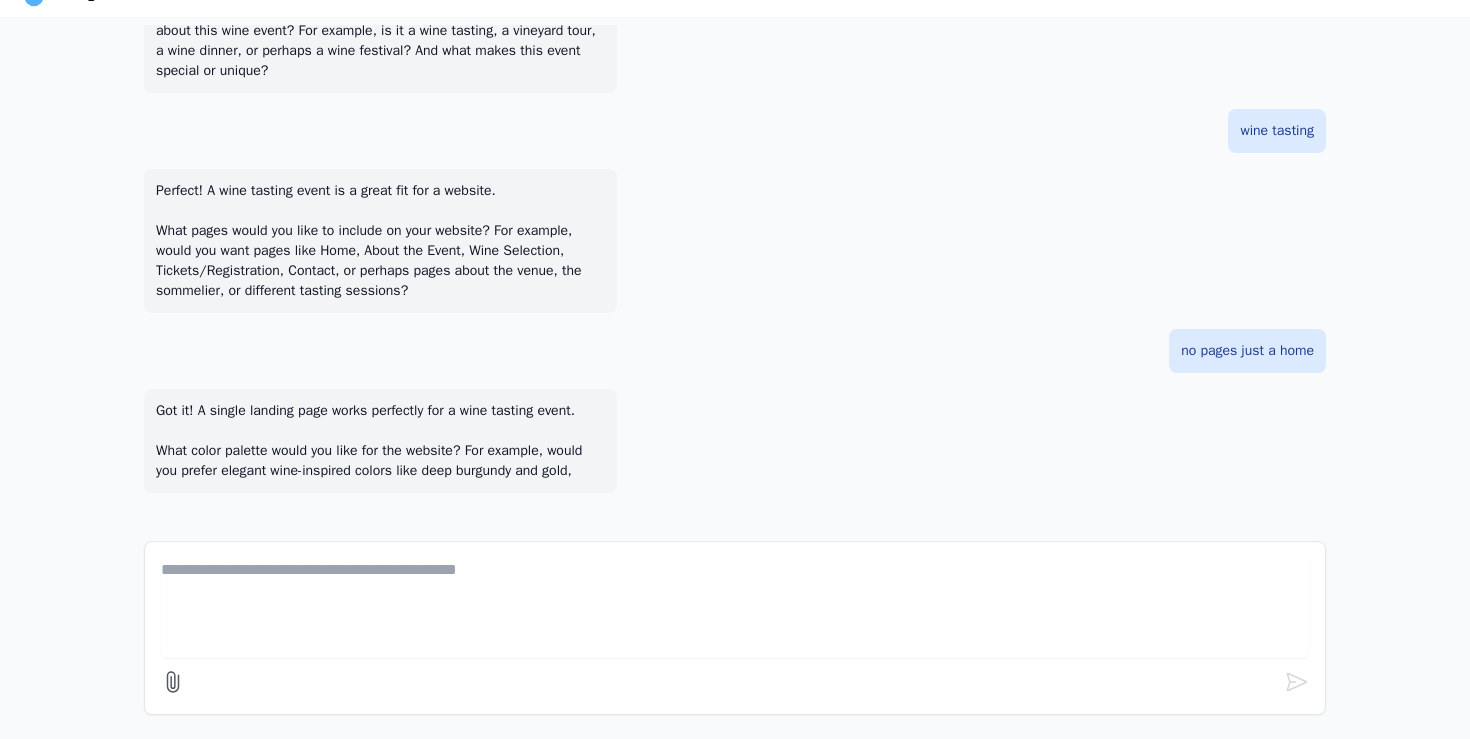 scroll, scrollTop: 532, scrollLeft: 0, axis: vertical 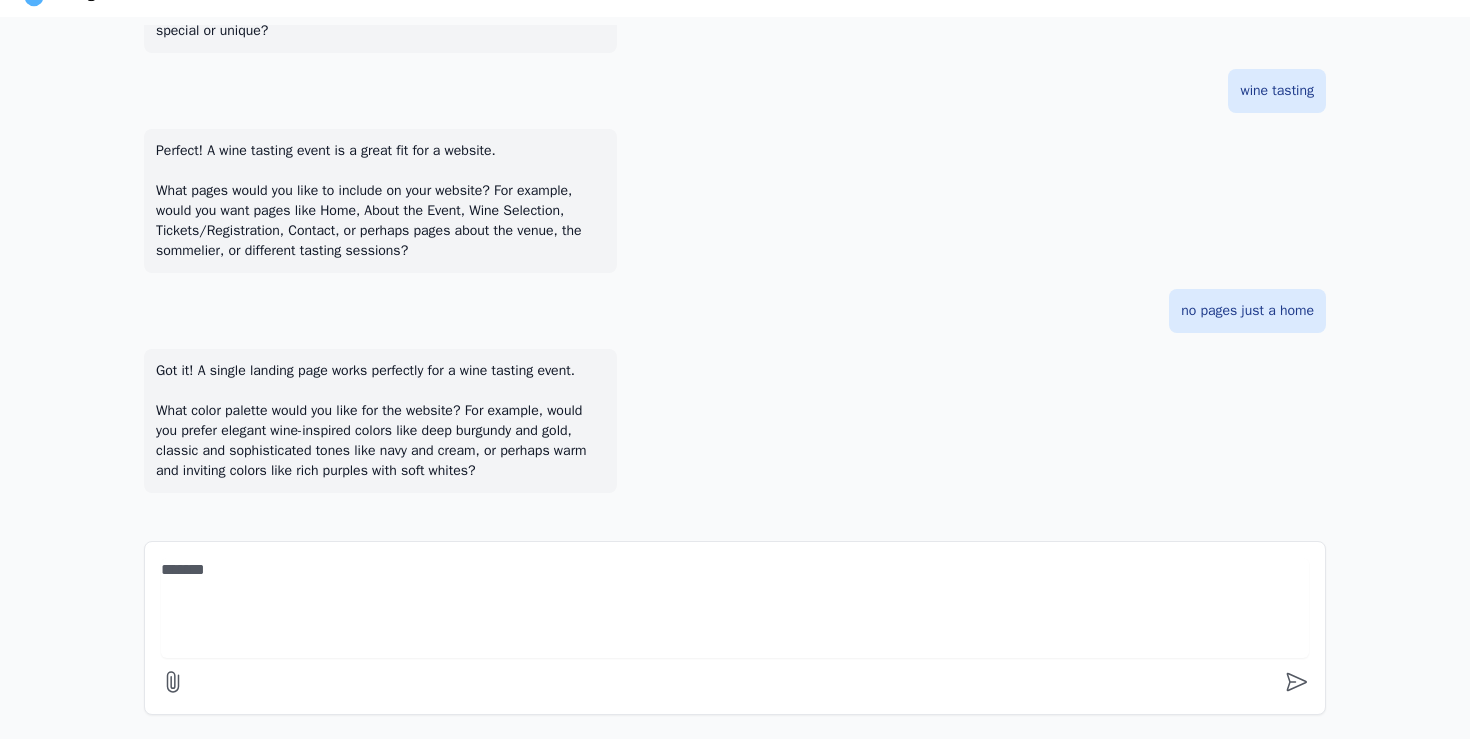 type on "********" 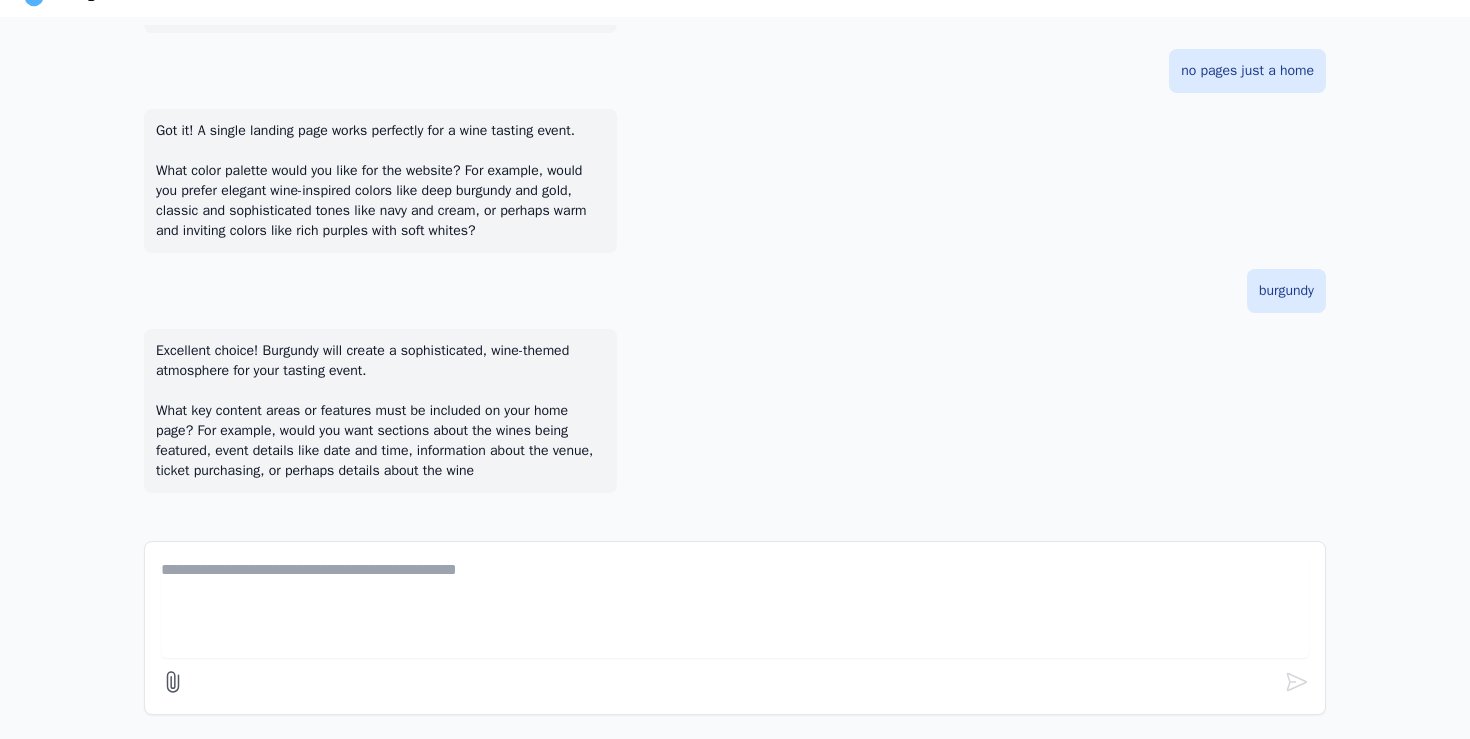scroll, scrollTop: 792, scrollLeft: 0, axis: vertical 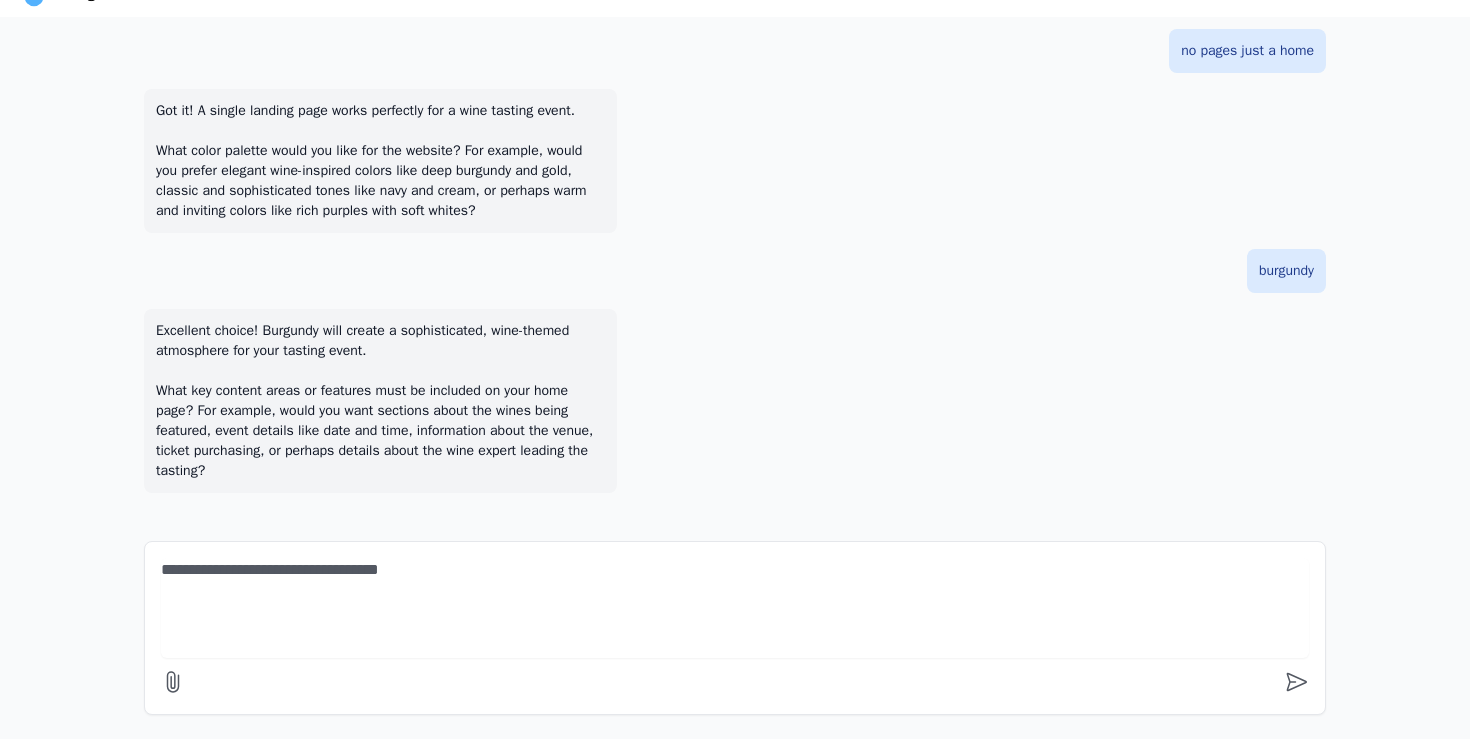 type on "**********" 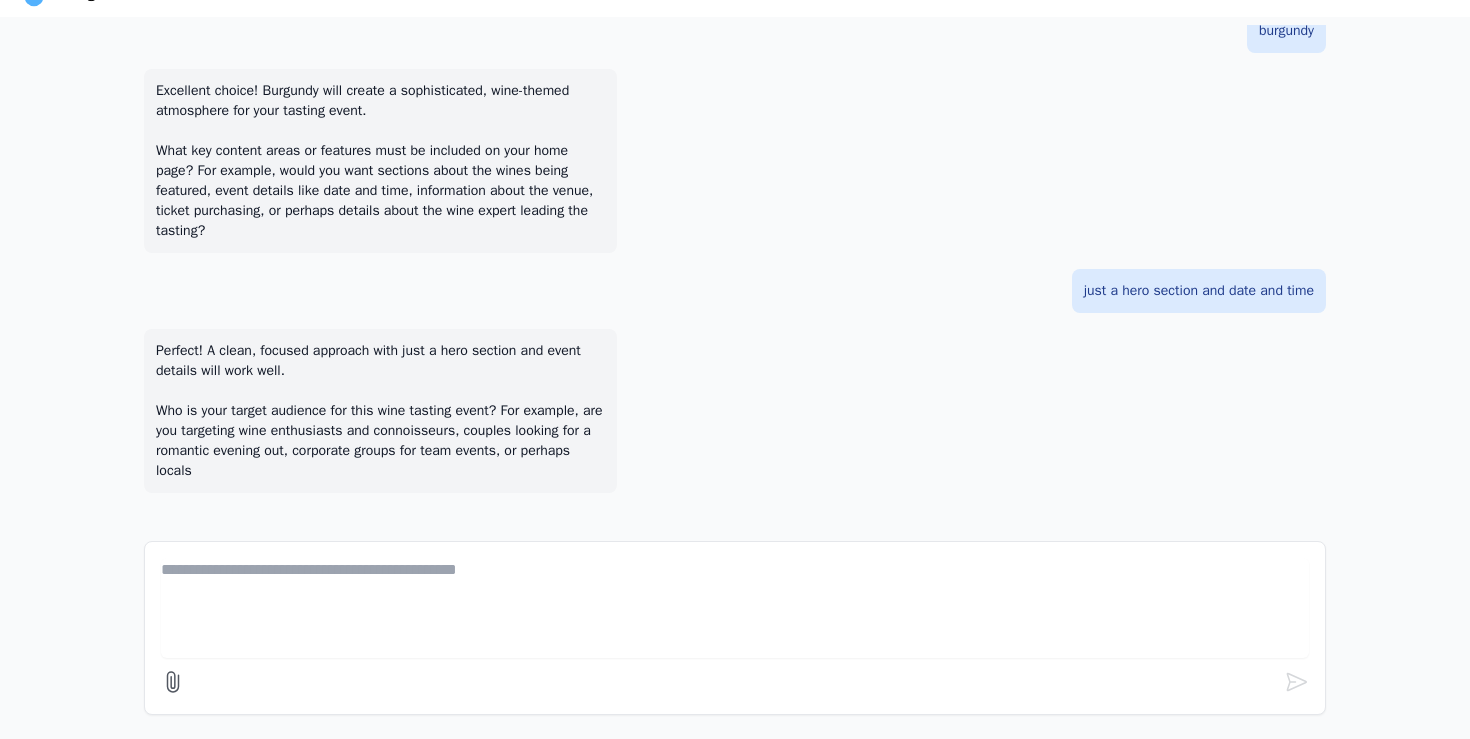 scroll, scrollTop: 1032, scrollLeft: 0, axis: vertical 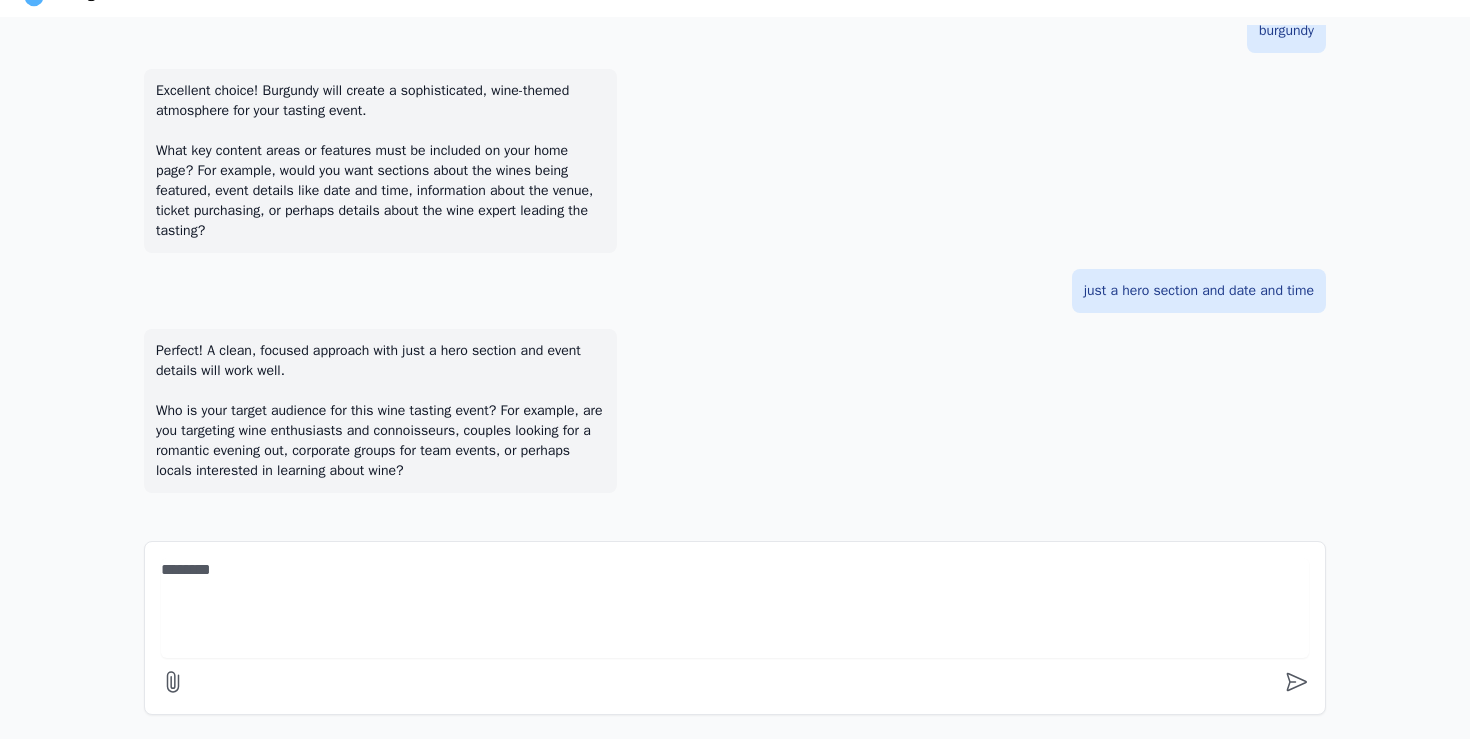 type on "*" 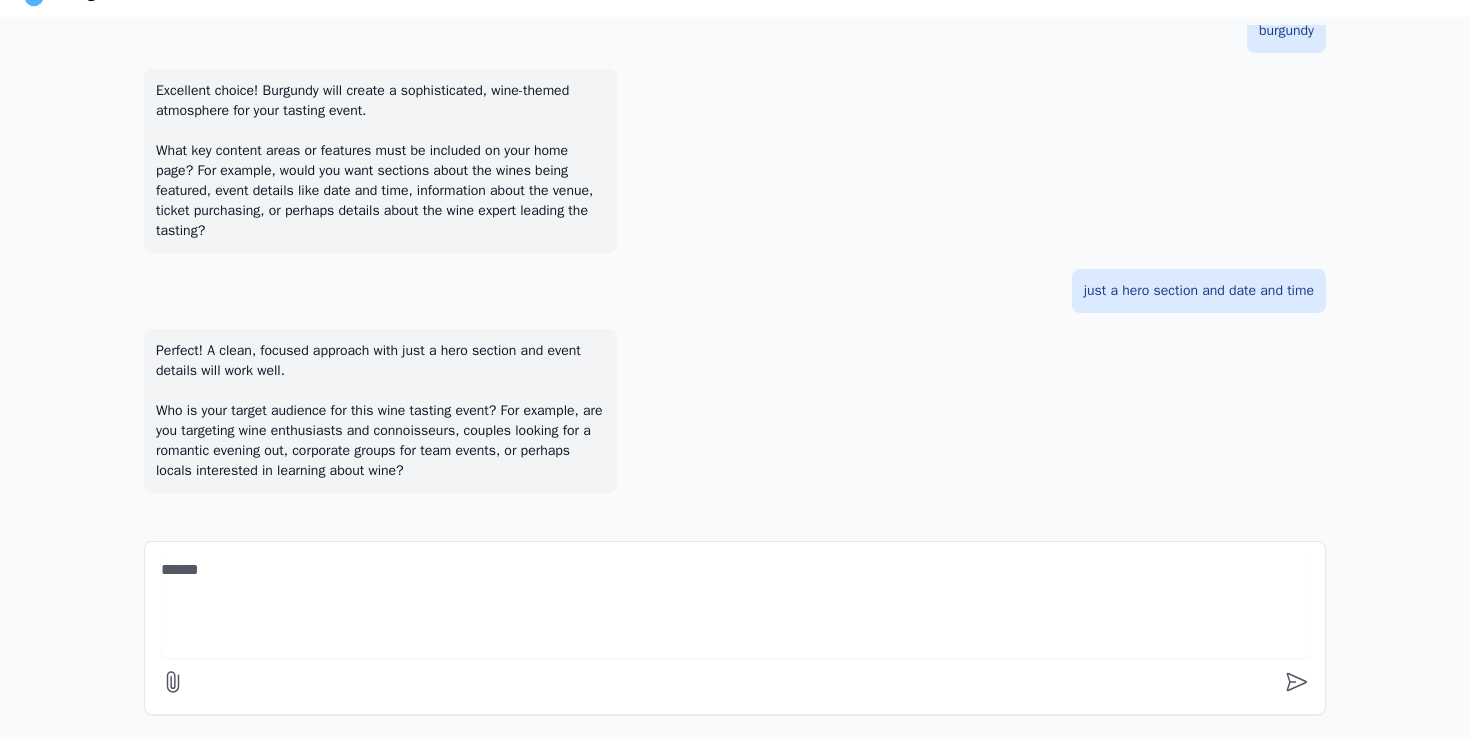 type on "******" 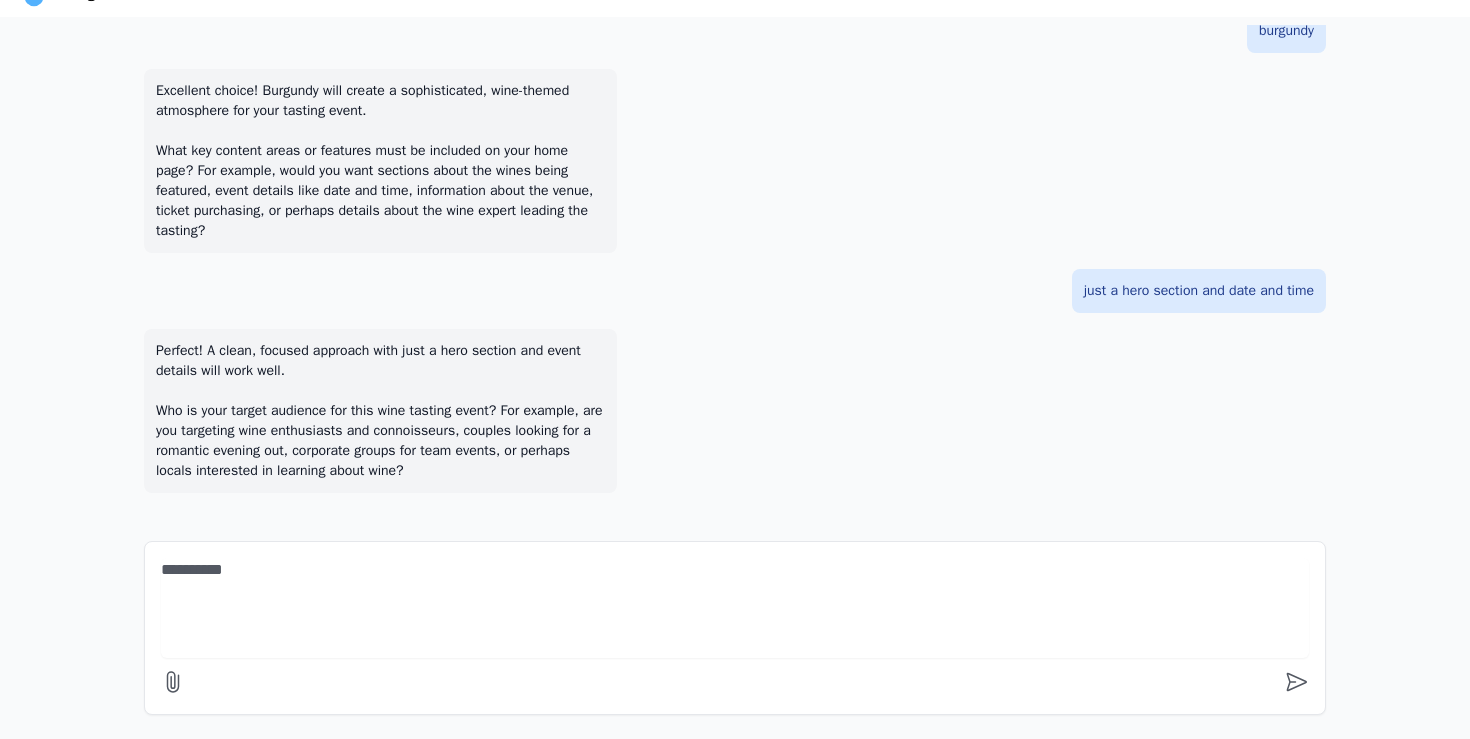 type on "**********" 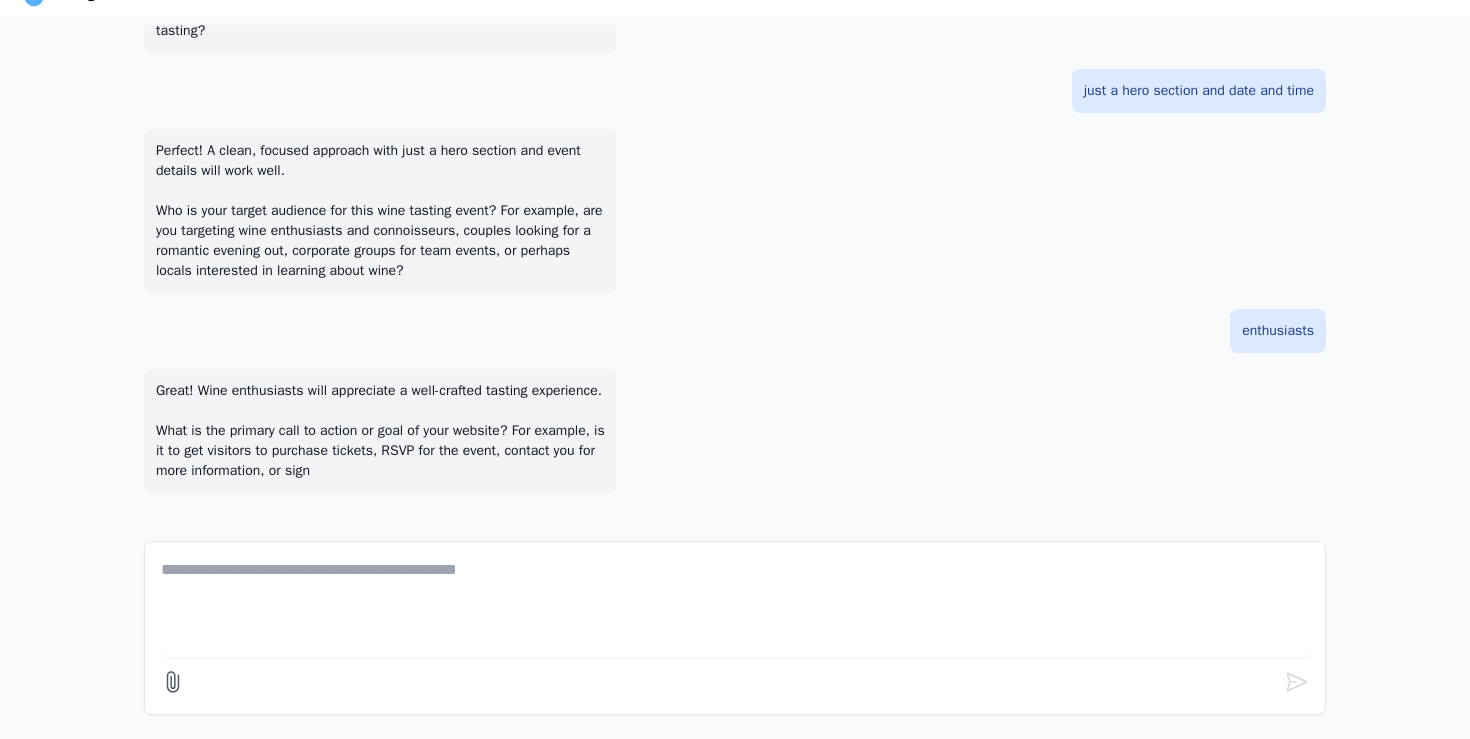 scroll, scrollTop: 1272, scrollLeft: 0, axis: vertical 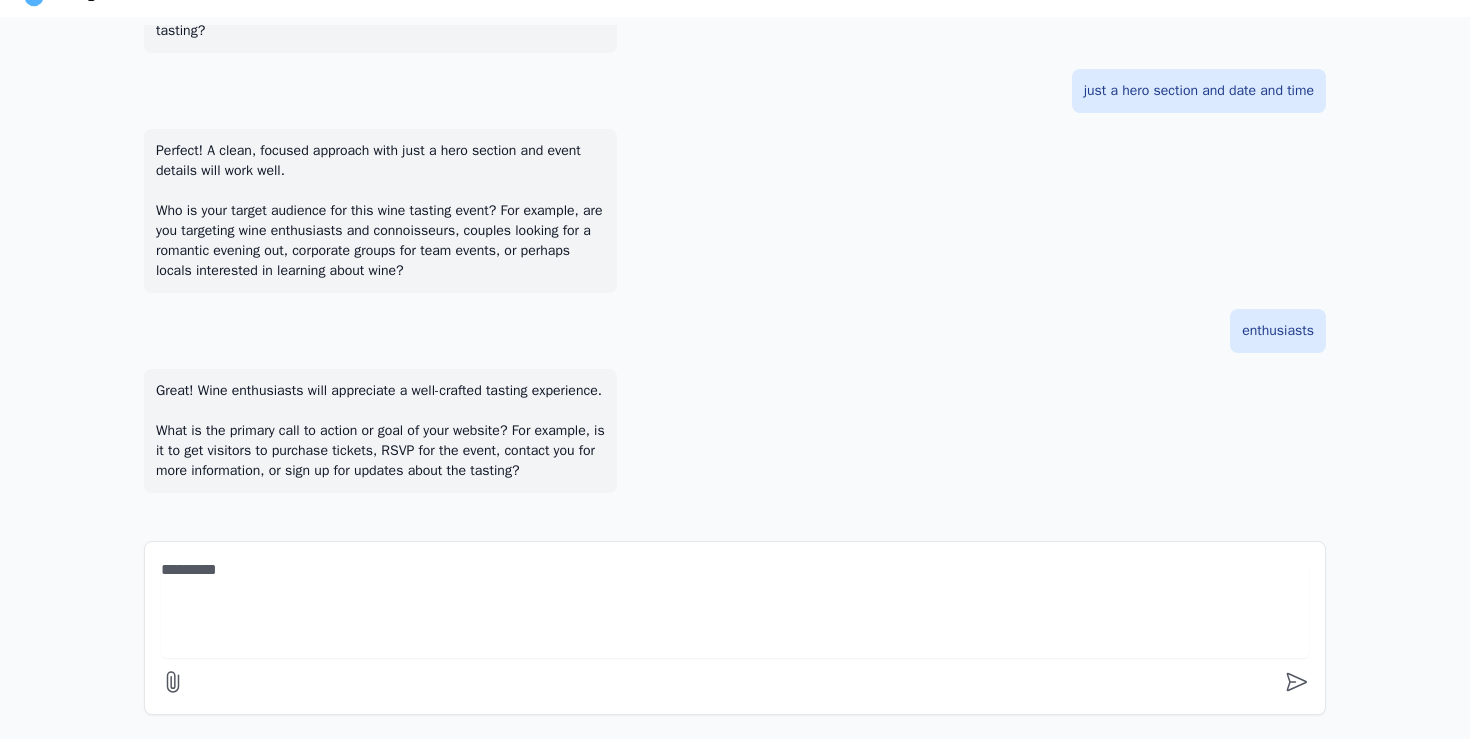type on "**********" 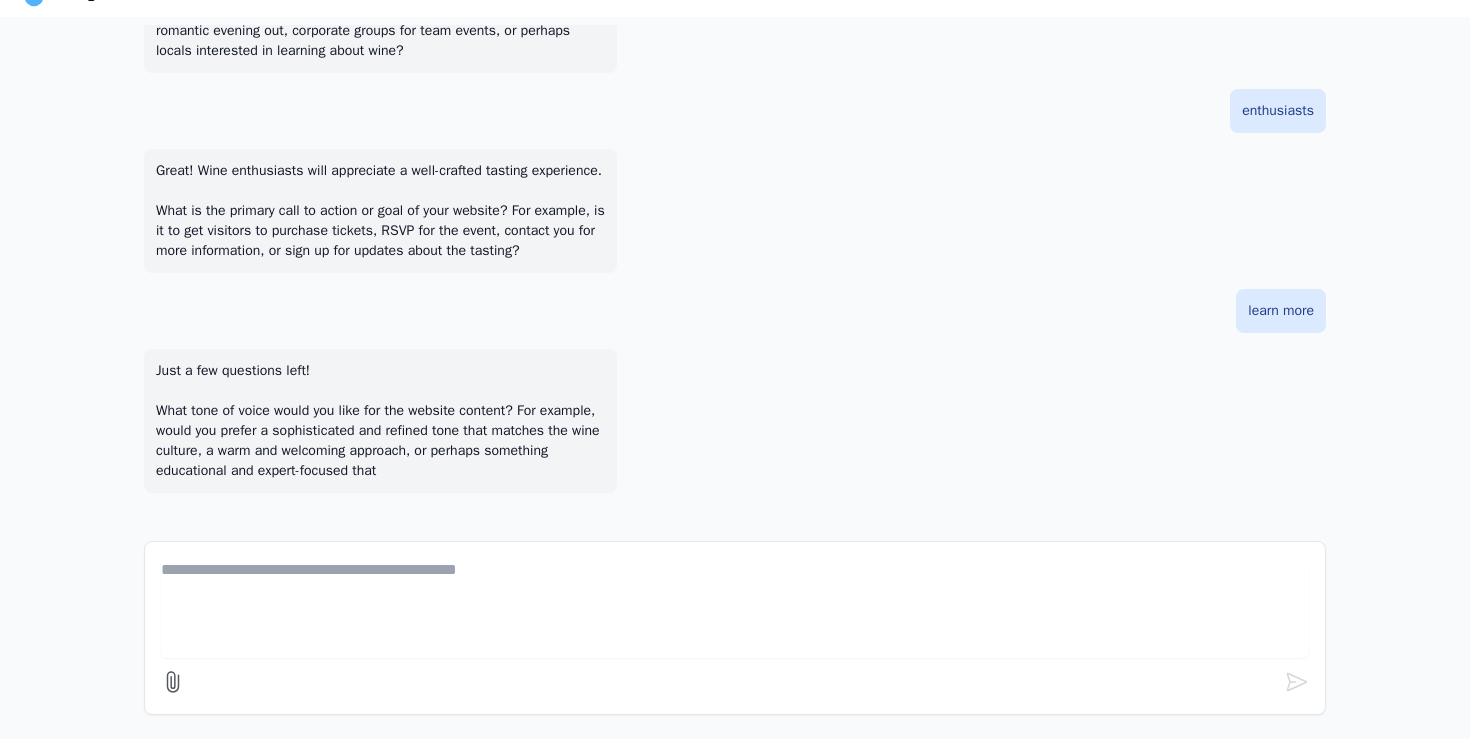 scroll, scrollTop: 1512, scrollLeft: 0, axis: vertical 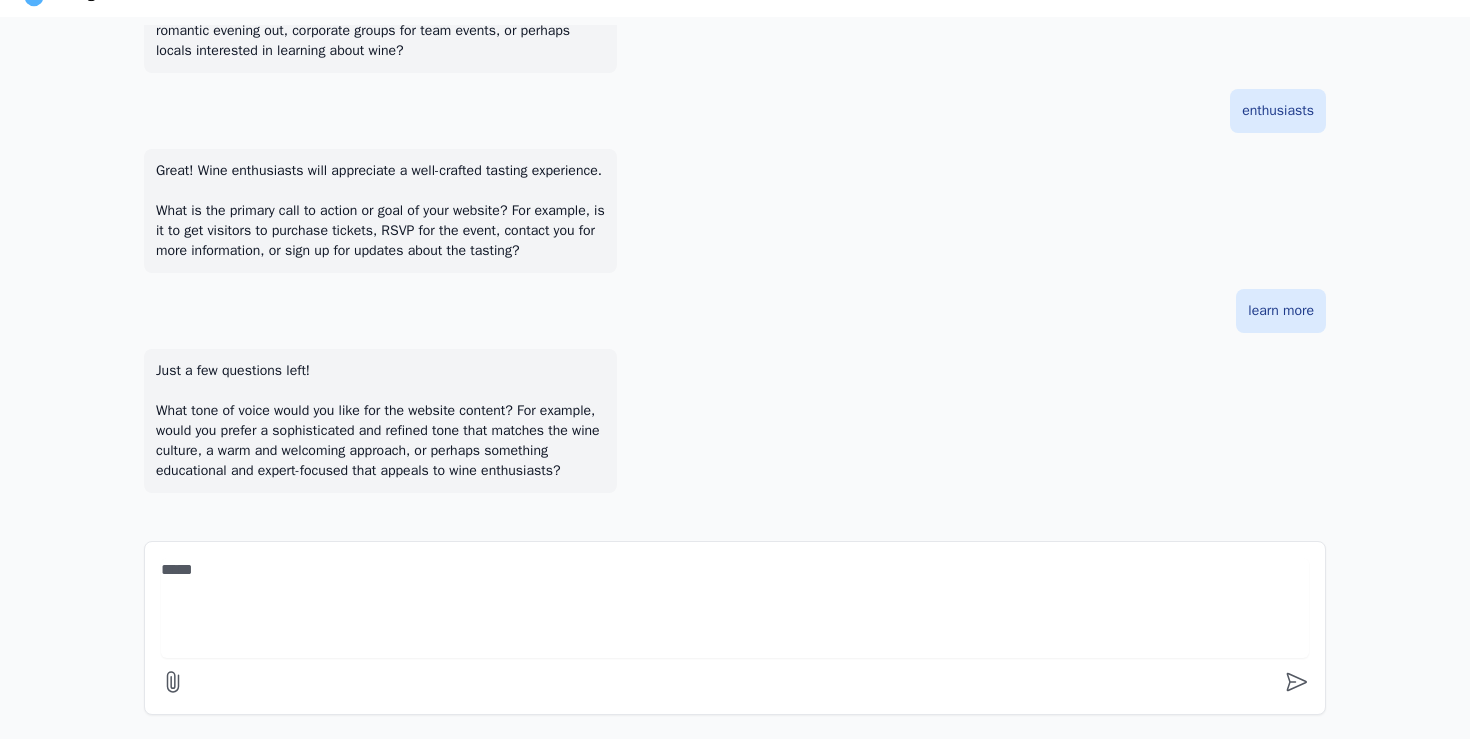 type on "******" 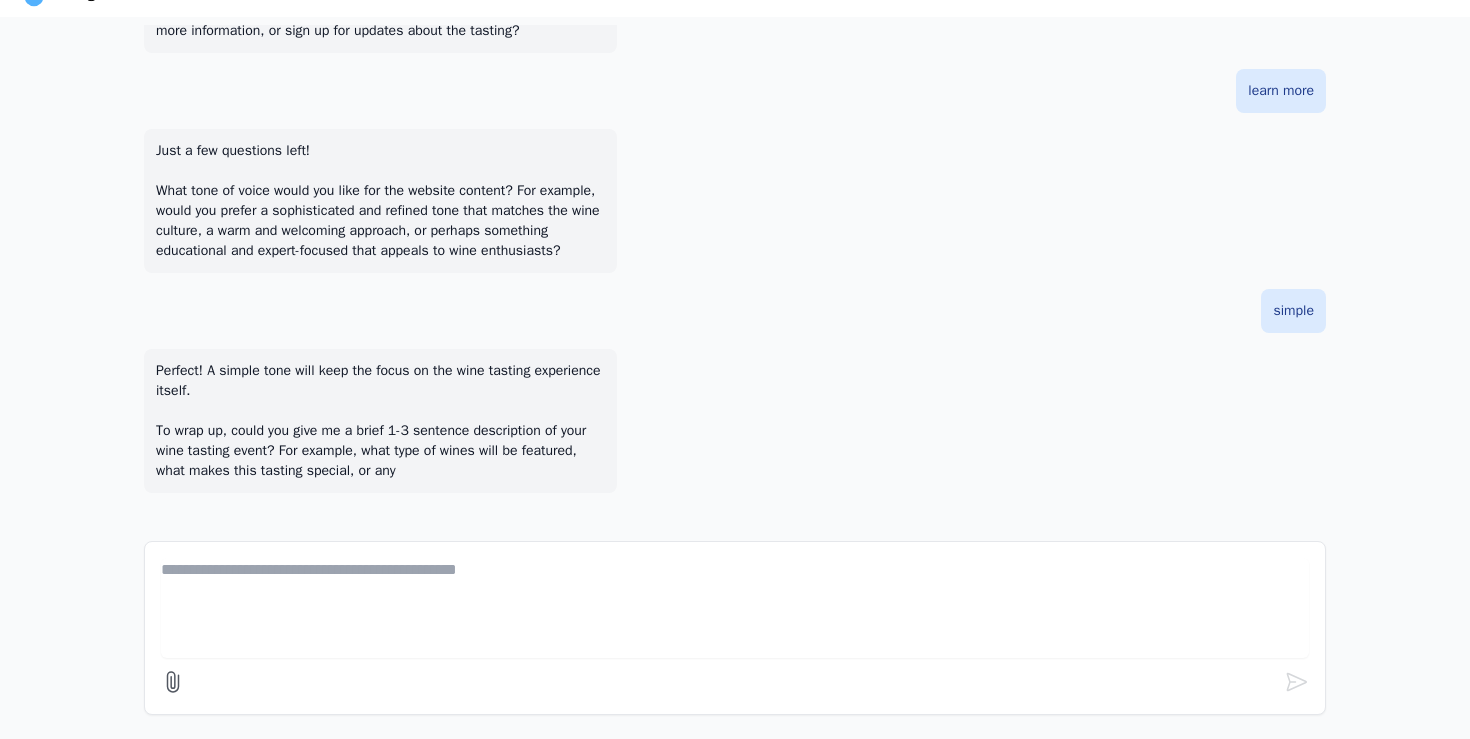 scroll, scrollTop: 1752, scrollLeft: 0, axis: vertical 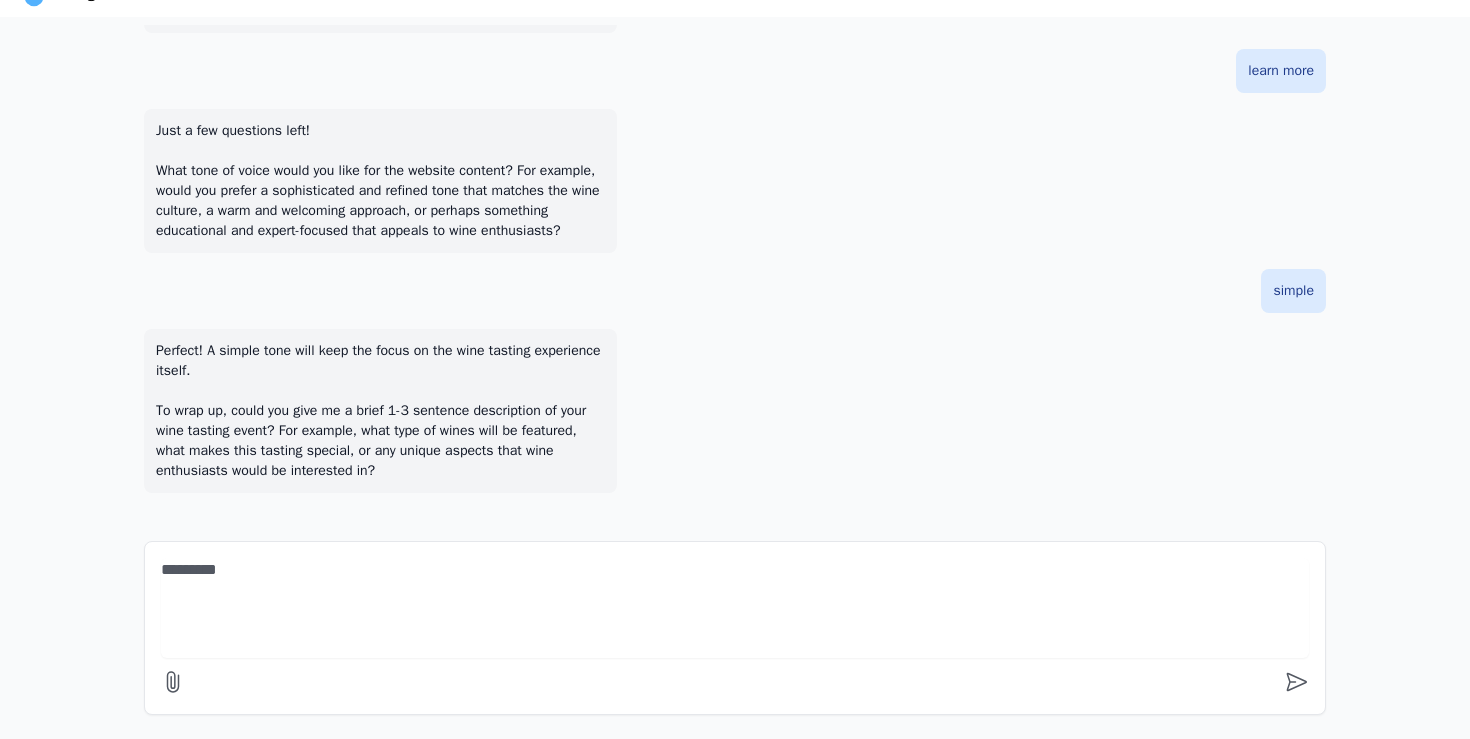 type on "**********" 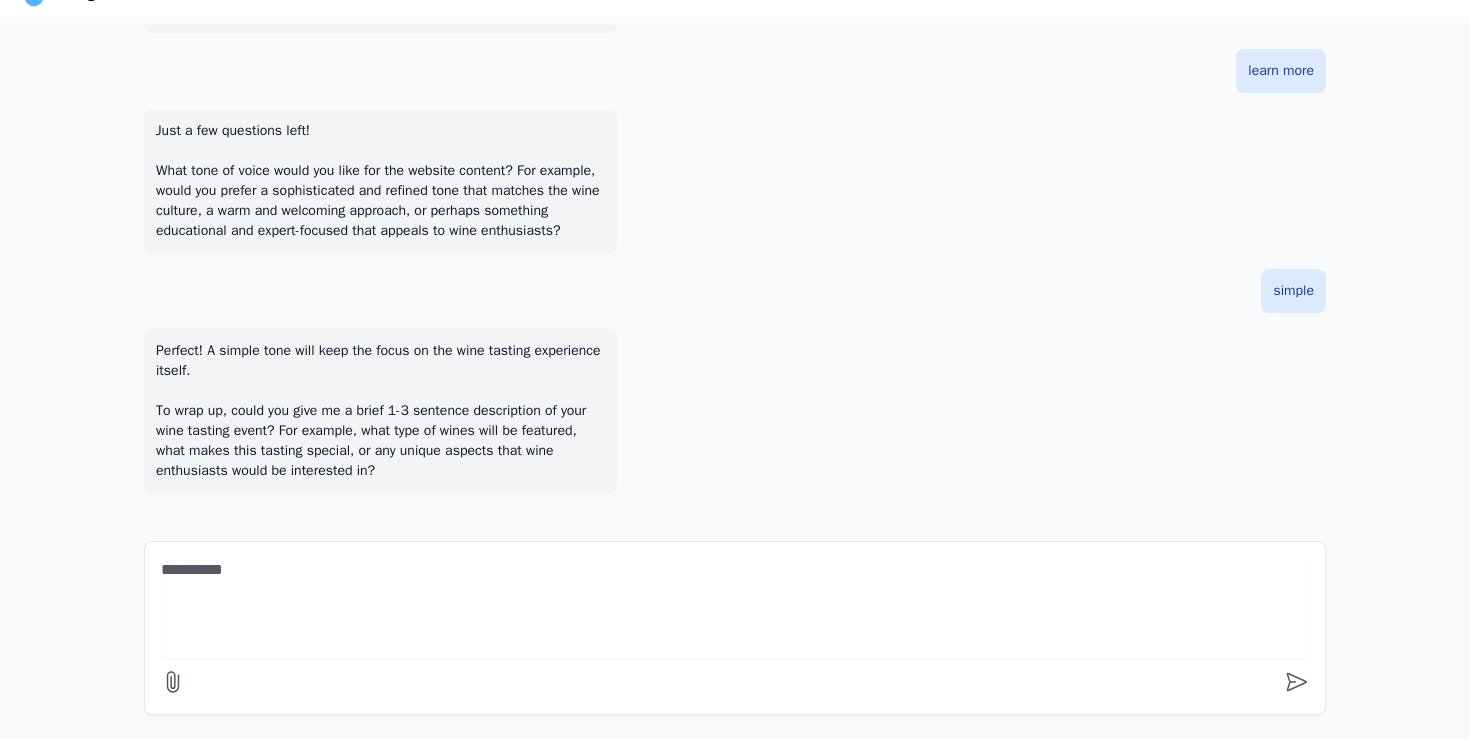 type 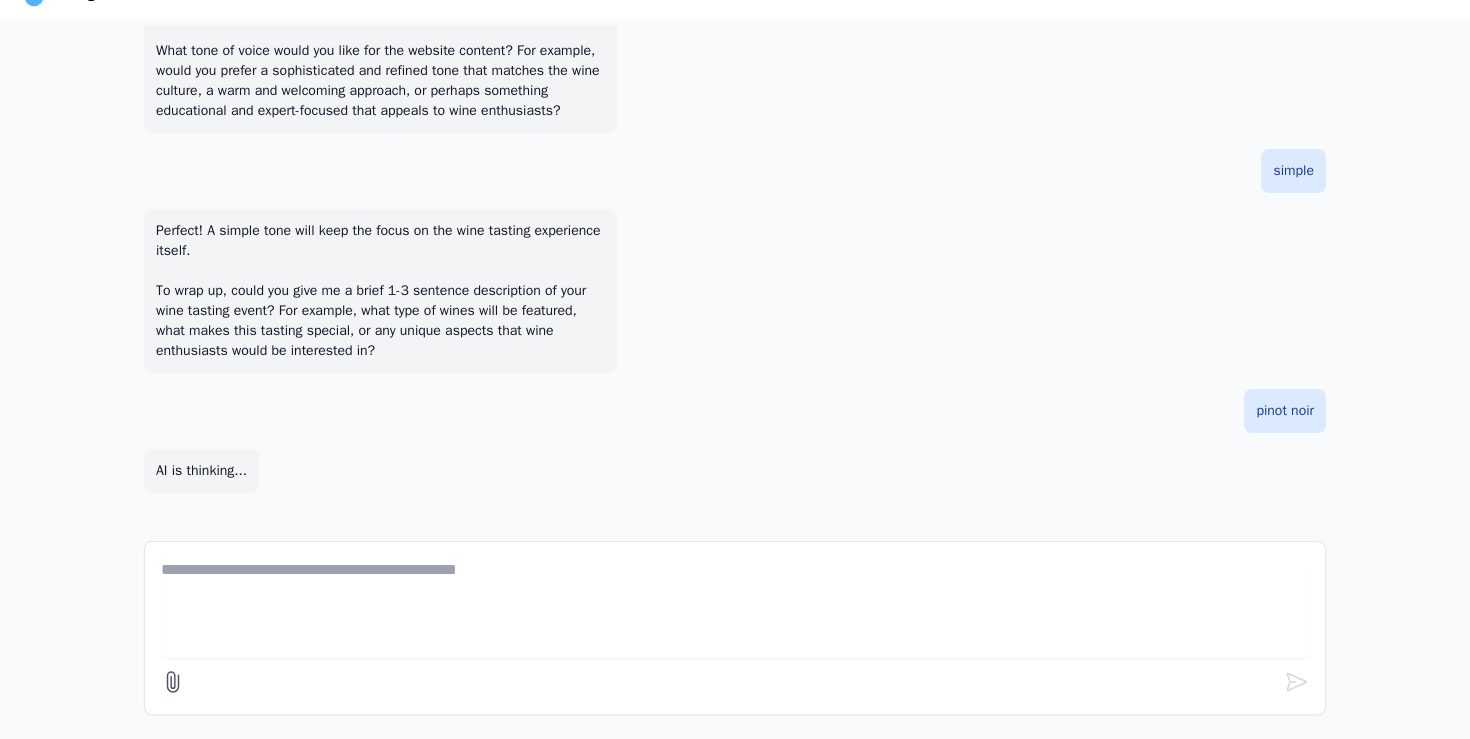 scroll, scrollTop: 1872, scrollLeft: 0, axis: vertical 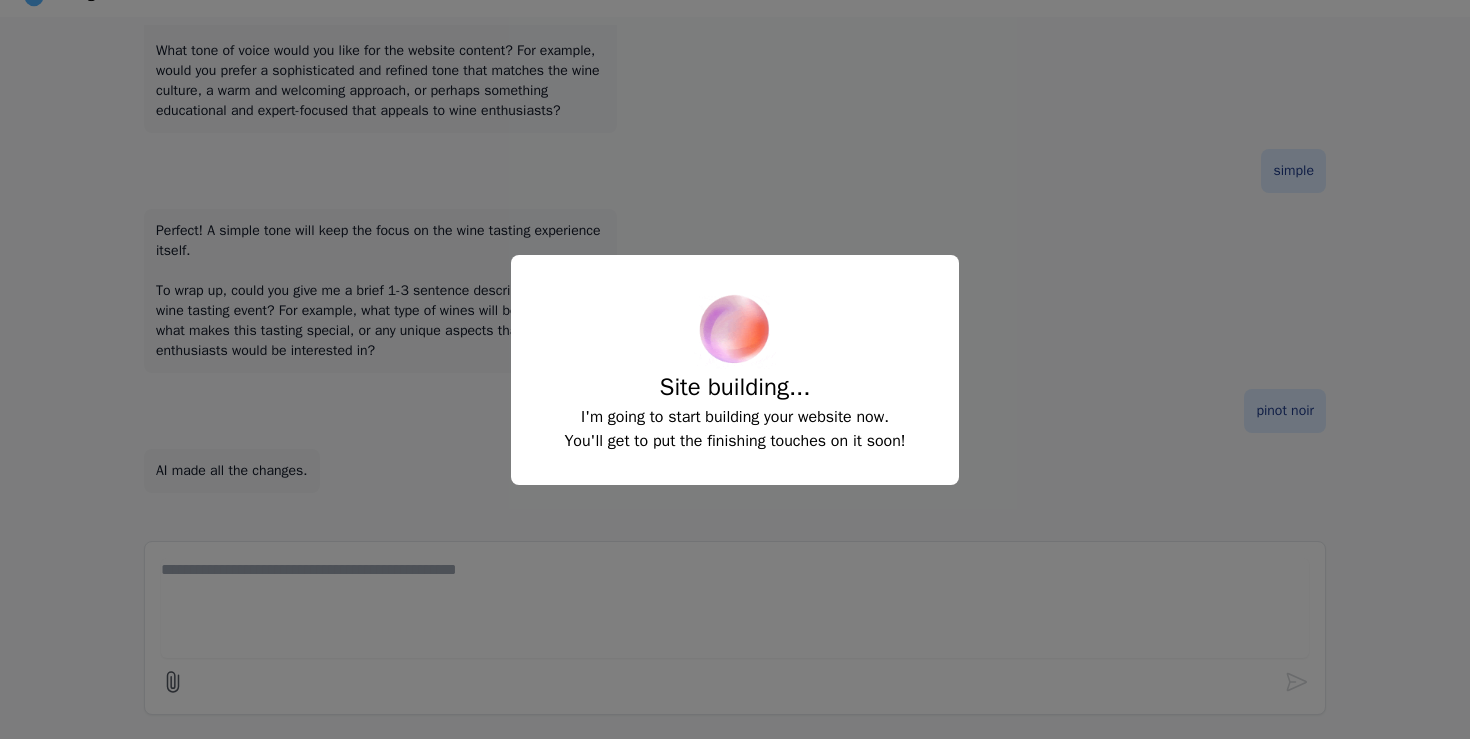 select on "**" 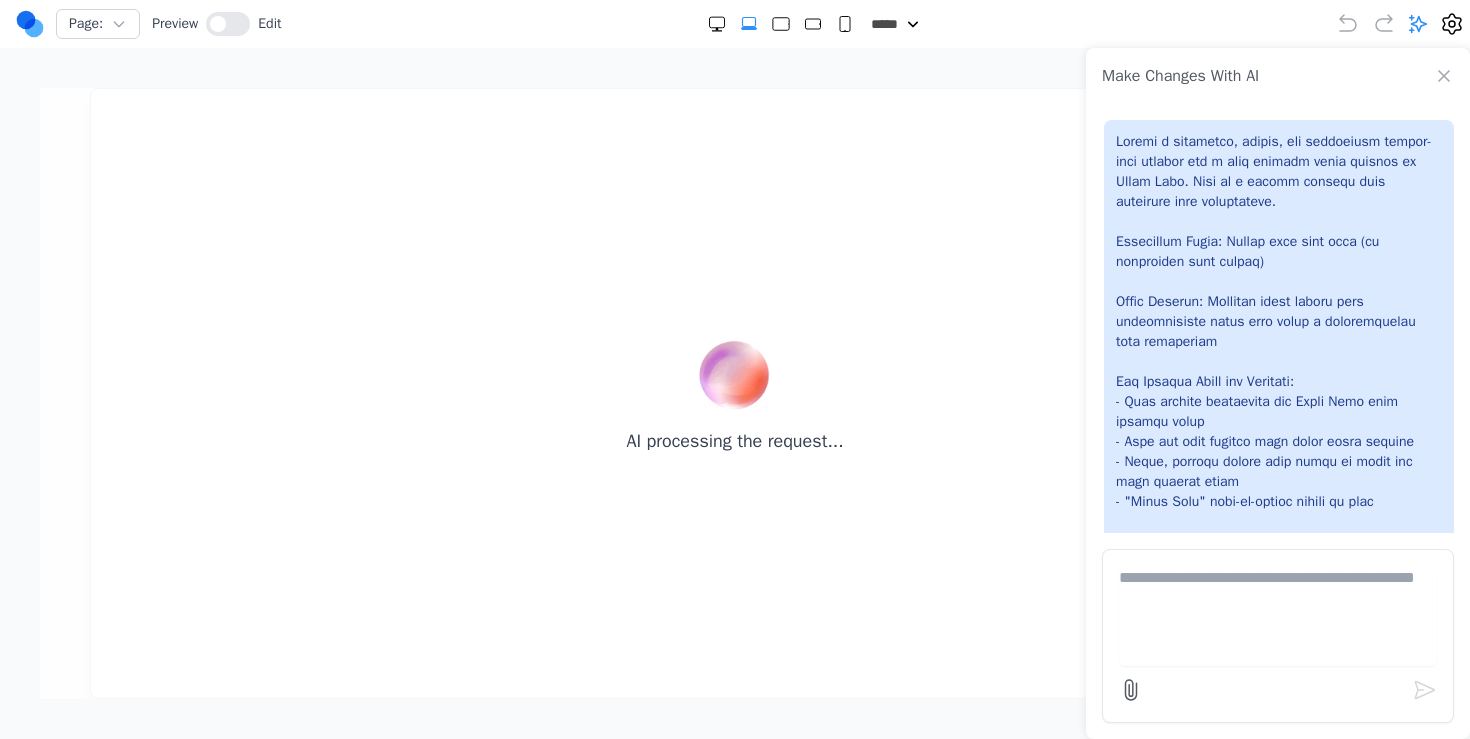 scroll, scrollTop: 0, scrollLeft: 0, axis: both 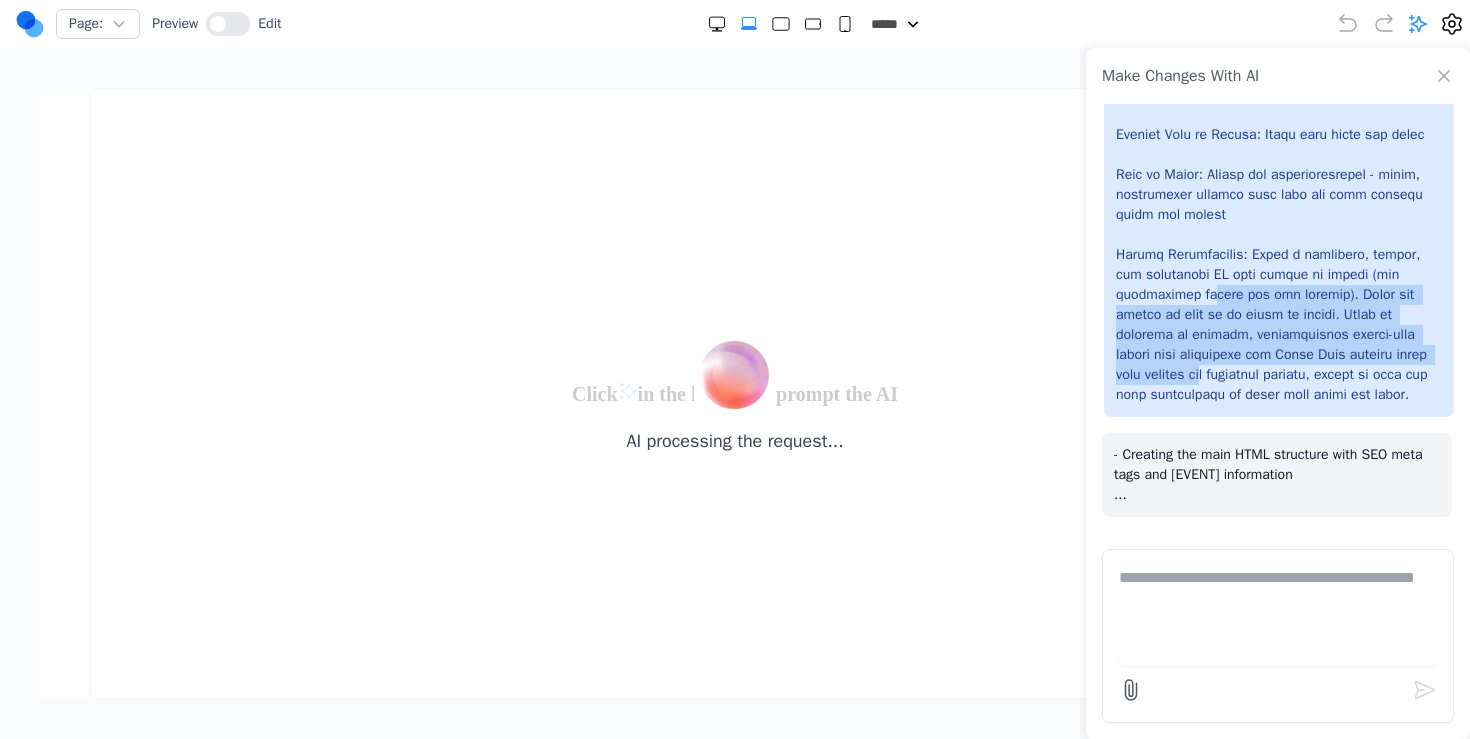 drag, startPoint x: 1213, startPoint y: 358, endPoint x: 1207, endPoint y: 272, distance: 86.209045 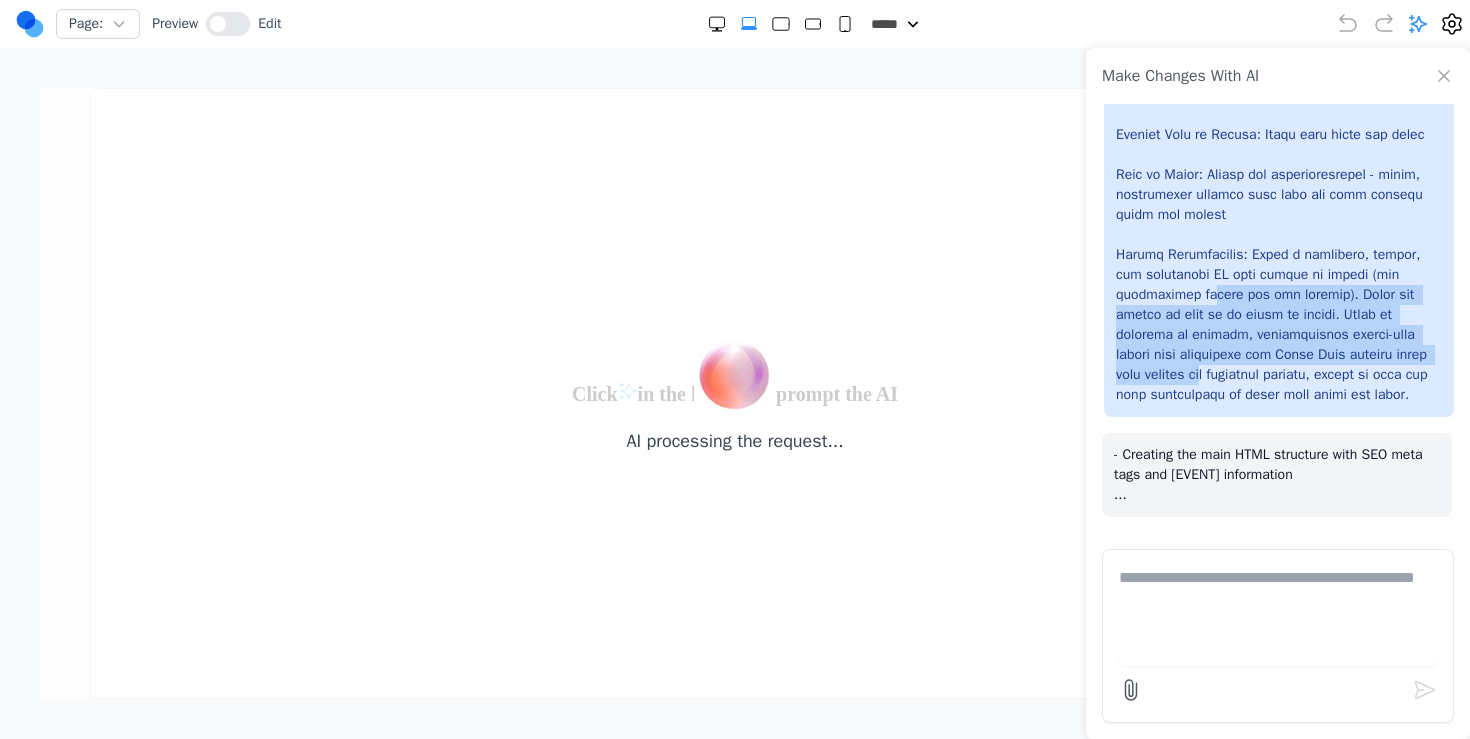 click at bounding box center [1279, 35] 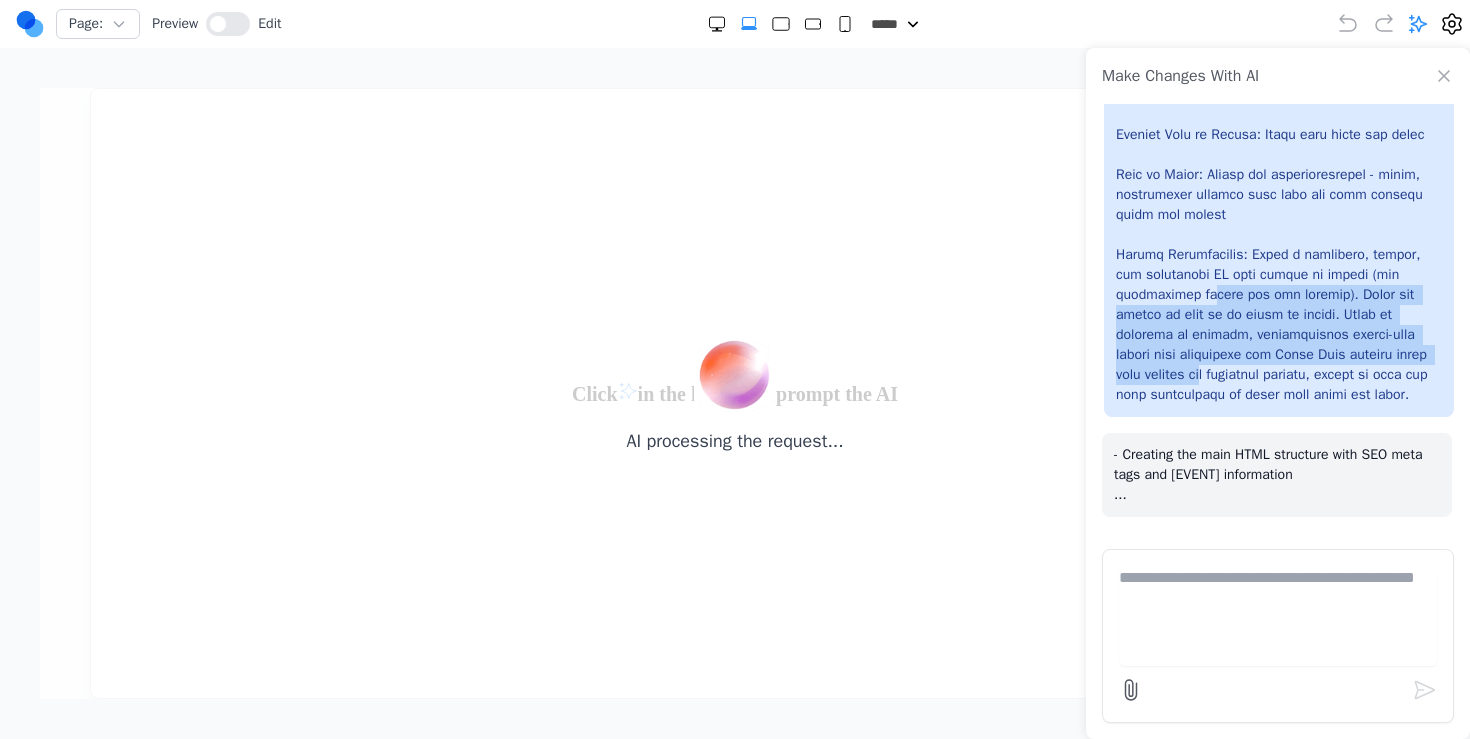 click at bounding box center (1279, 35) 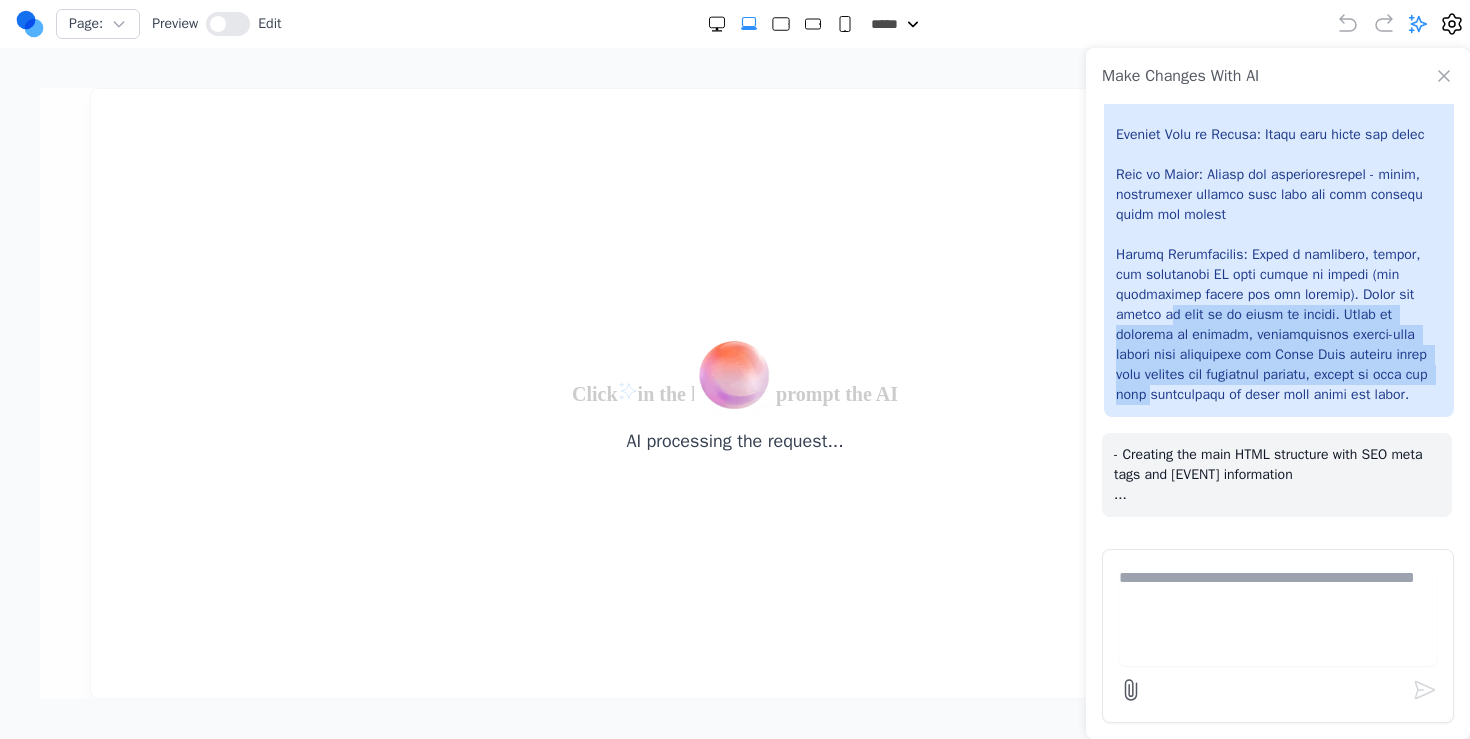 drag, startPoint x: 1173, startPoint y: 372, endPoint x: 1163, endPoint y: 296, distance: 76.655075 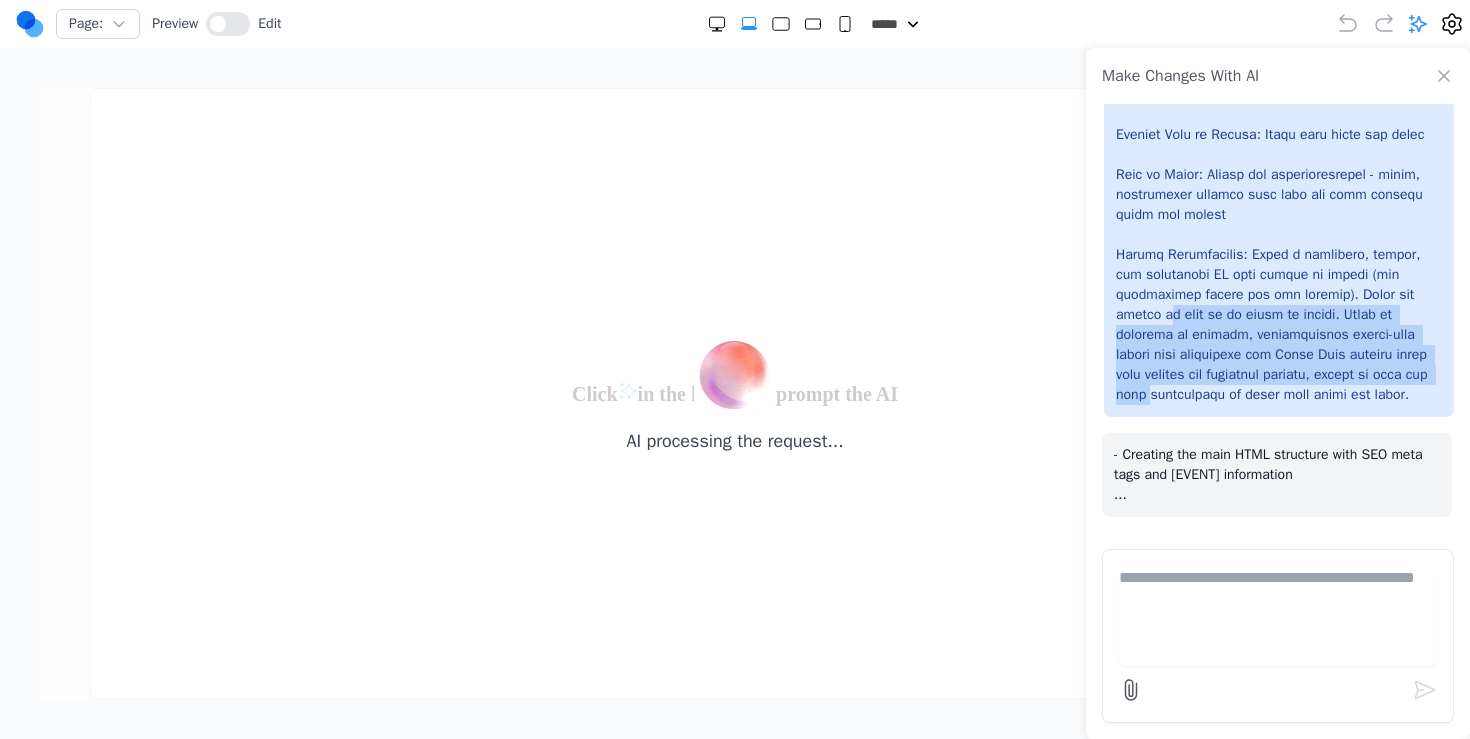 click at bounding box center [1279, 35] 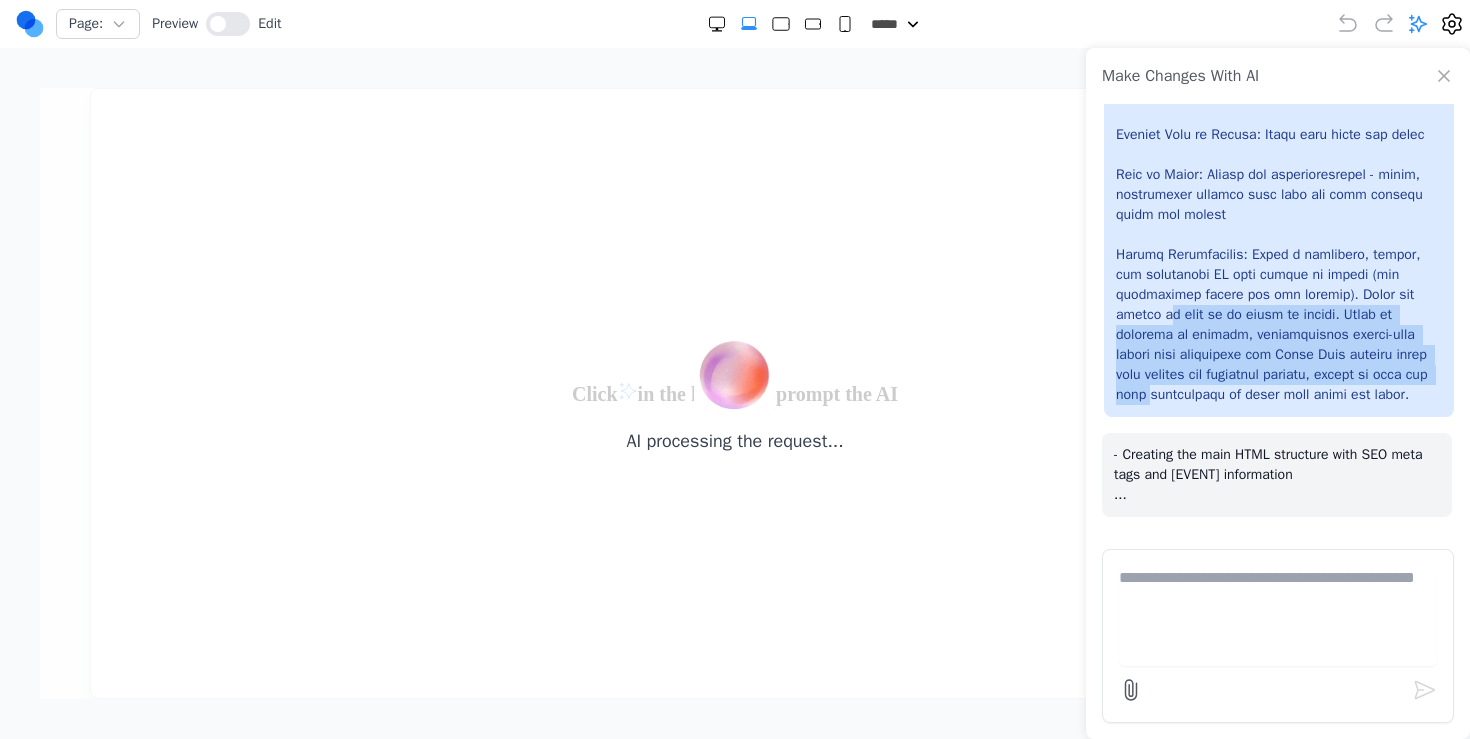 click at bounding box center [1279, 35] 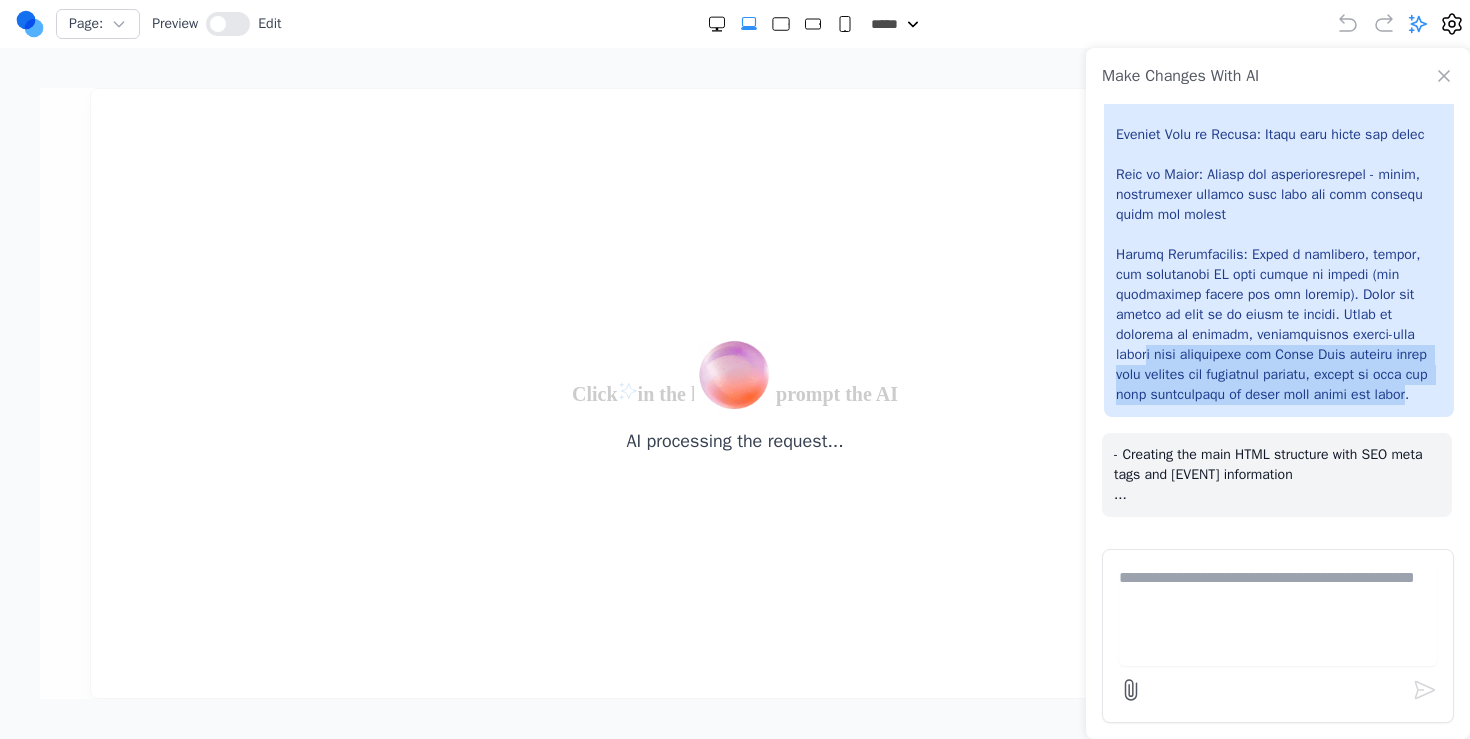 drag, startPoint x: 1151, startPoint y: 388, endPoint x: 1151, endPoint y: 303, distance: 85 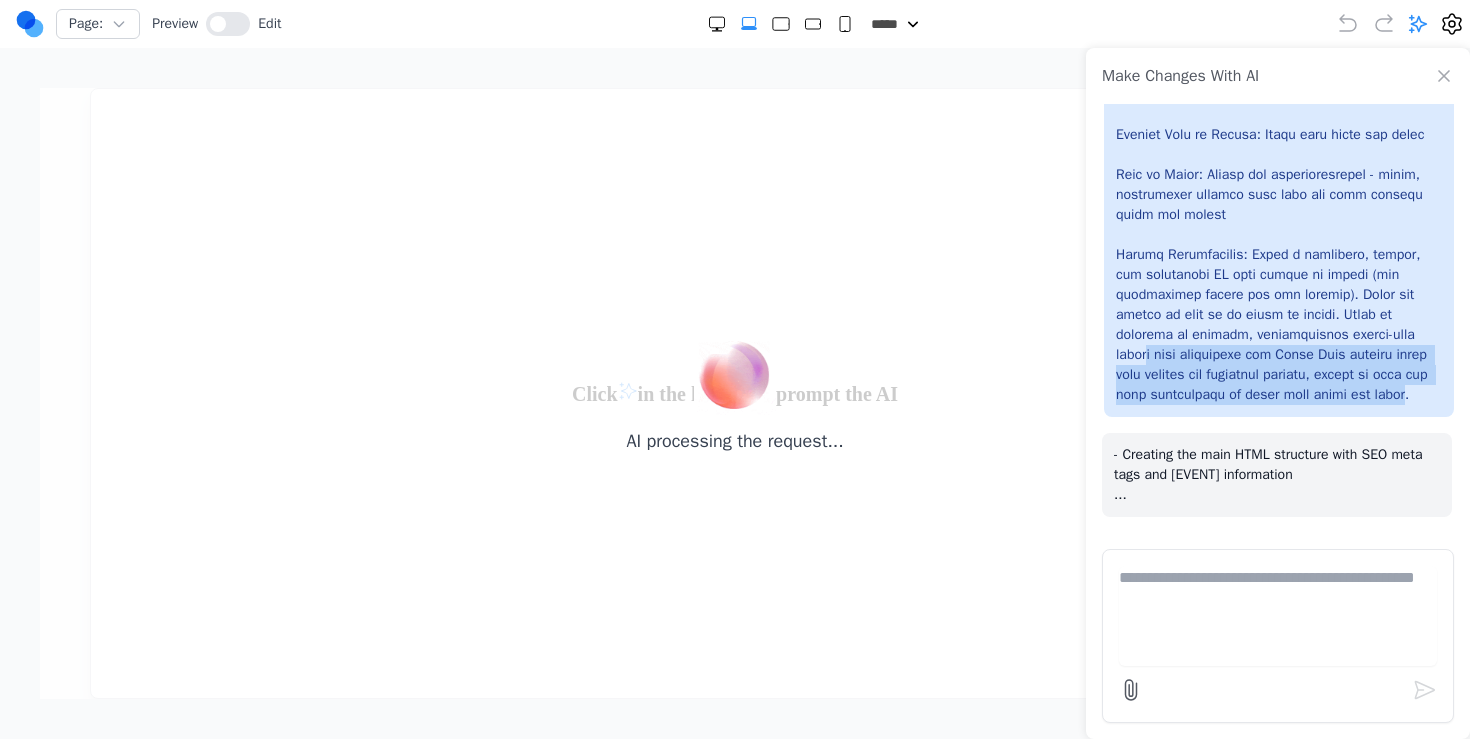 click at bounding box center (1279, 35) 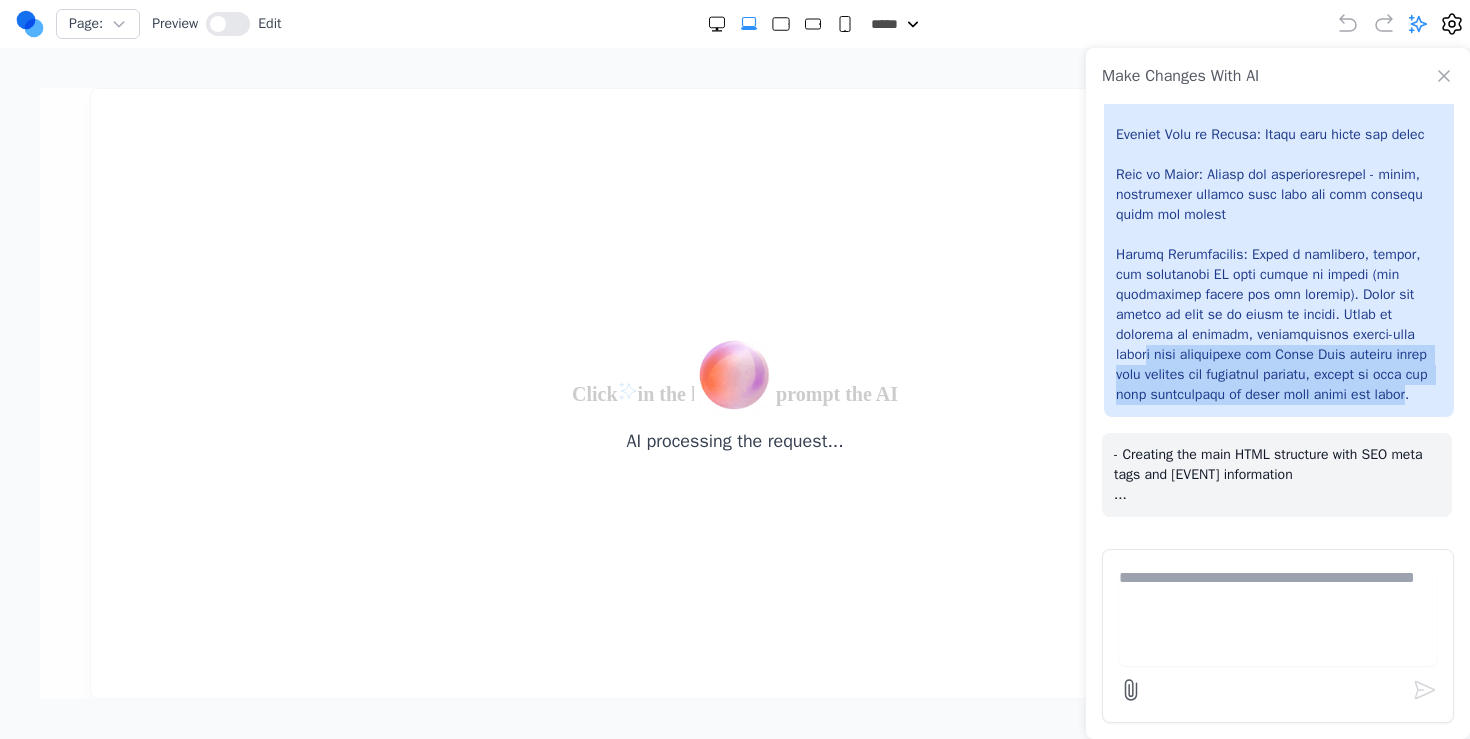 scroll, scrollTop: 527, scrollLeft: 0, axis: vertical 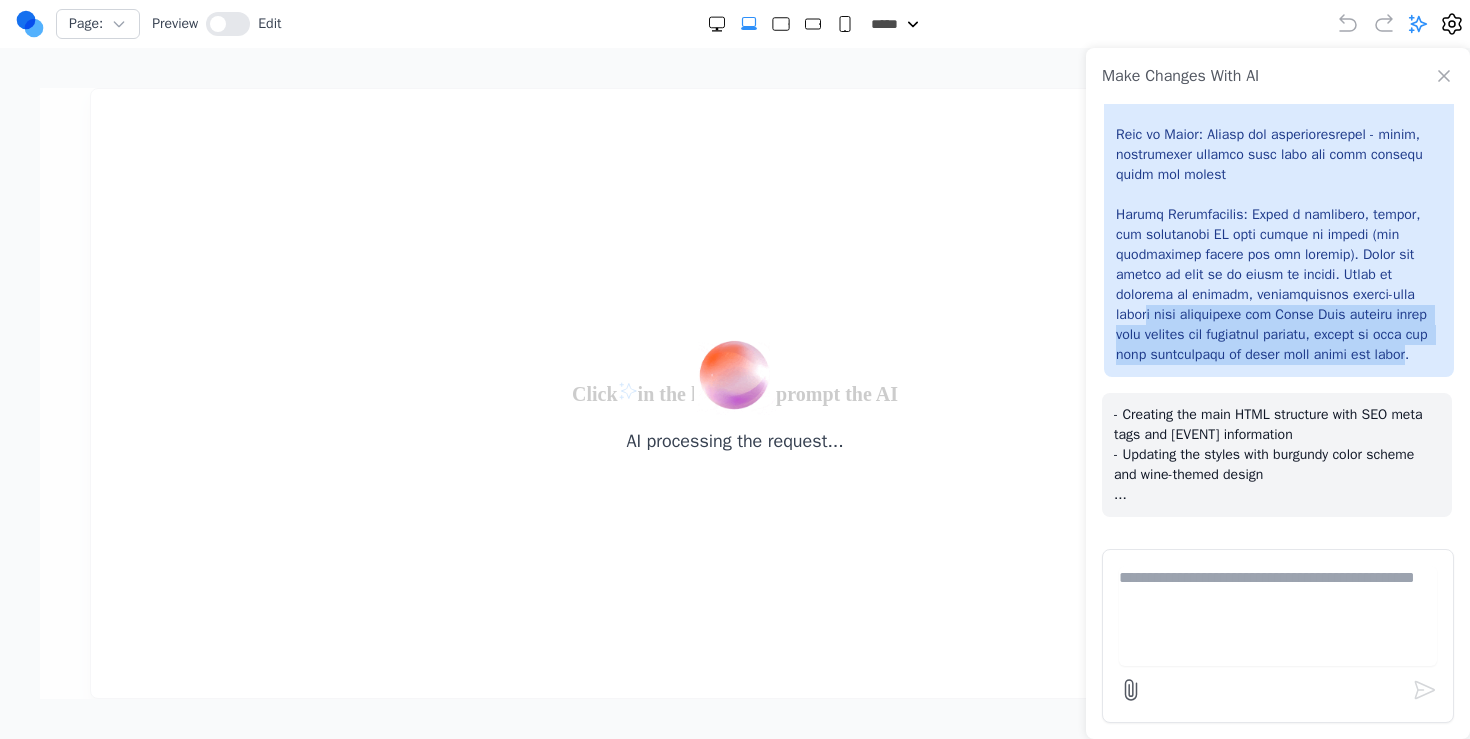 click at bounding box center [1279, -5] 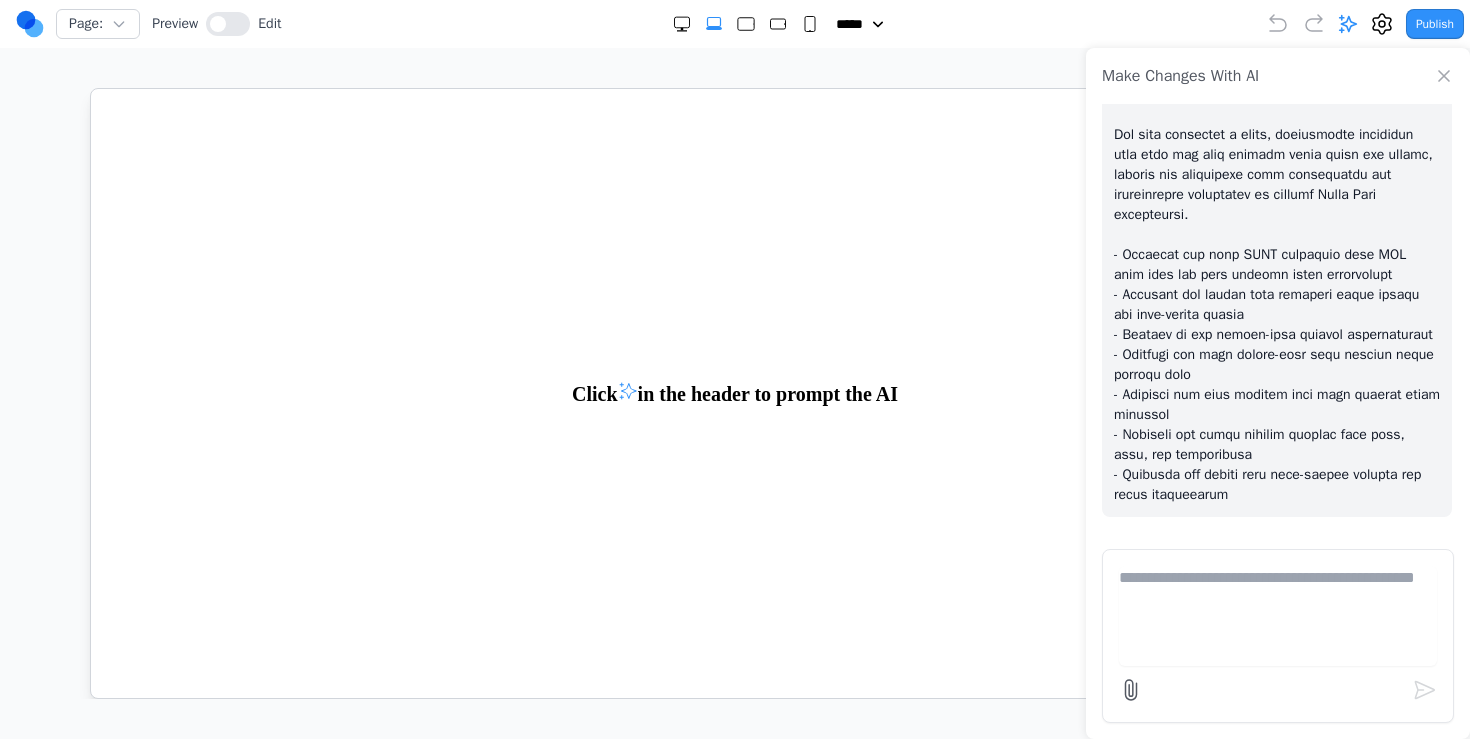 scroll, scrollTop: 1507, scrollLeft: 0, axis: vertical 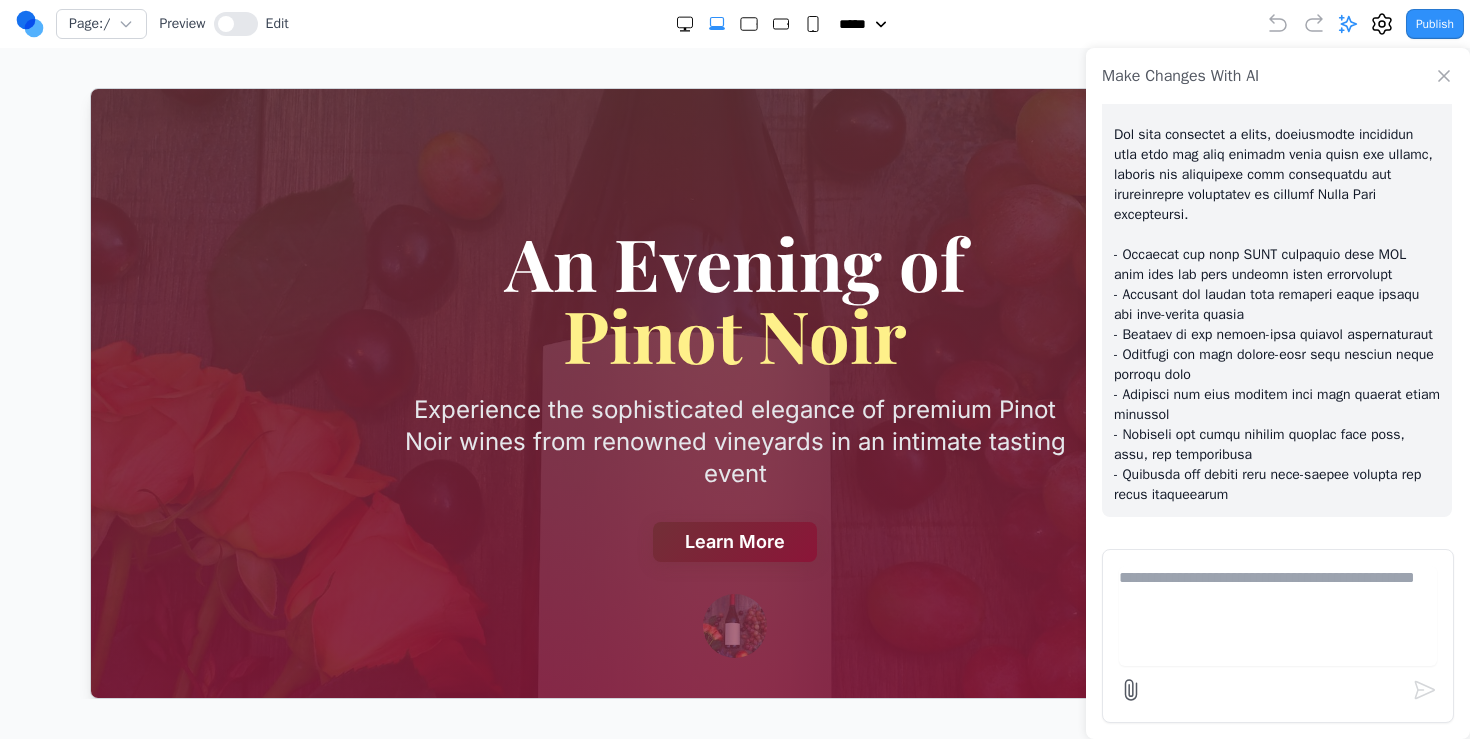 click 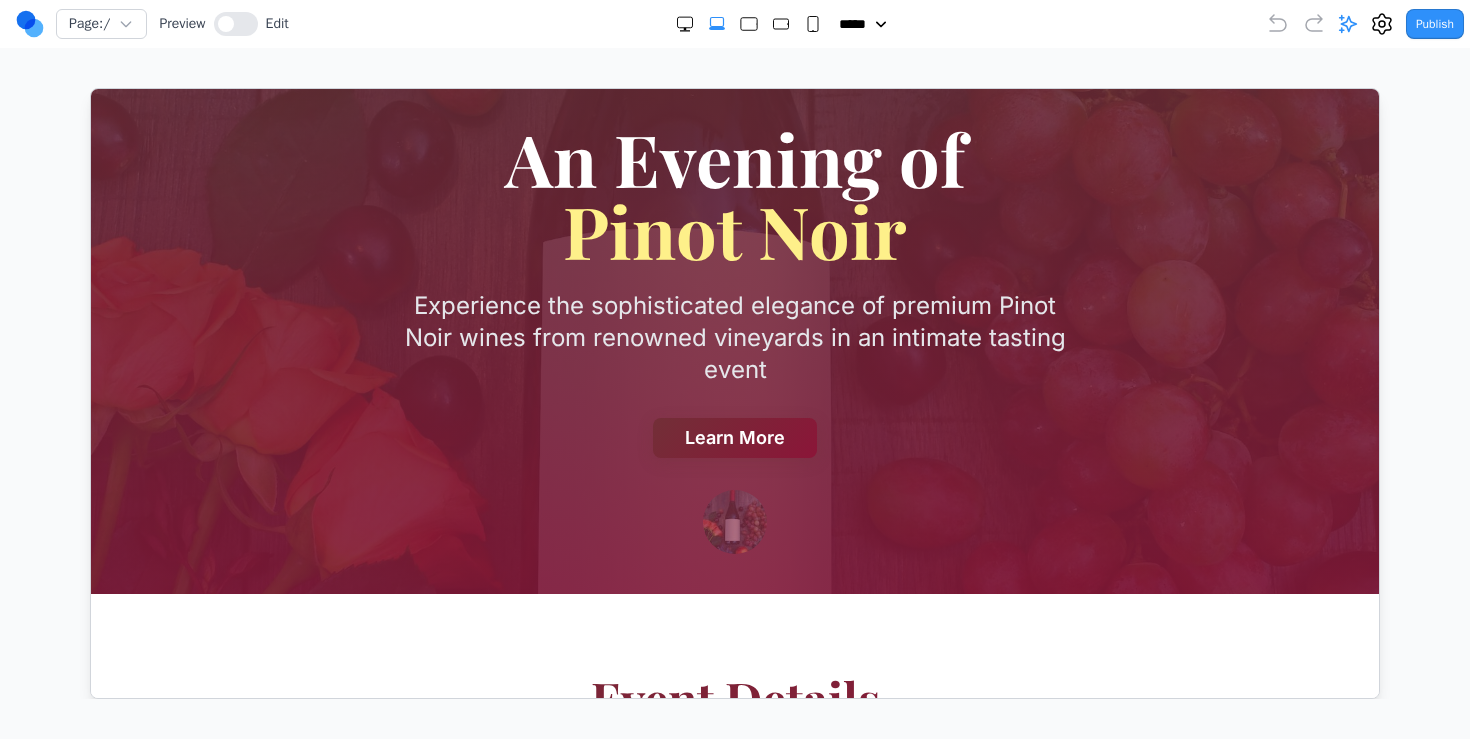 scroll, scrollTop: 0, scrollLeft: 0, axis: both 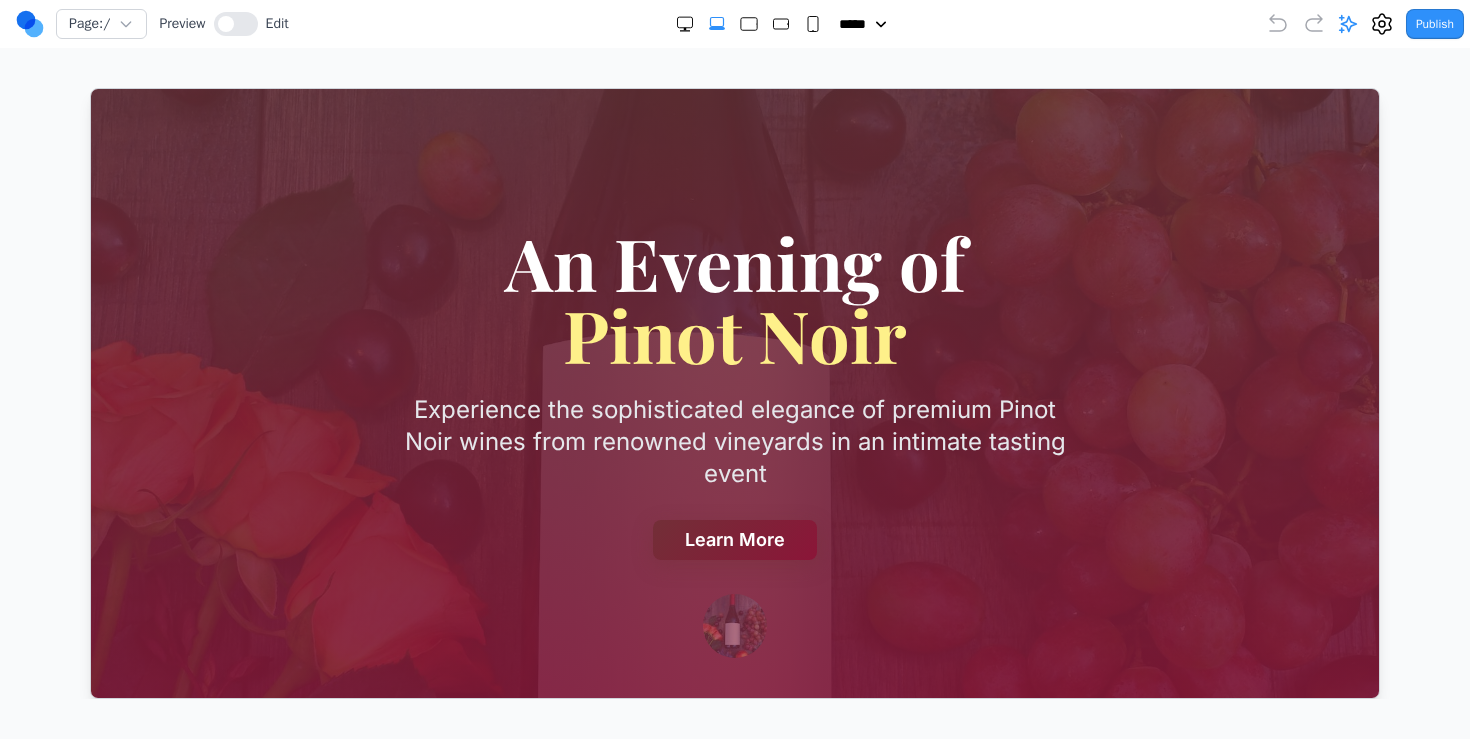 click on "Learn More" at bounding box center [734, 539] 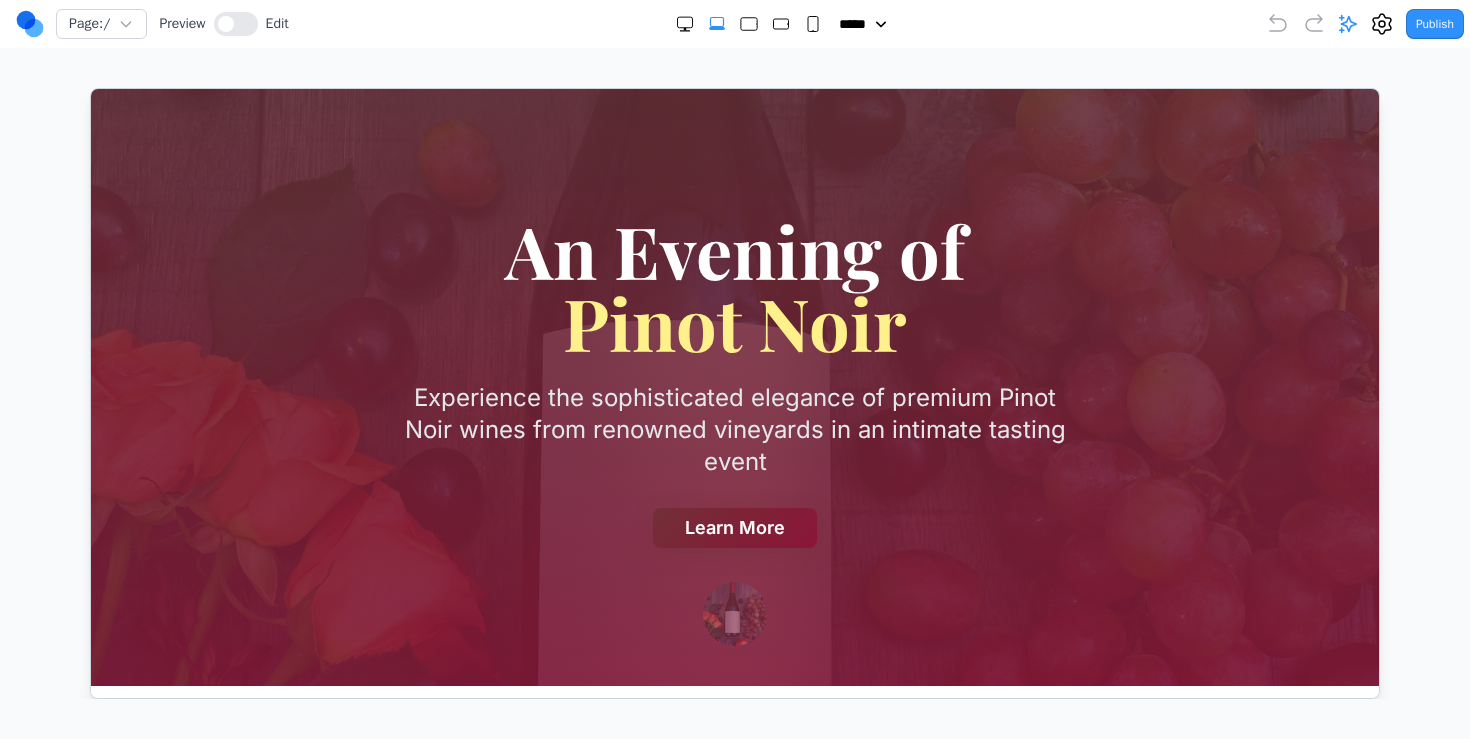 scroll, scrollTop: 0, scrollLeft: 0, axis: both 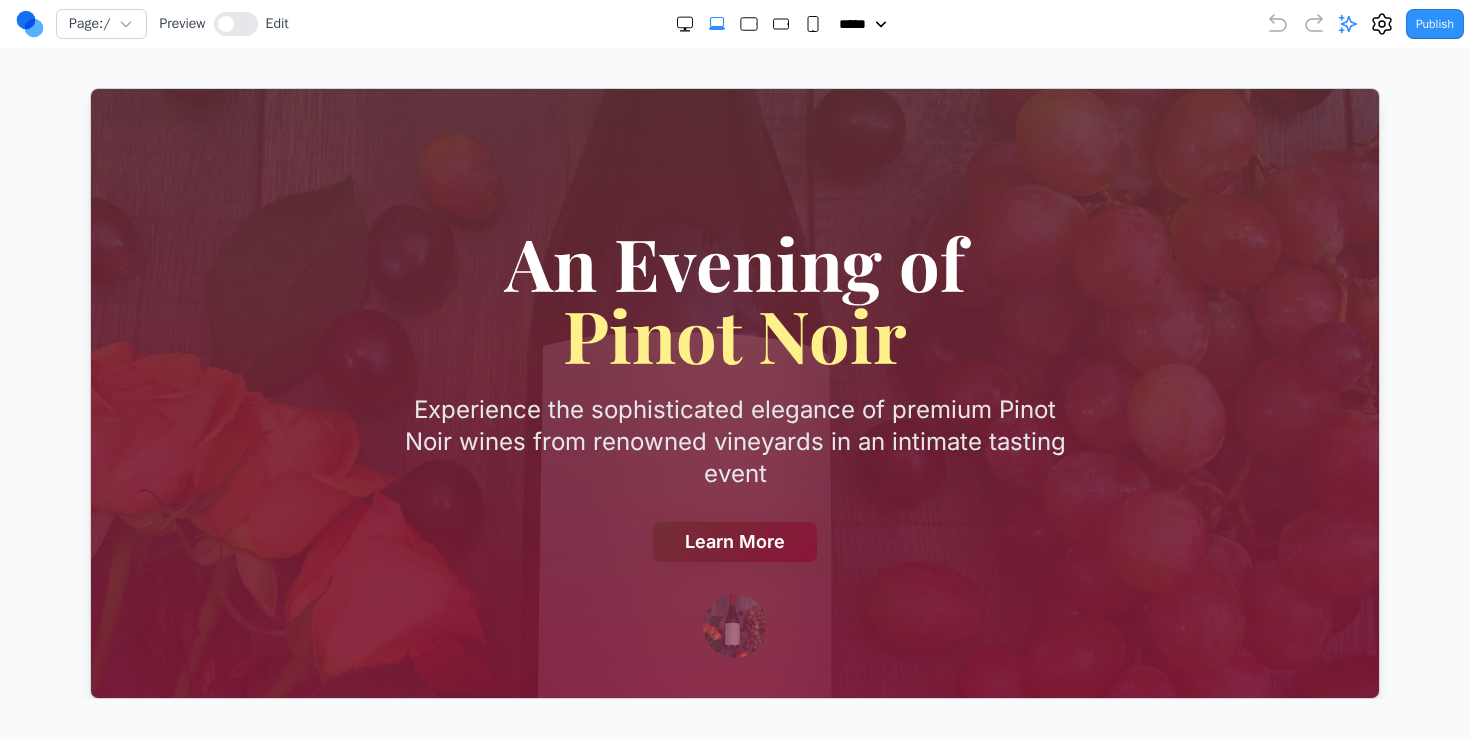 click 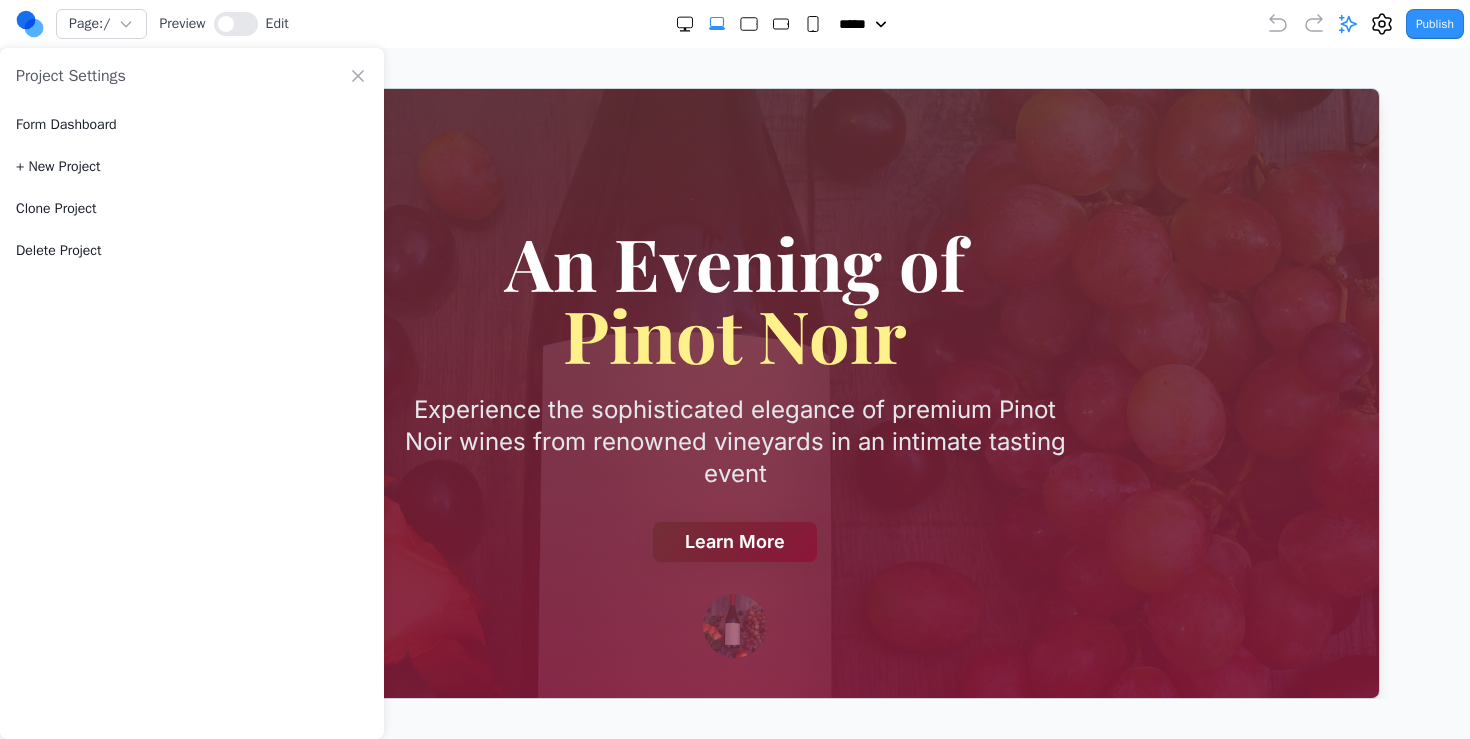 click on "Delete Project" at bounding box center [192, 251] 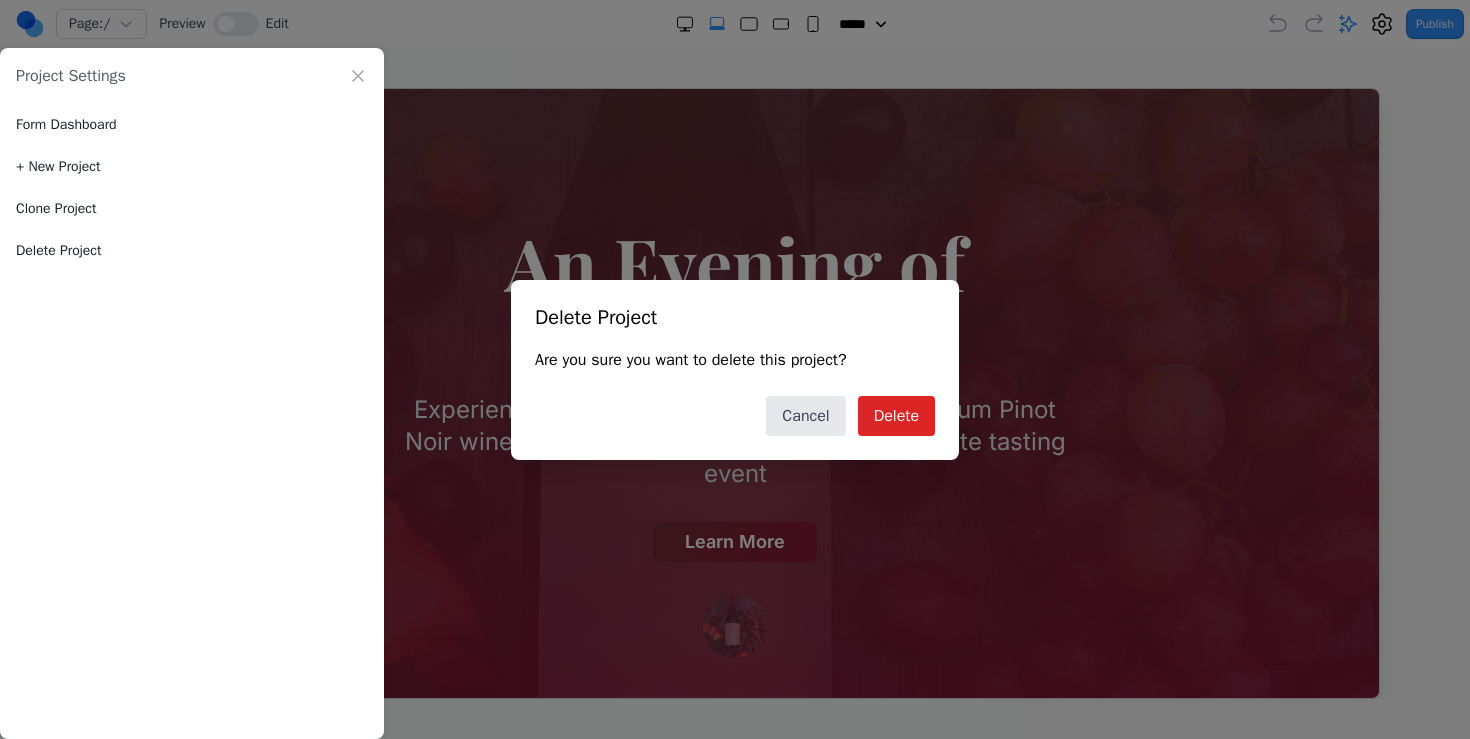 click on "Delete Project Are you sure you want to delete this project? Cancel Delete" at bounding box center [735, 370] 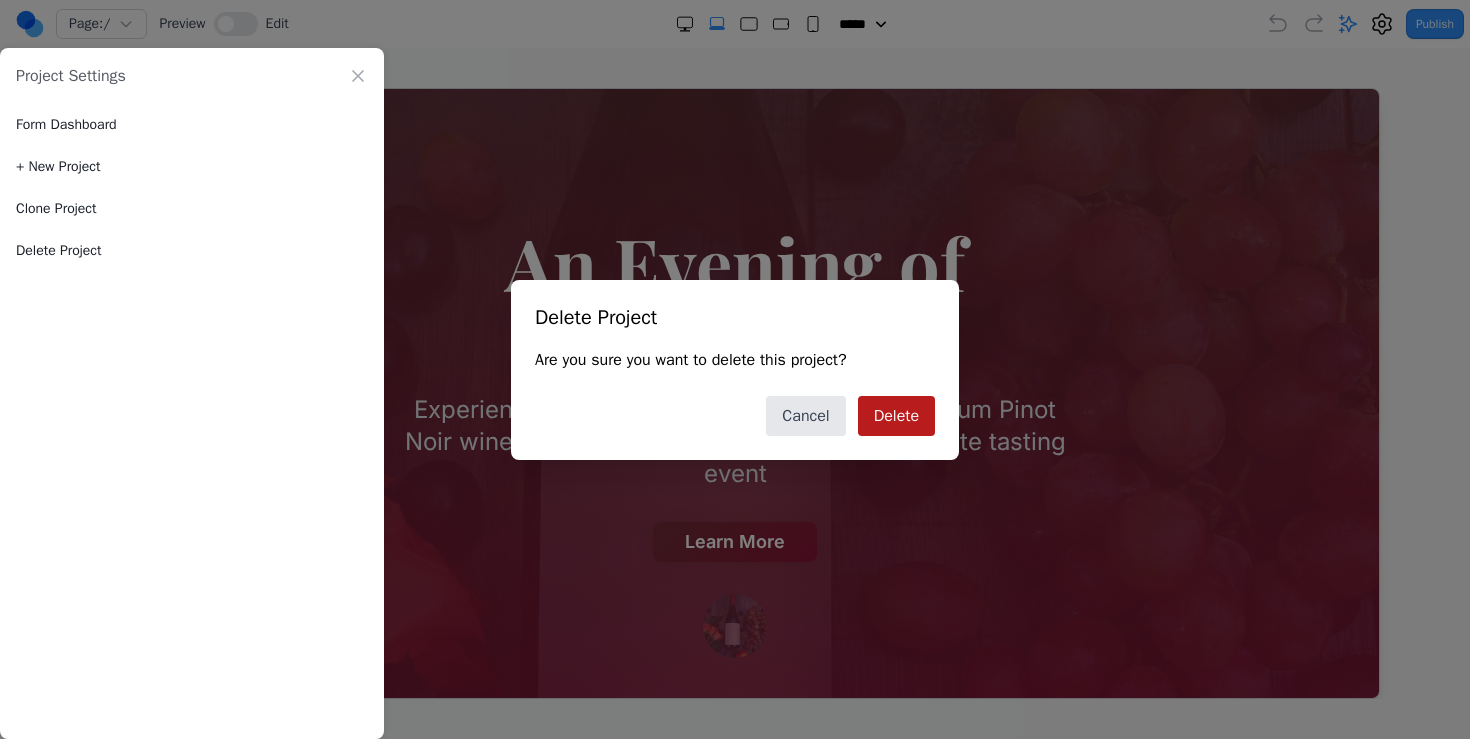 click on "Delete" at bounding box center (896, 416) 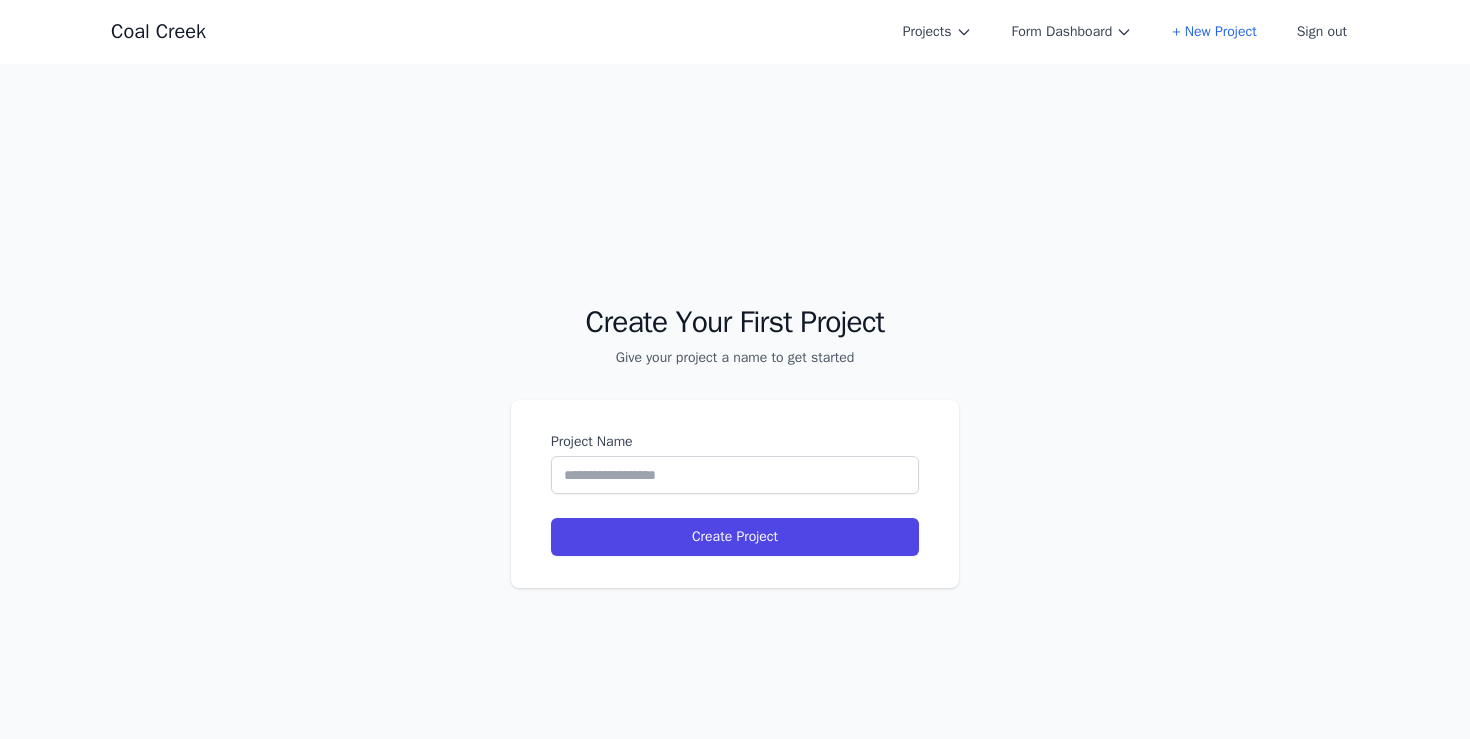 click on "Coal Creek Projects Form Dashboard + New Project Sign out Open main menu" at bounding box center [735, 32] 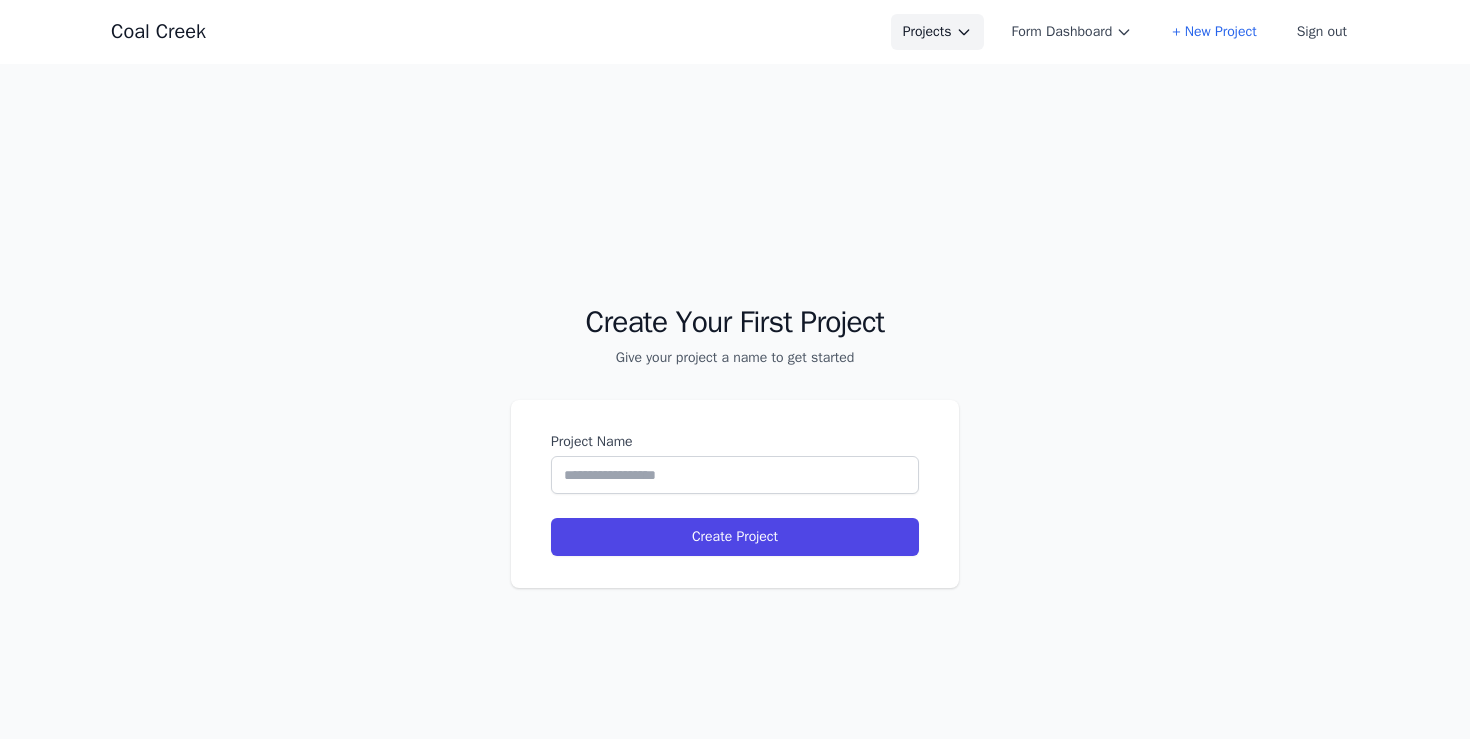 click on "Projects" at bounding box center [937, 32] 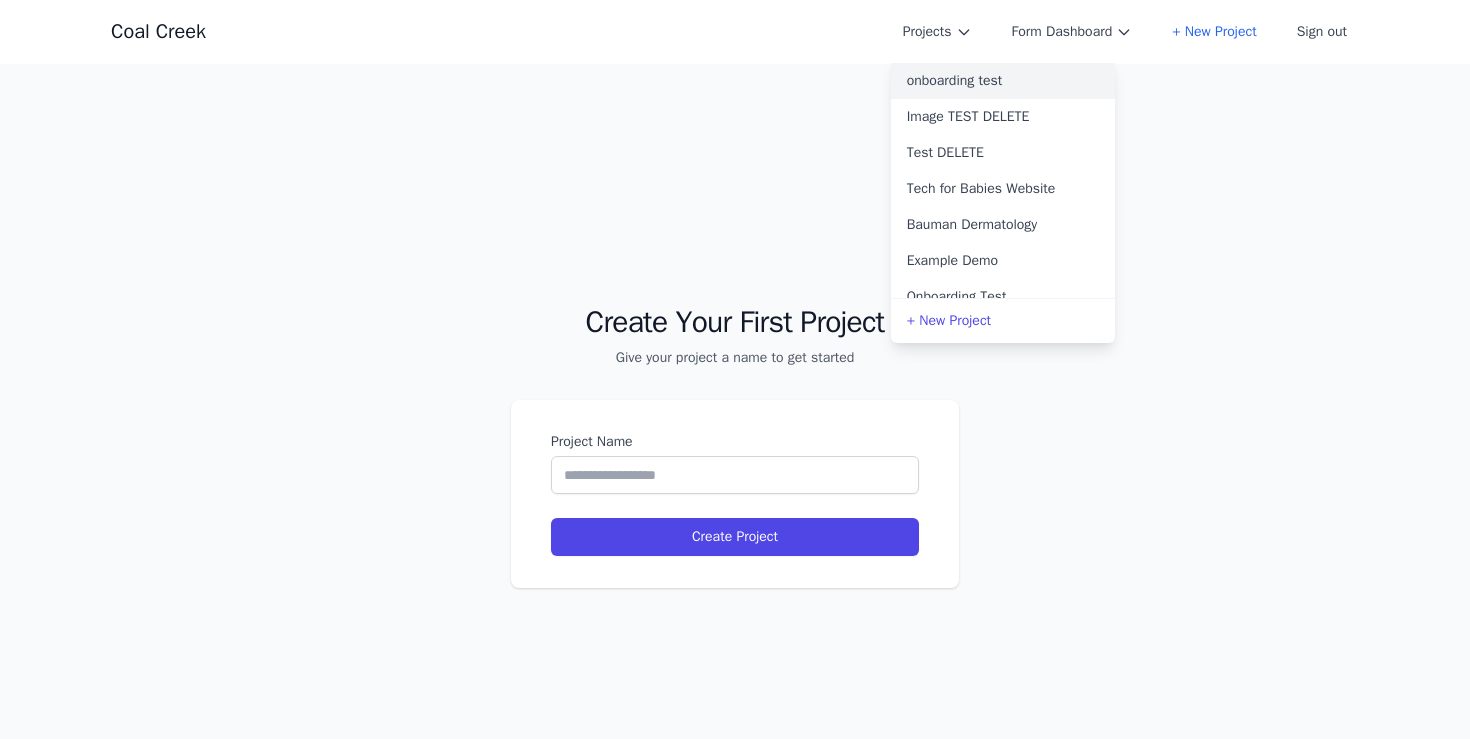 scroll, scrollTop: 28, scrollLeft: 0, axis: vertical 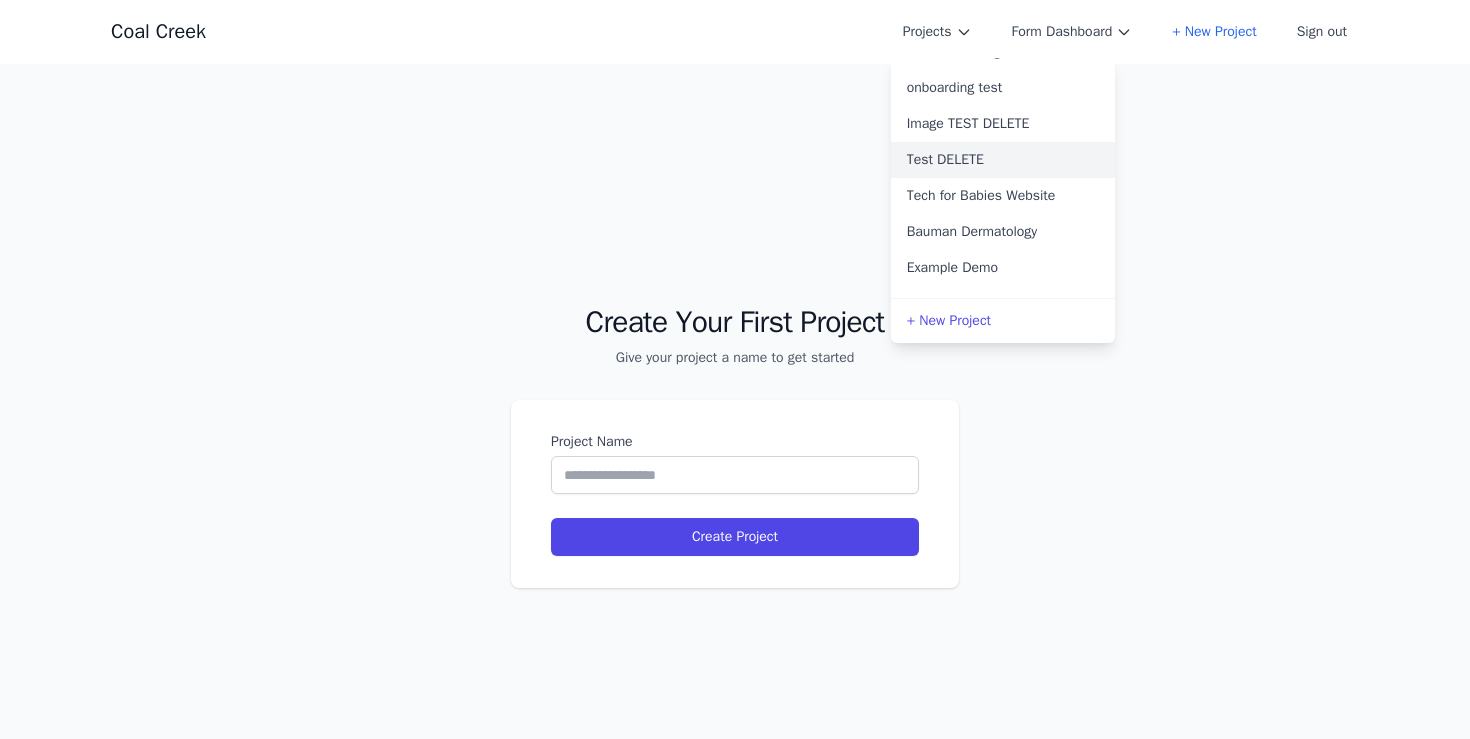 click on "Test DELETE" at bounding box center [1003, 160] 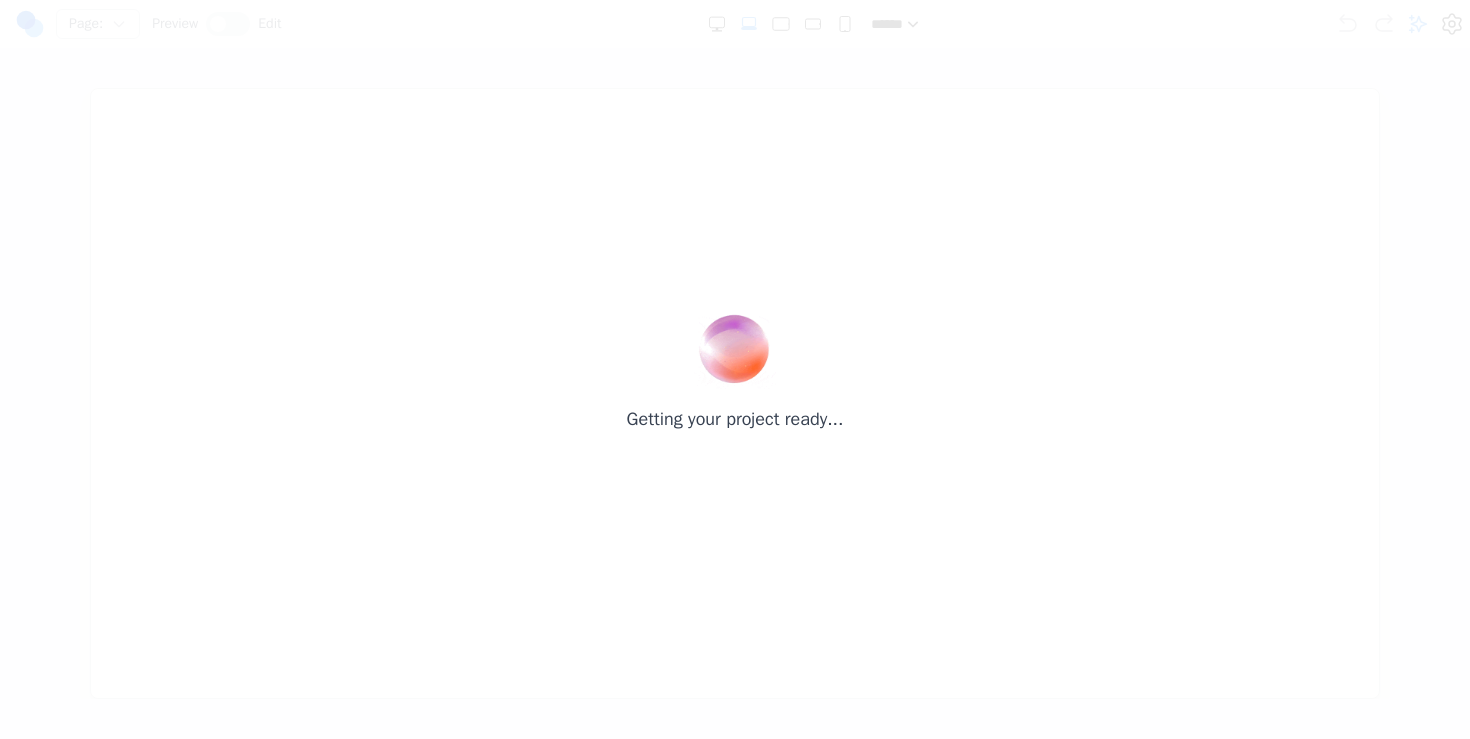 scroll, scrollTop: 0, scrollLeft: 0, axis: both 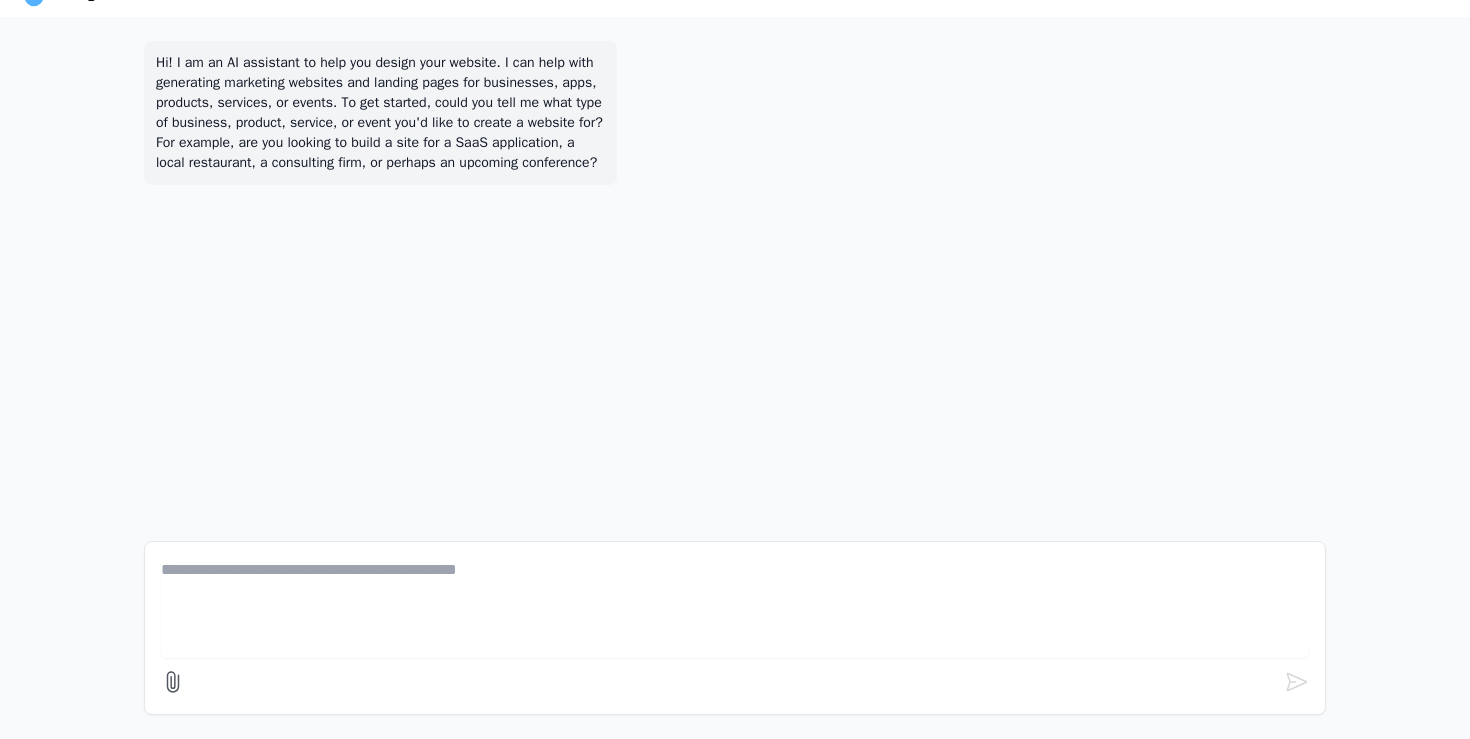 click on "Hi! I am an AI assistant to help you design your website. I can help with generating marketing websites and landing pages for businesses, apps, products, services, or events. To get started, could you tell me what type of business, product, service, or event you'd like to create a website for? For example, are you looking to build a site for a SaaS application, a local restaurant, a consulting firm, or perhaps an upcoming conference?" at bounding box center (735, 378) 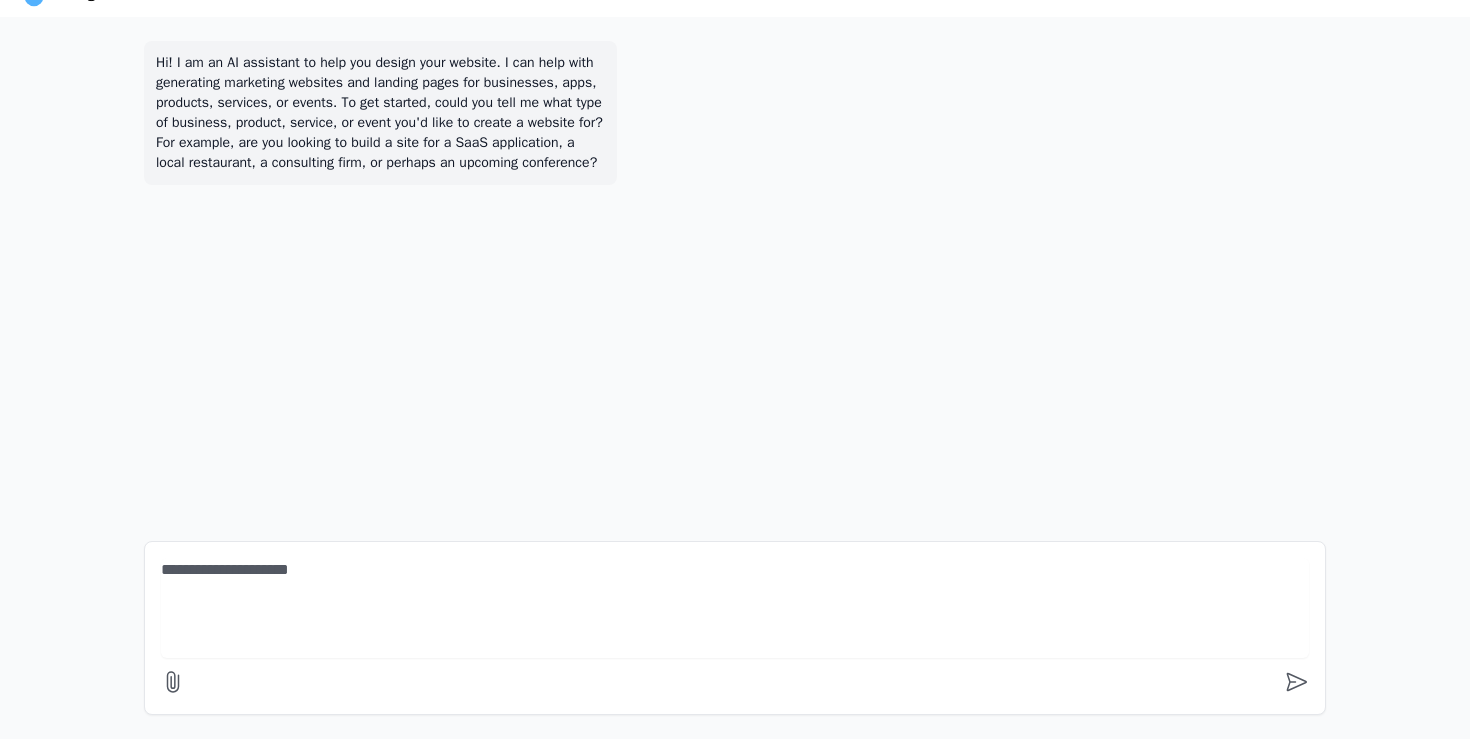 type on "**********" 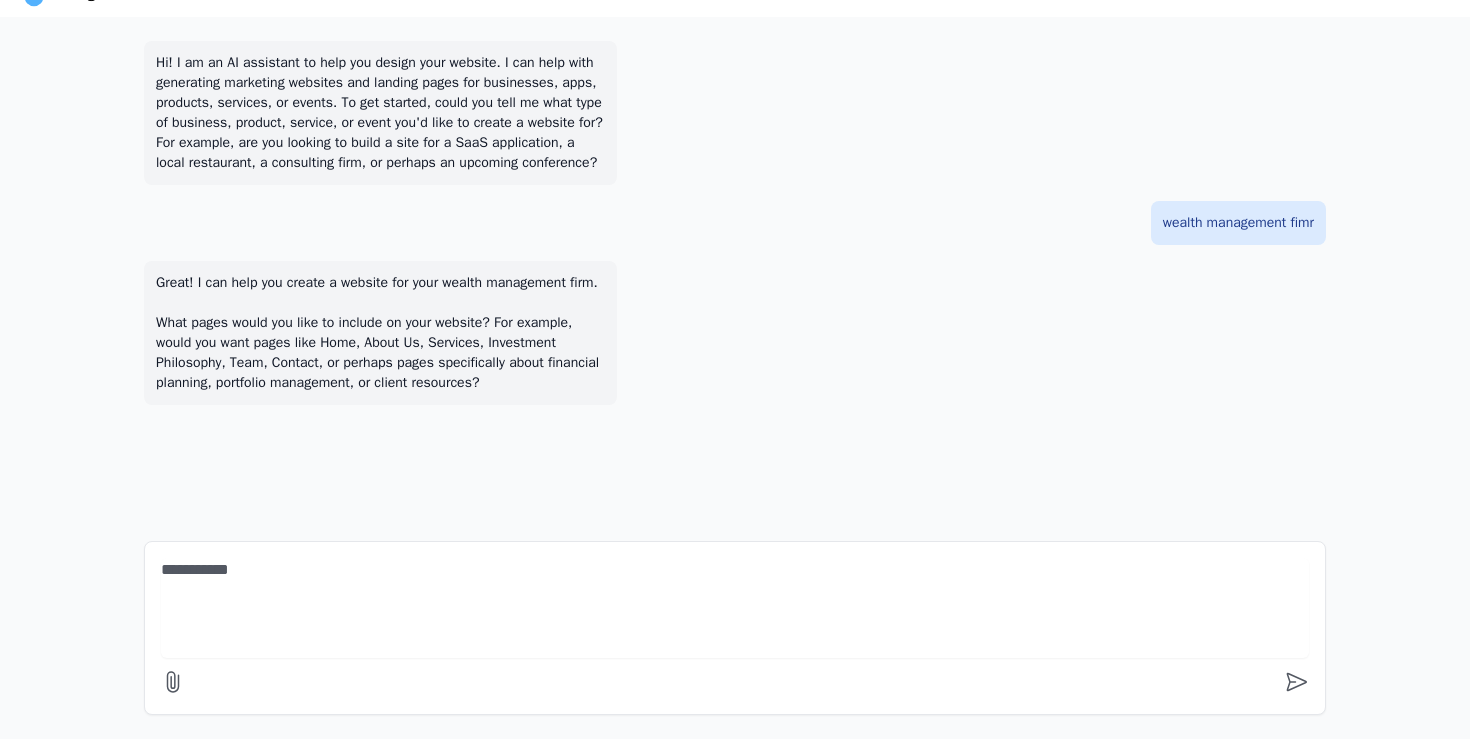 type on "**********" 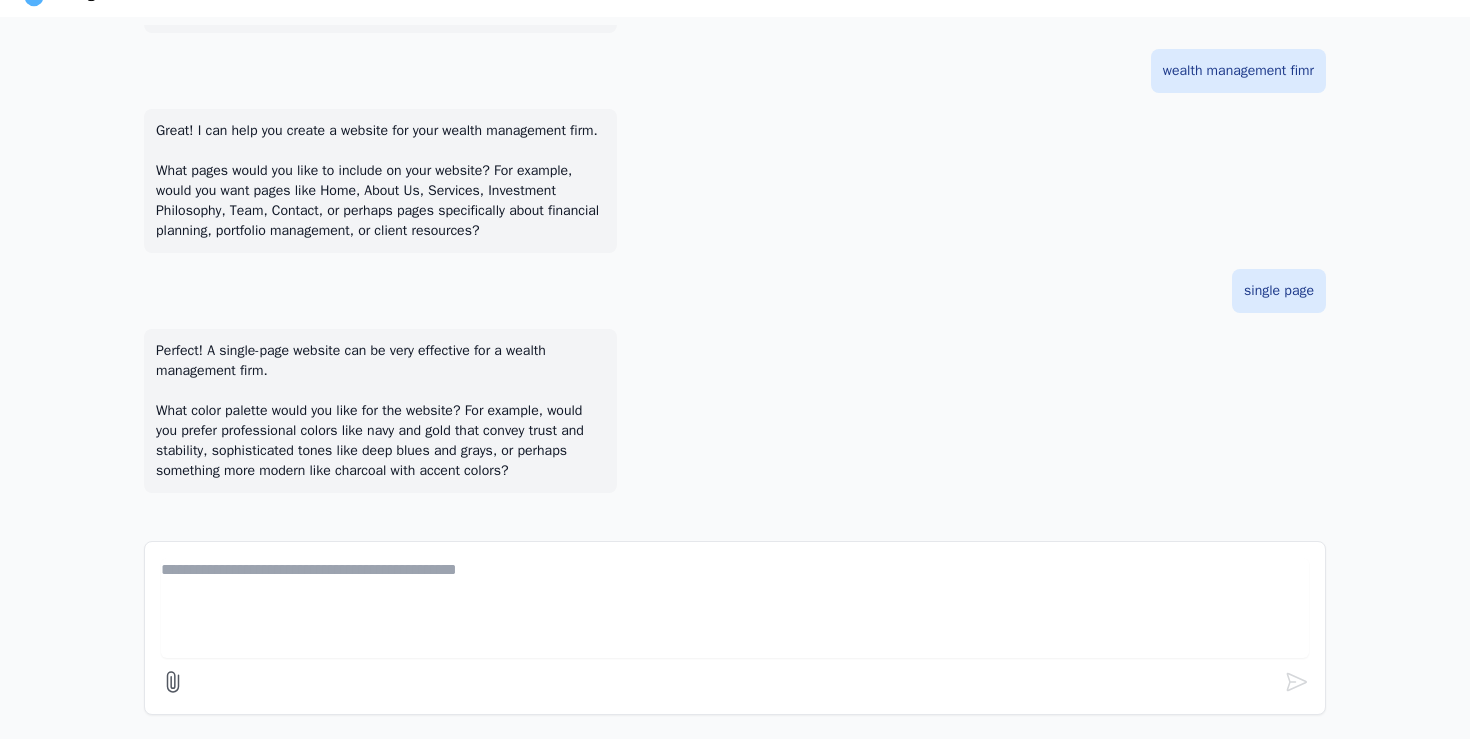 scroll, scrollTop: 0, scrollLeft: 0, axis: both 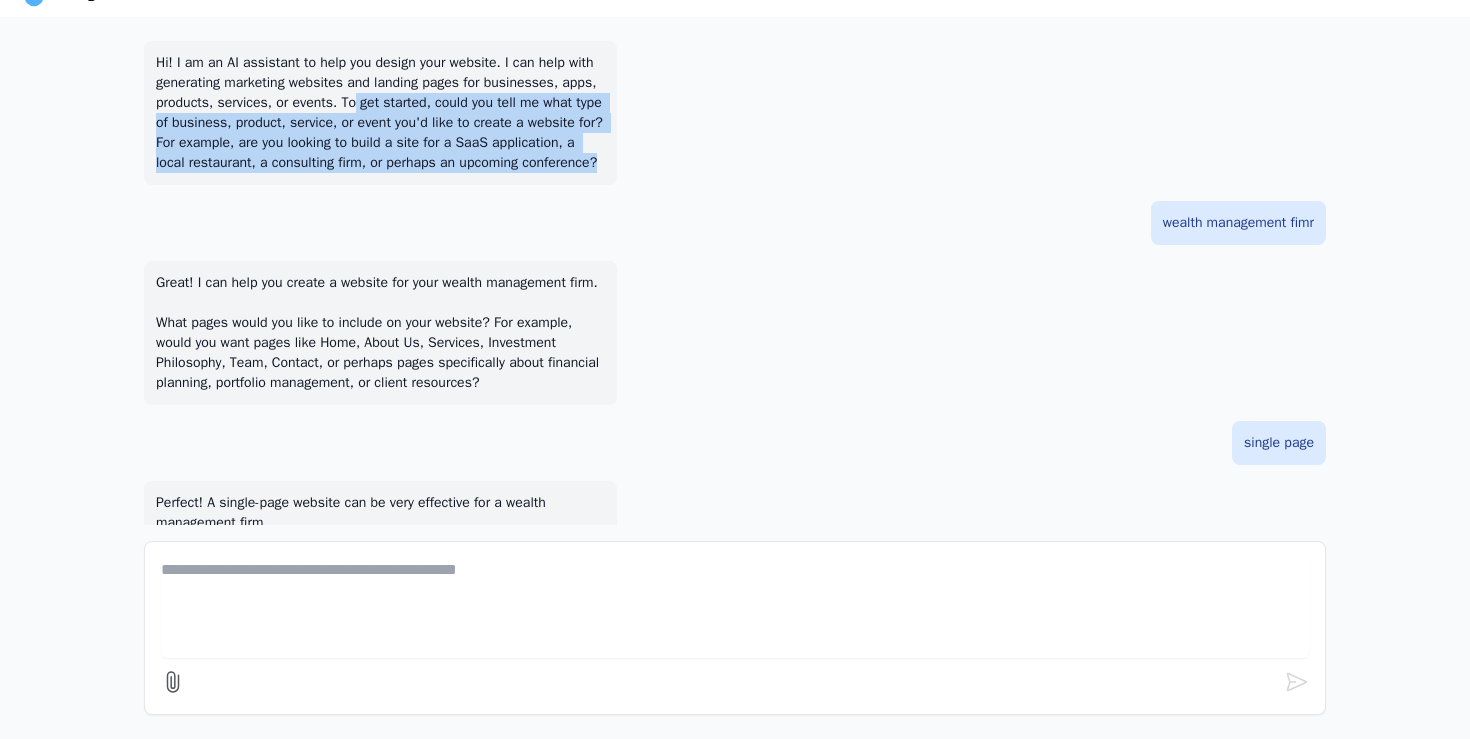 drag, startPoint x: 482, startPoint y: 97, endPoint x: 497, endPoint y: 175, distance: 79.429214 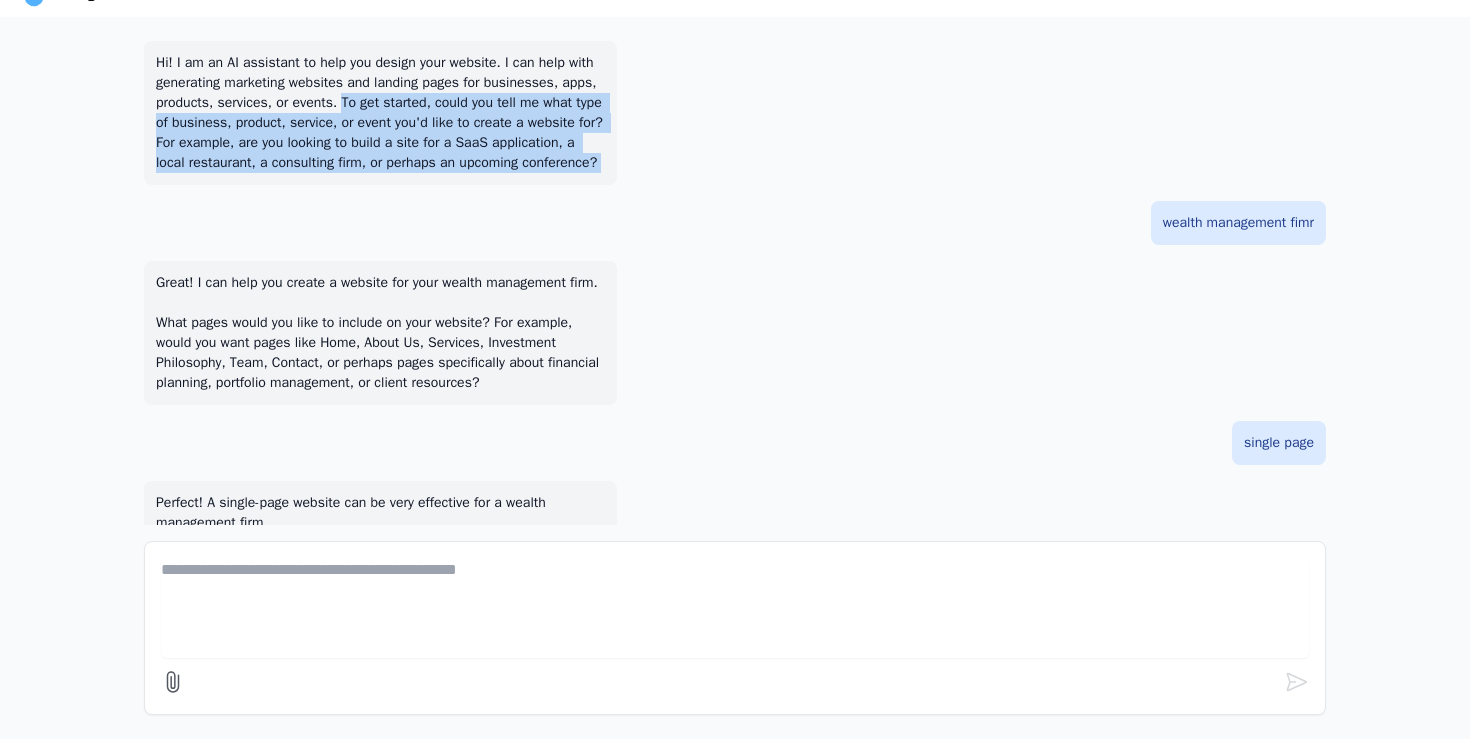 drag, startPoint x: 497, startPoint y: 175, endPoint x: 473, endPoint y: 102, distance: 76.843994 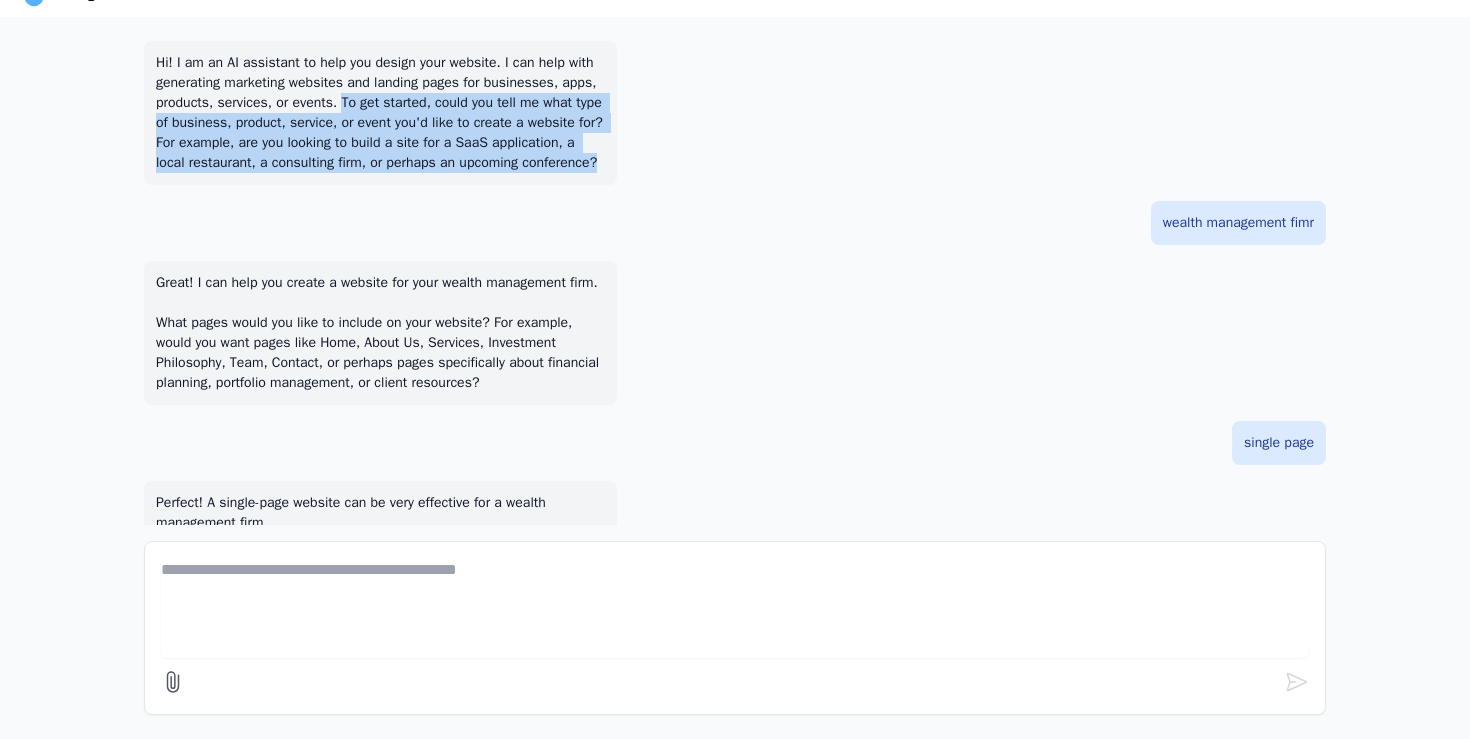 drag, startPoint x: 472, startPoint y: 102, endPoint x: 485, endPoint y: 179, distance: 78.08969 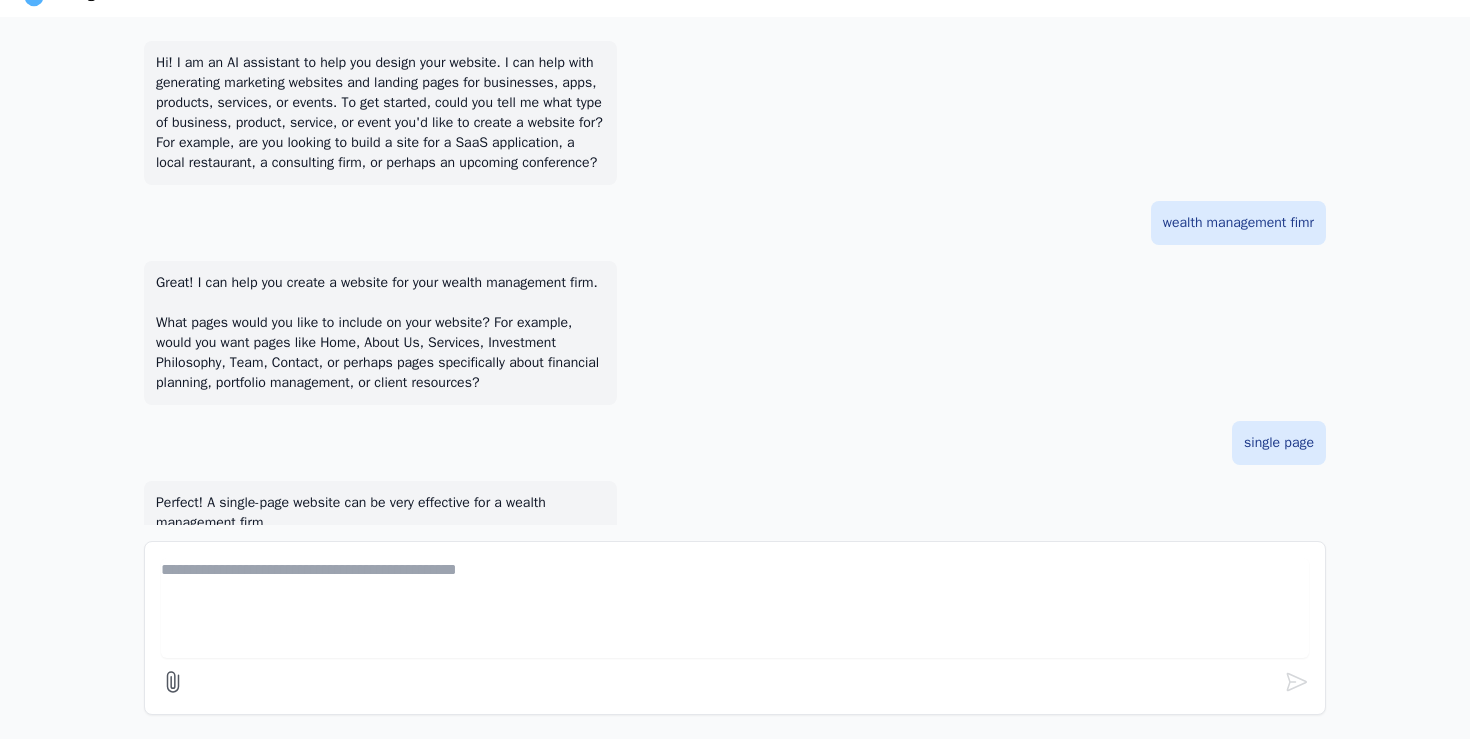 click on "Hi! I am an AI assistant to help you design your website. I can help with generating marketing websites and landing pages for businesses, apps, products, services, or events. To get started, could you tell me what type of business, product, service, or event you'd like to create a website for? For example, are you looking to build a site for a SaaS application, a local restaurant, a consulting firm, or perhaps an upcoming conference?" at bounding box center (380, 113) 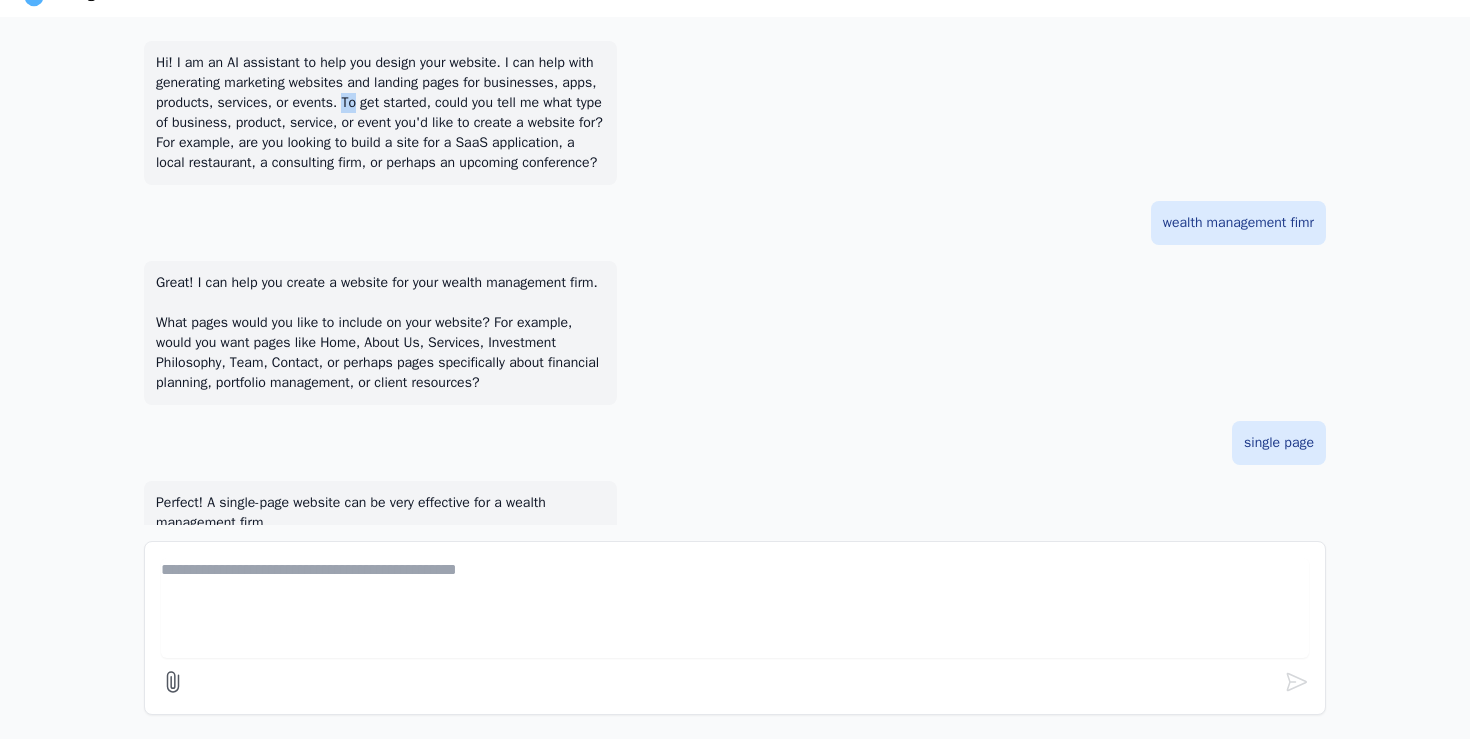 click on "Hi! I am an AI assistant to help you design your website. I can help with generating marketing websites and landing pages for businesses, apps, products, services, or events. To get started, could you tell me what type of business, product, service, or event you'd like to create a website for? For example, are you looking to build a site for a SaaS application, a local restaurant, a consulting firm, or perhaps an upcoming conference?" at bounding box center (380, 113) 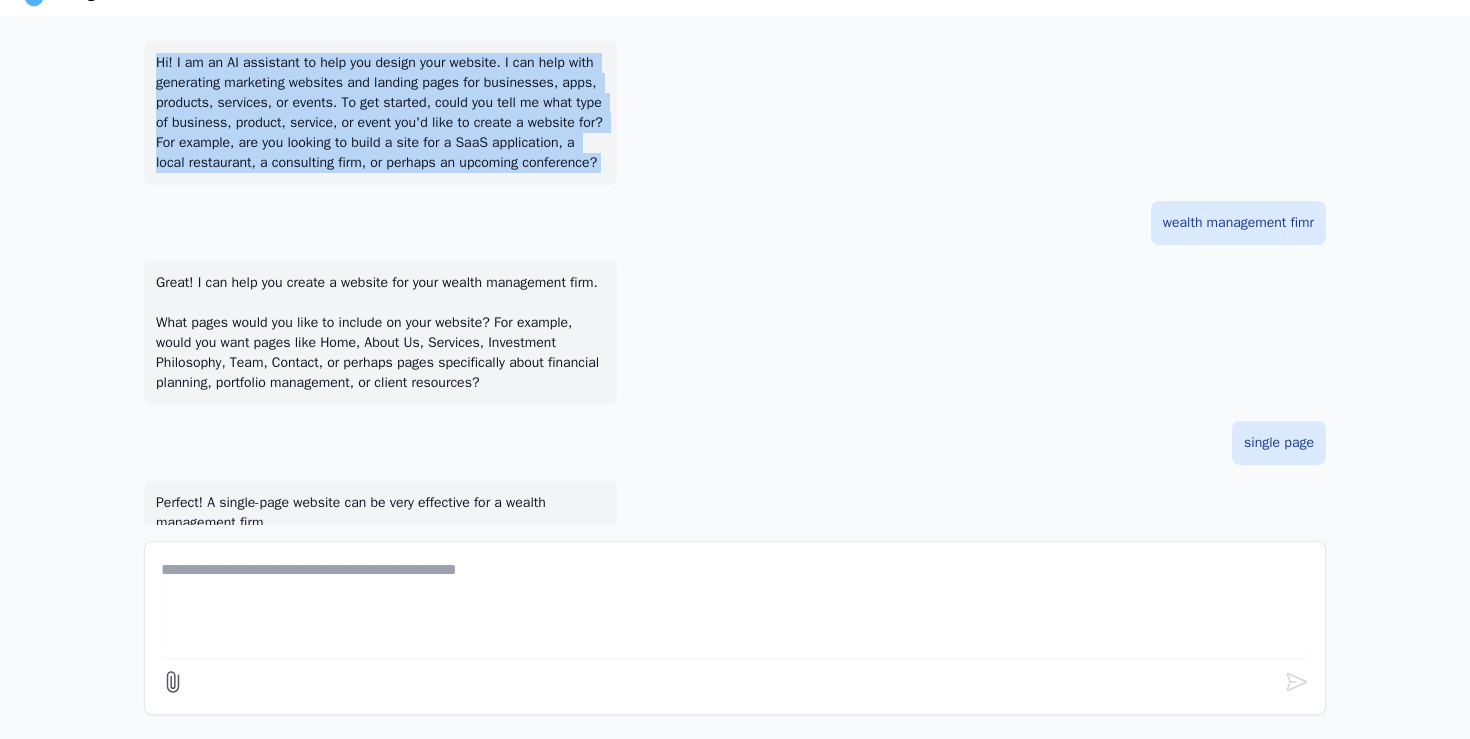 click on "Hi! I am an AI assistant to help you design your website. I can help with generating marketing websites and landing pages for businesses, apps, products, services, or events. To get started, could you tell me what type of business, product, service, or event you'd like to create a website for? For example, are you looking to build a site for a SaaS application, a local restaurant, a consulting firm, or perhaps an upcoming conference?" at bounding box center (380, 113) 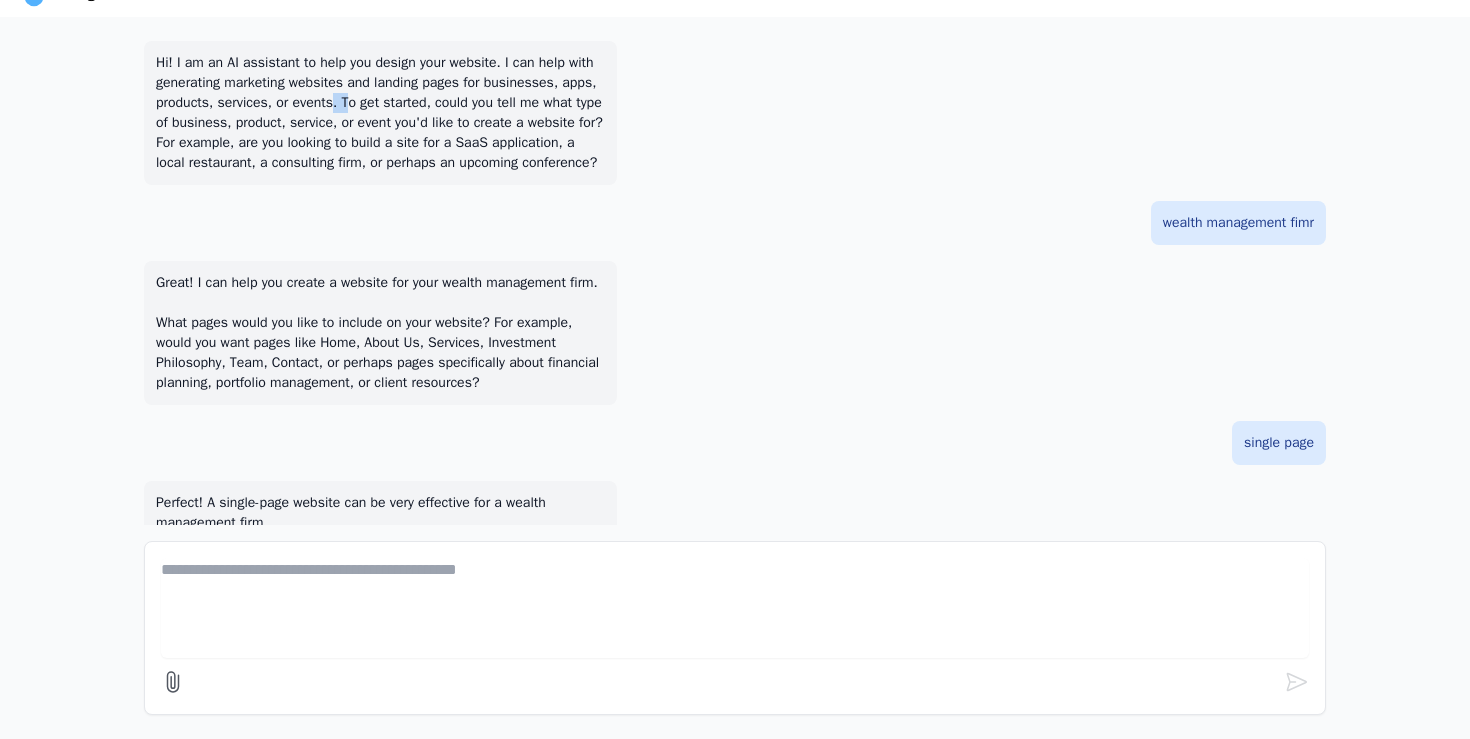 drag, startPoint x: 463, startPoint y: 102, endPoint x: 472, endPoint y: 108, distance: 10.816654 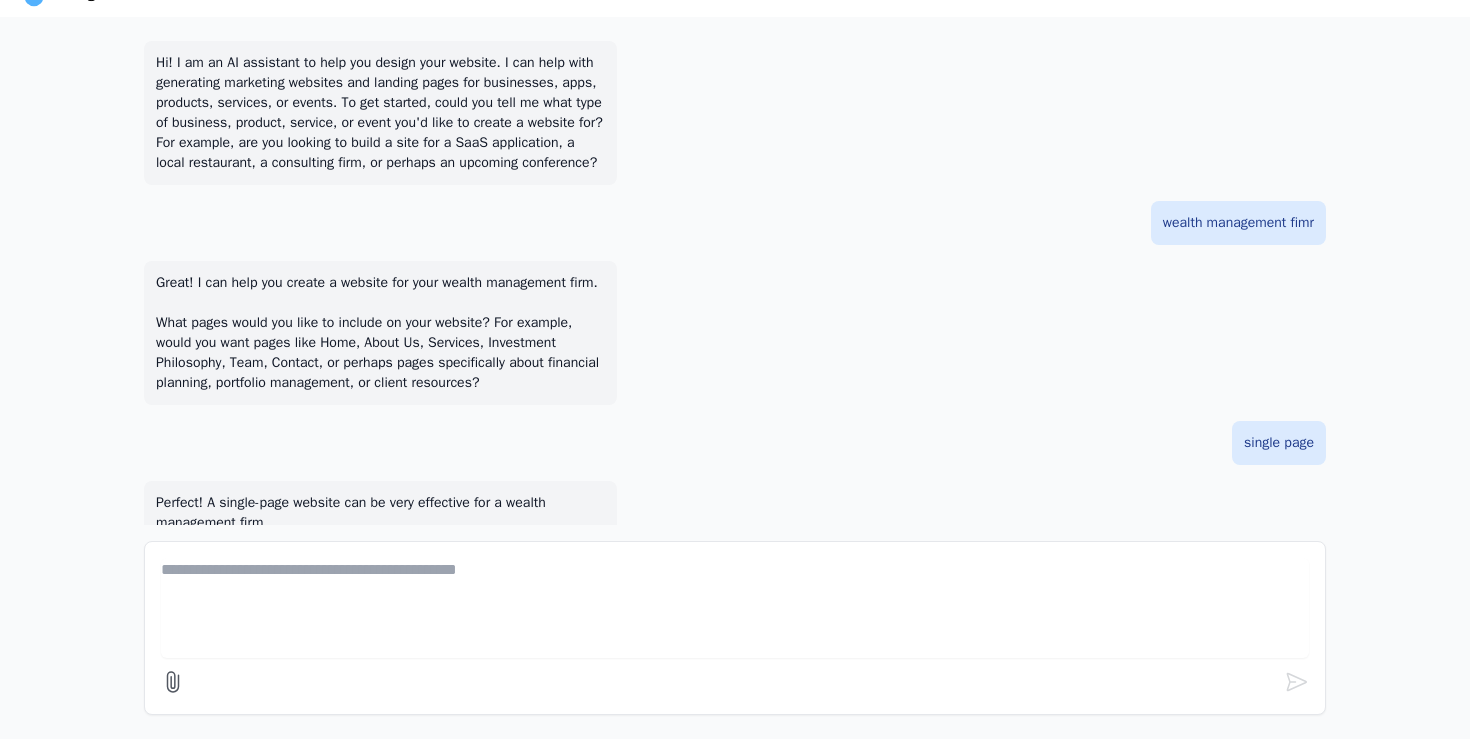 click on "Hi! I am an AI assistant to help you design your website. I can help with generating marketing websites and landing pages for businesses, apps, products, services, or events. To get started, could you tell me what type of business, product, service, or event you'd like to create a website for? For example, are you looking to build a site for a SaaS application, a local restaurant, a consulting firm, or perhaps an upcoming conference?" at bounding box center [380, 113] 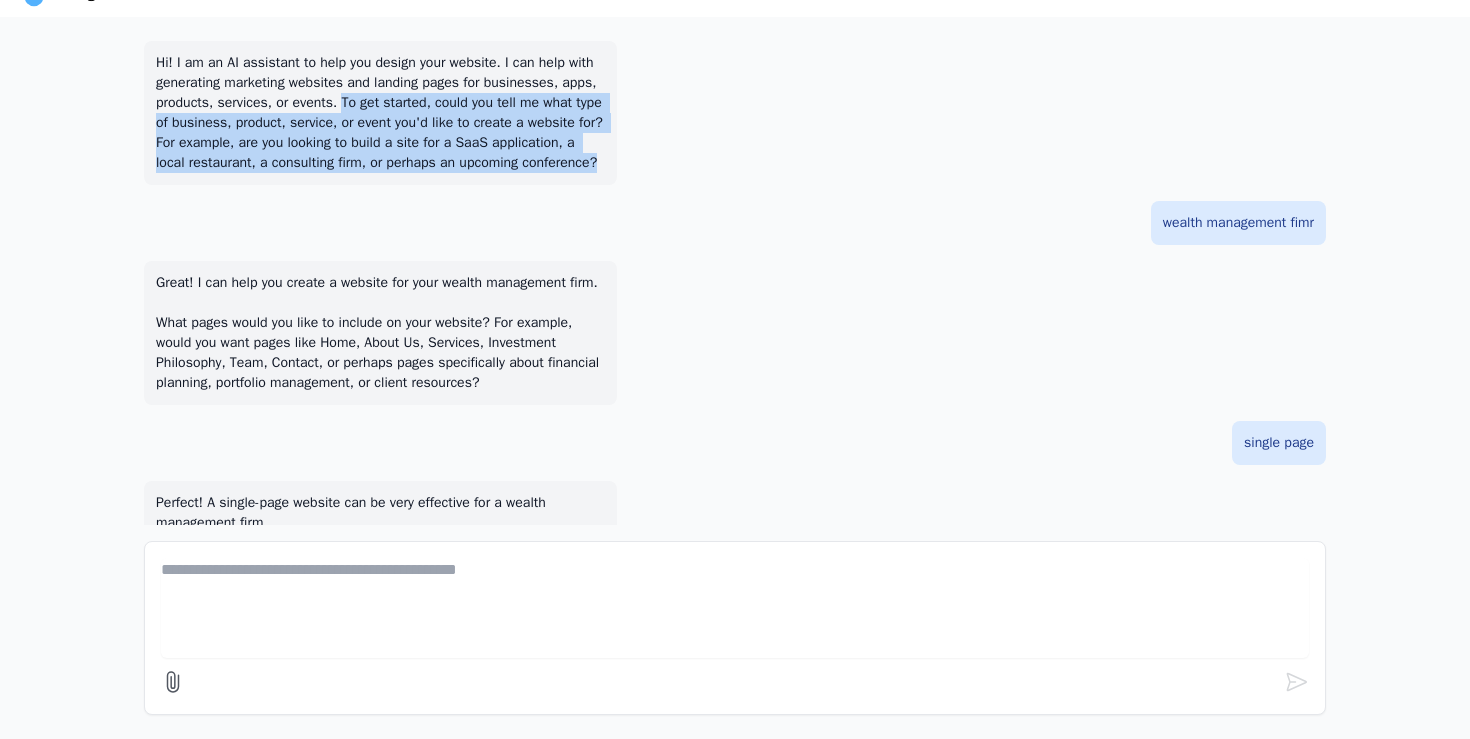 drag, startPoint x: 471, startPoint y: 102, endPoint x: 543, endPoint y: 185, distance: 109.877205 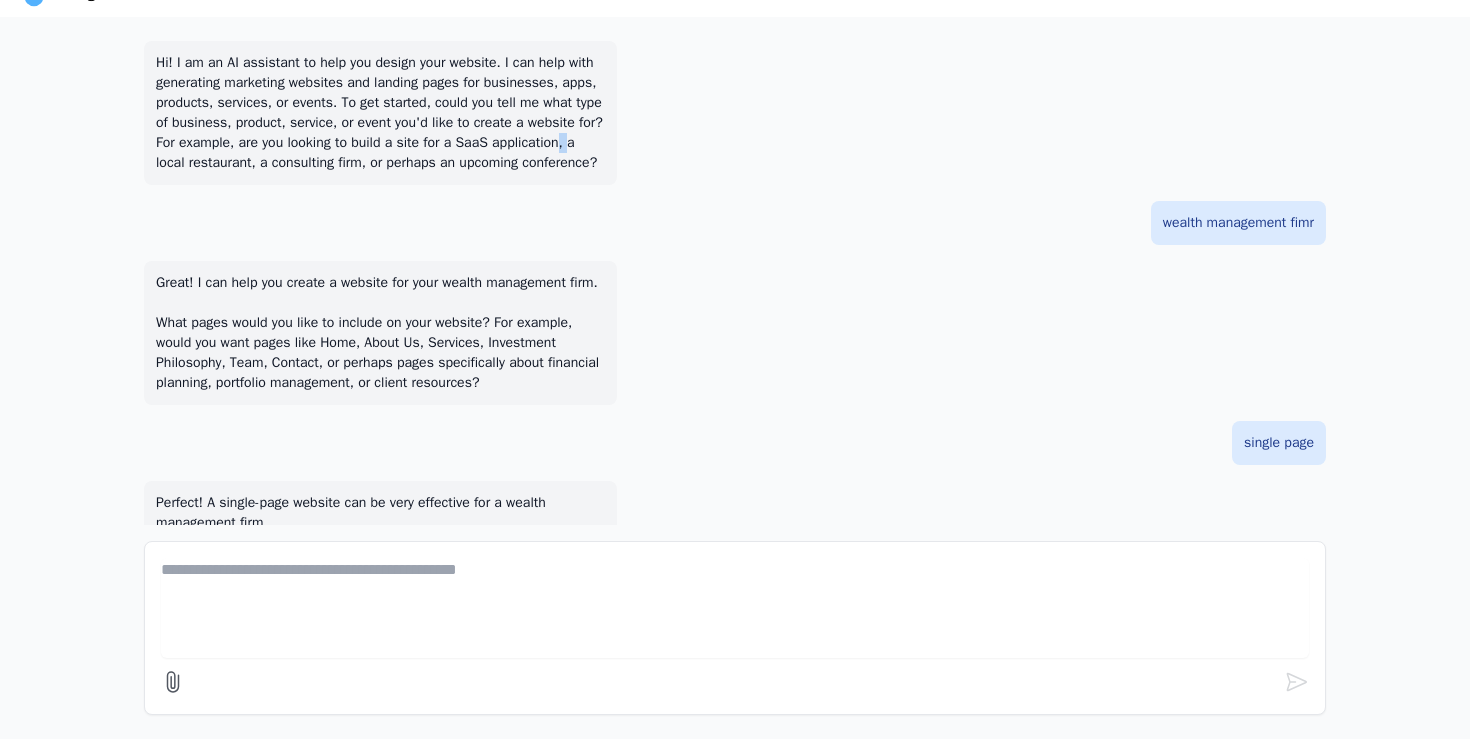 drag, startPoint x: 324, startPoint y: 162, endPoint x: 434, endPoint y: 162, distance: 110 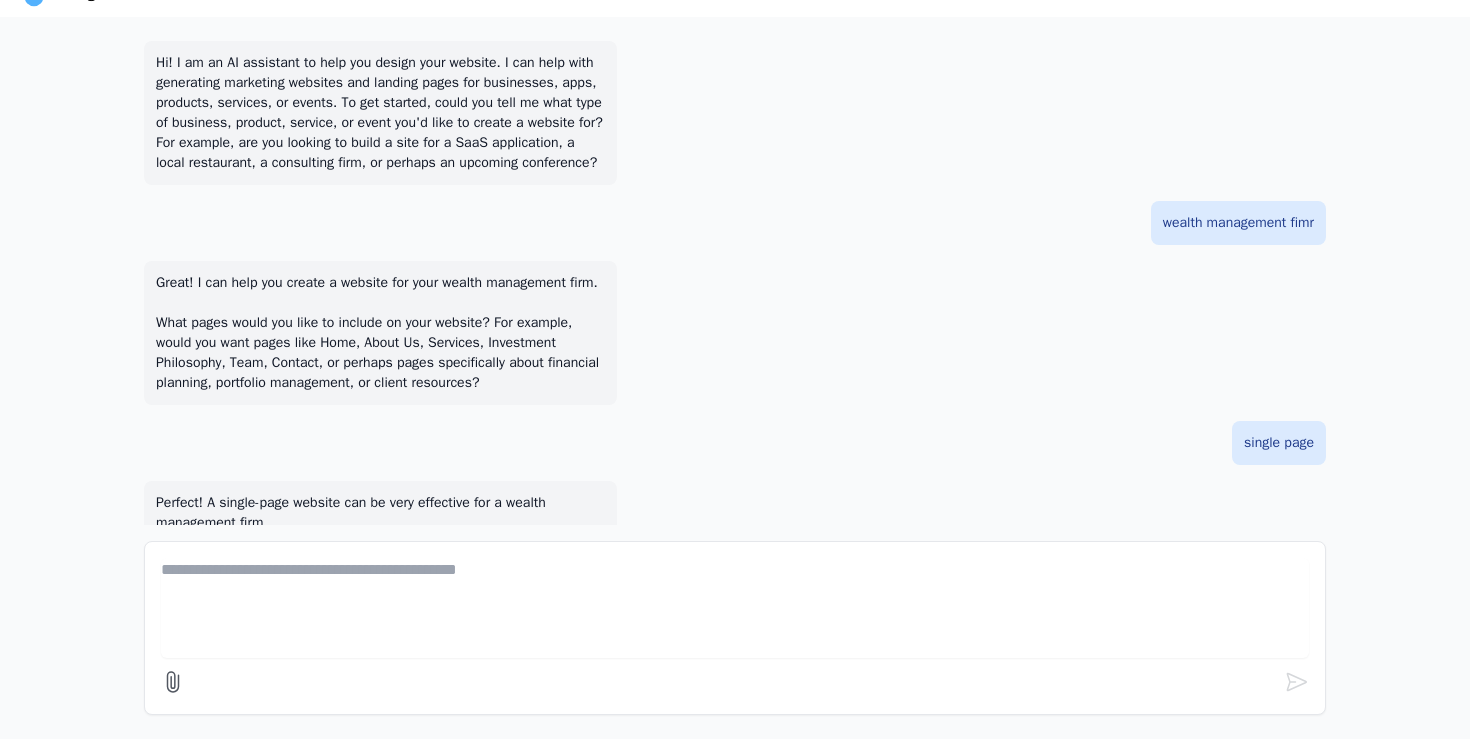 click on "Hi! I am an AI assistant to help you design your website. I can help with generating marketing websites and landing pages for businesses, apps, products, services, or events. To get started, could you tell me what type of business, product, service, or event you'd like to create a website for? For example, are you looking to build a site for a SaaS application, a local restaurant, a consulting firm, or perhaps an upcoming conference?" at bounding box center [380, 113] 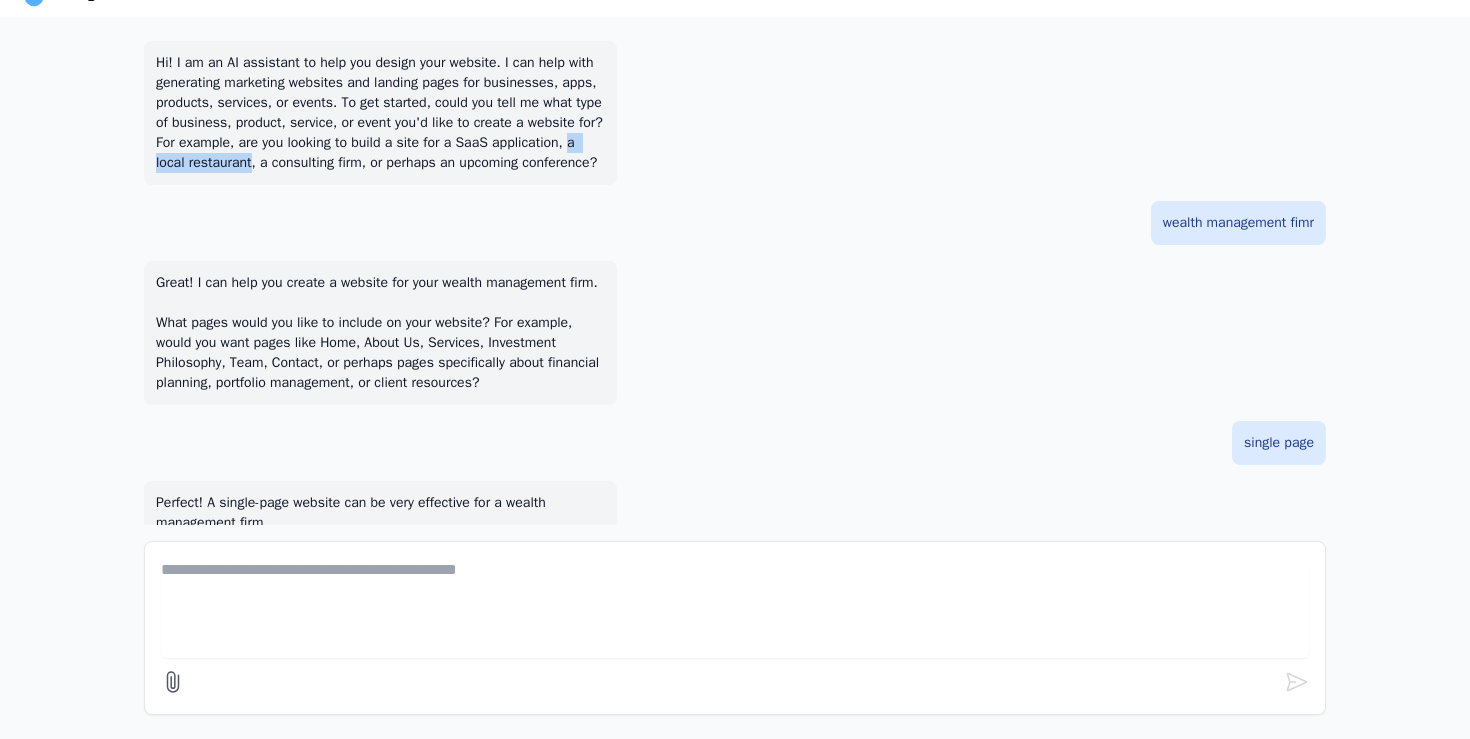 drag, startPoint x: 443, startPoint y: 162, endPoint x: 329, endPoint y: 162, distance: 114 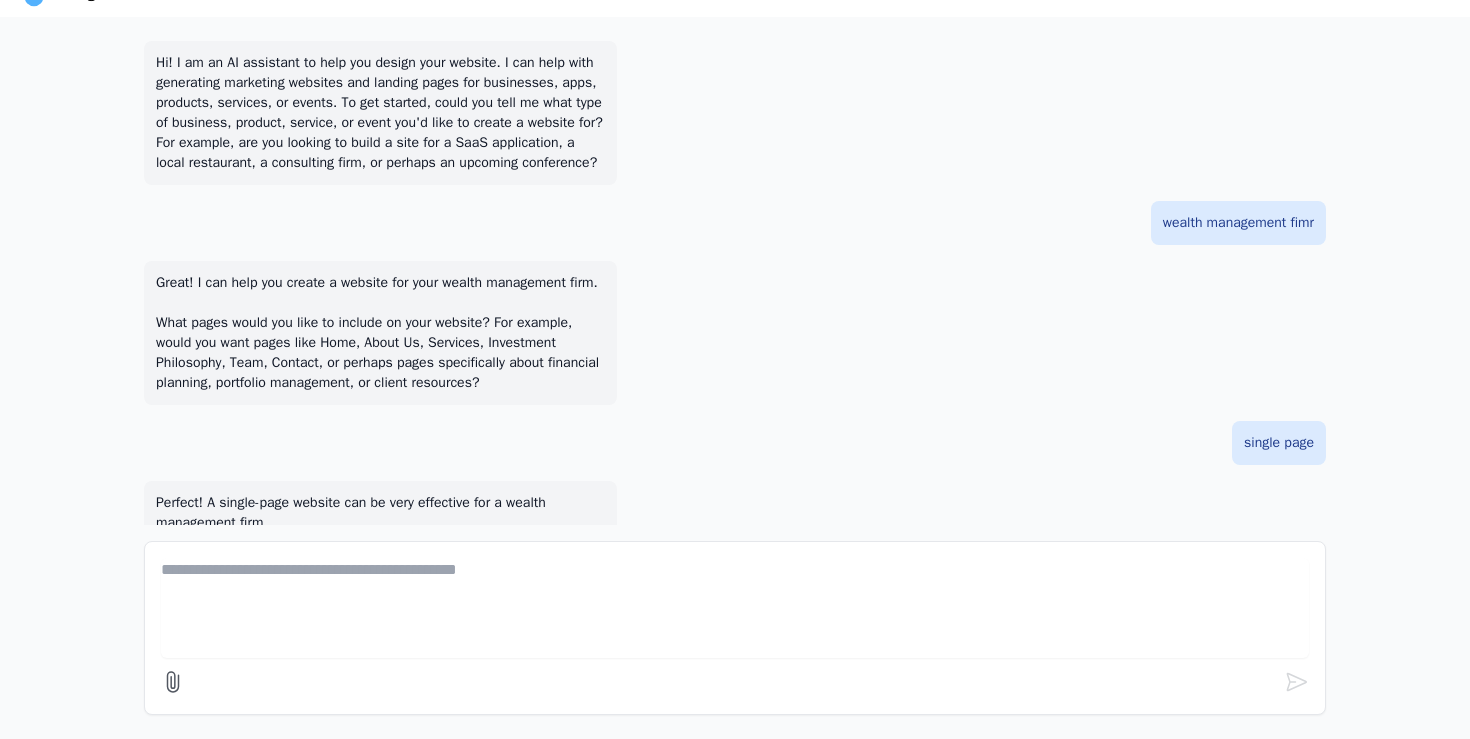 scroll, scrollTop: 192, scrollLeft: 0, axis: vertical 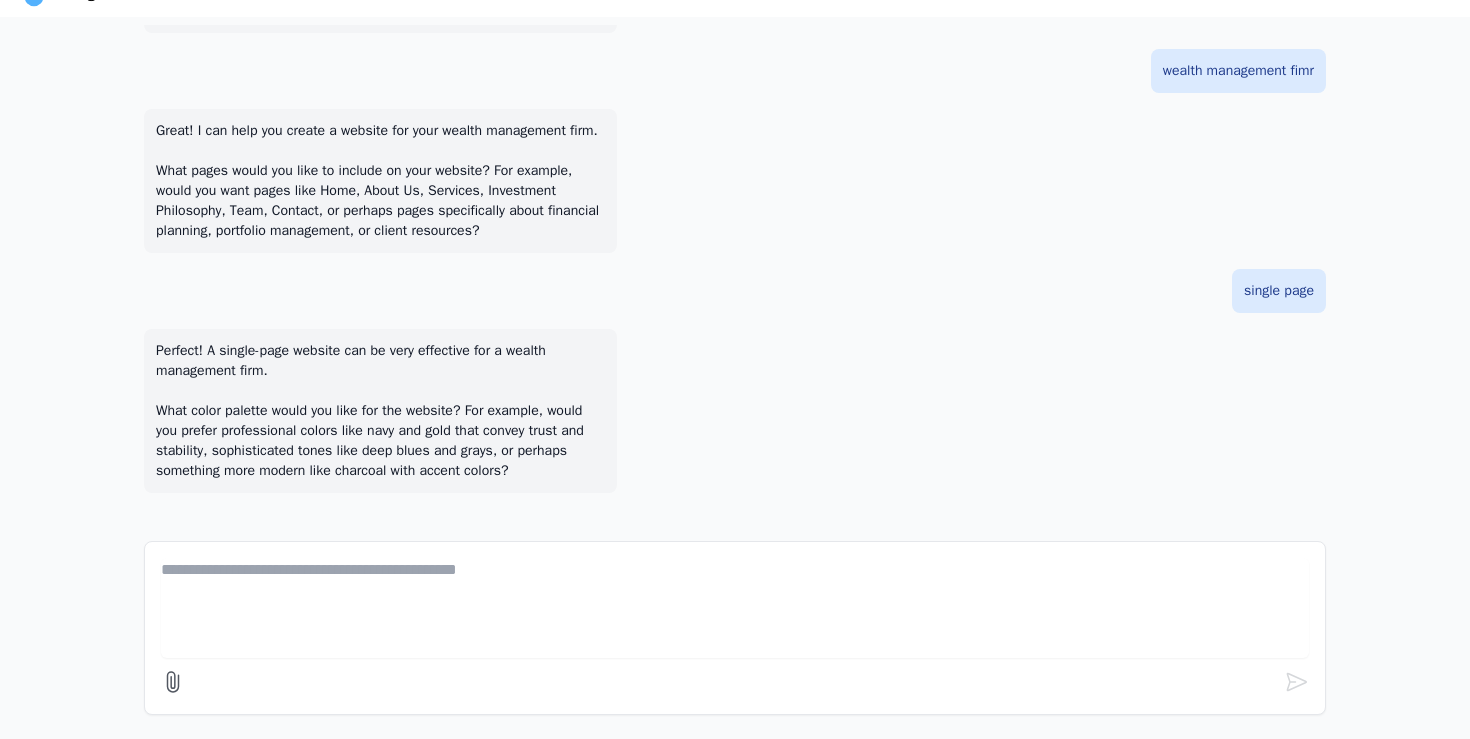 click at bounding box center [735, 608] 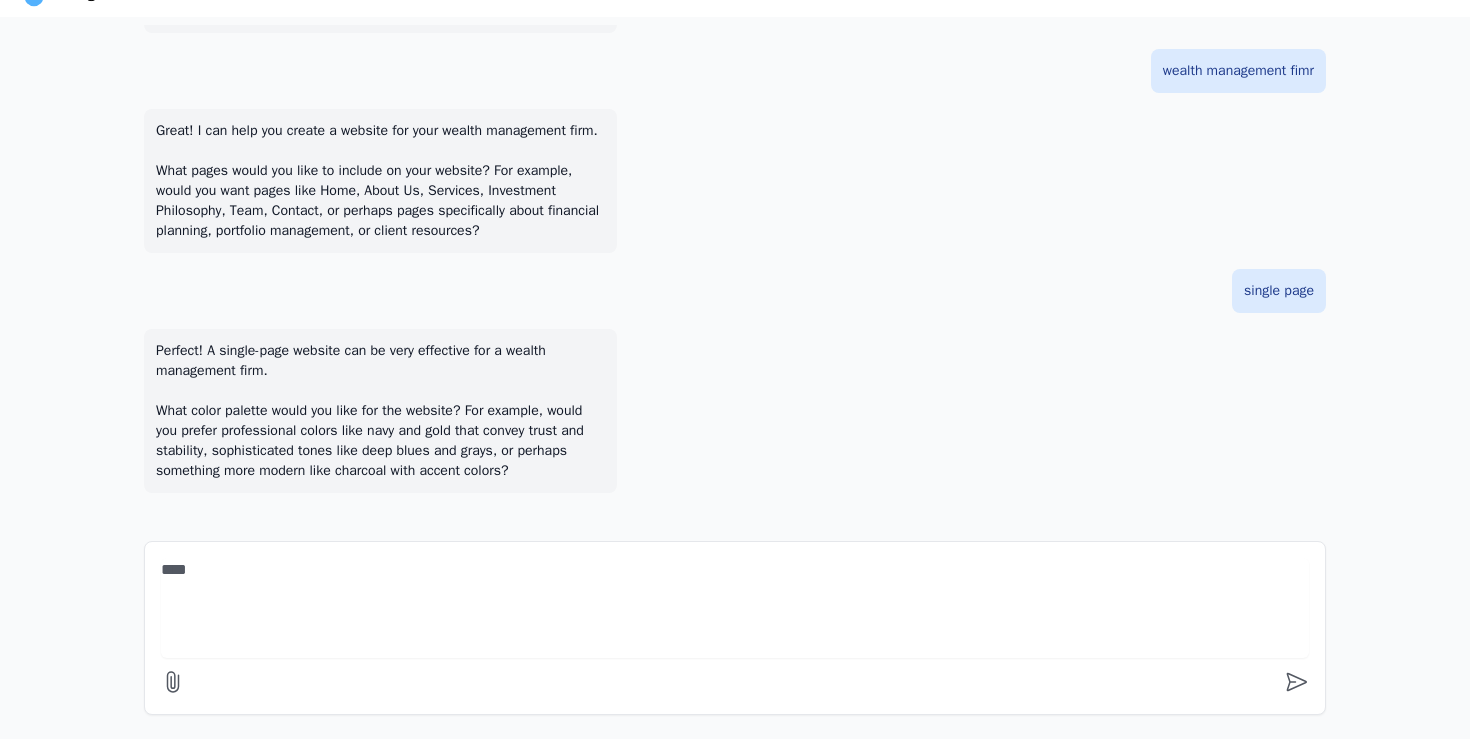 type on "****" 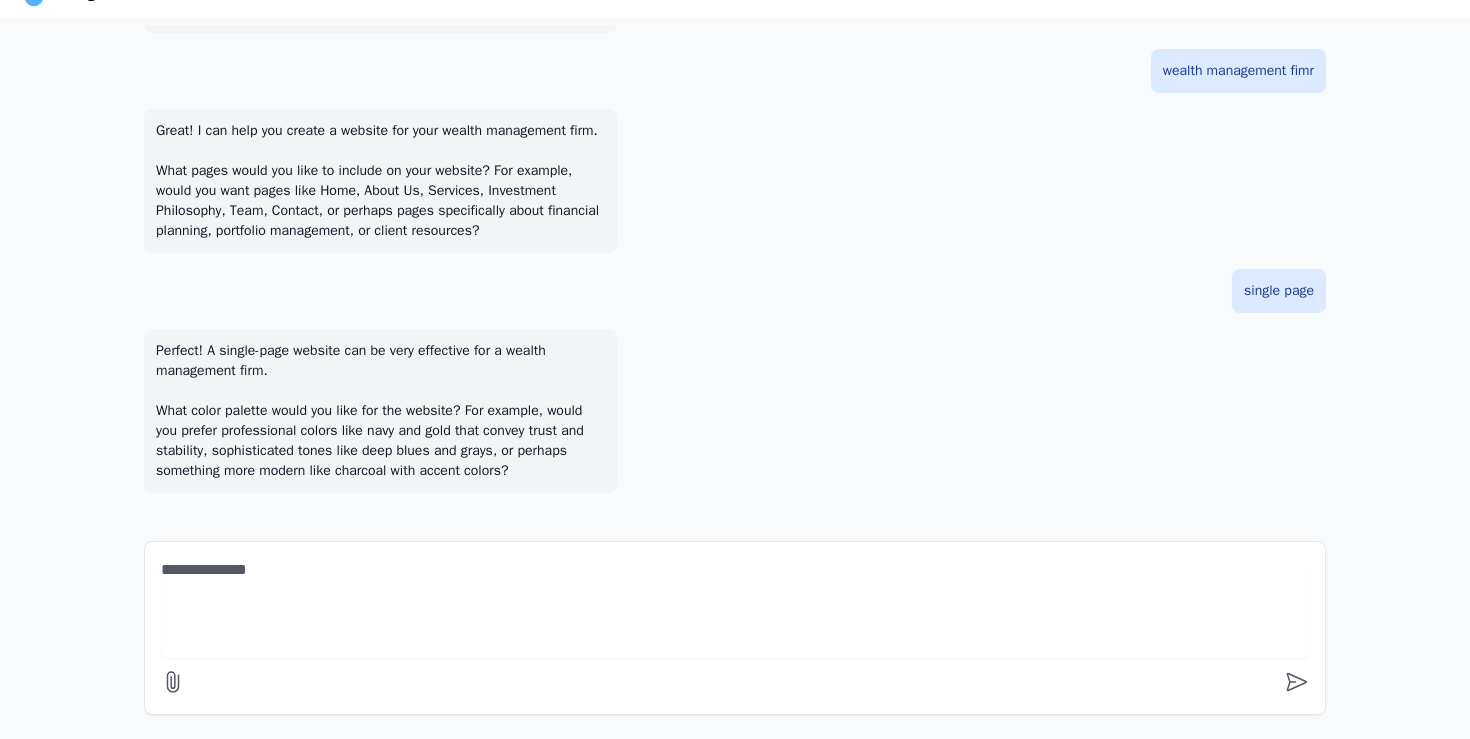 type on "**********" 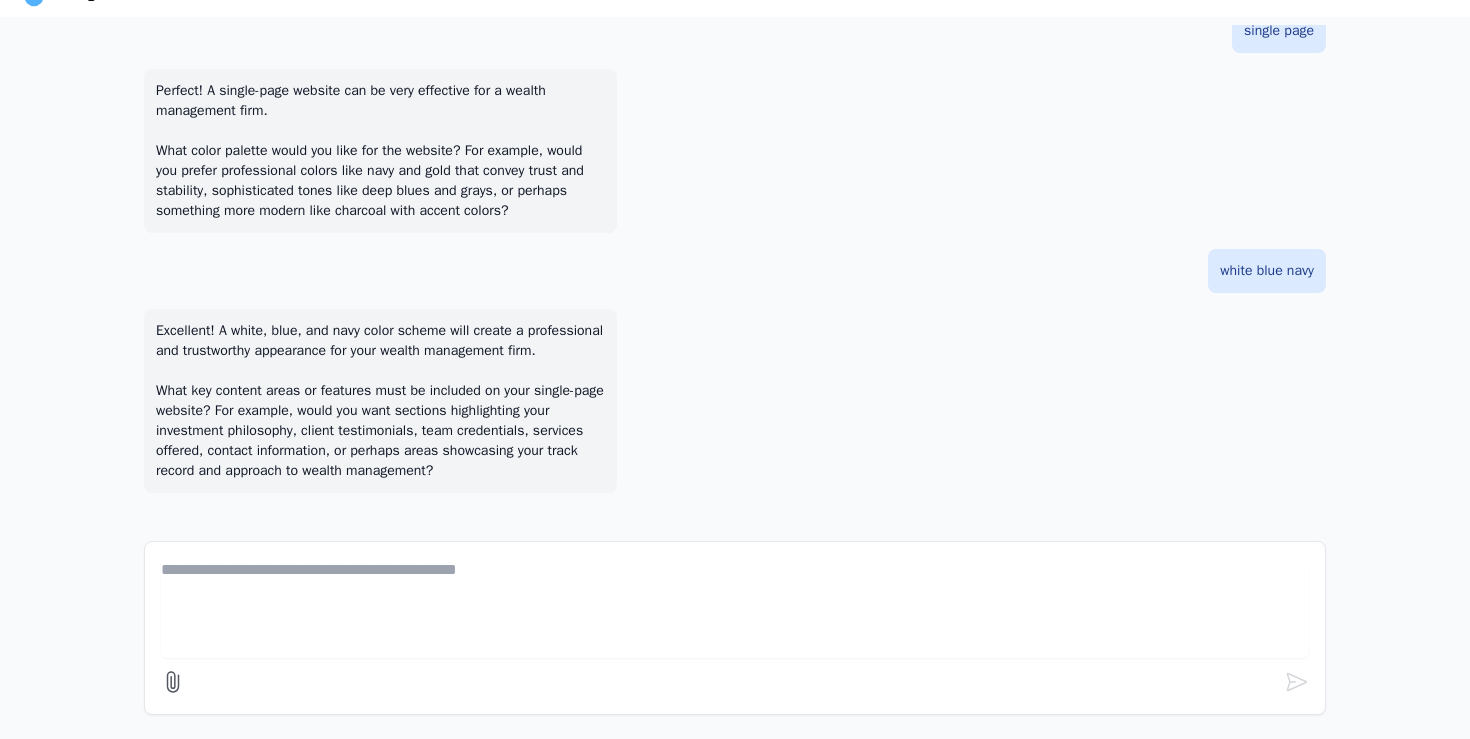 scroll, scrollTop: 463, scrollLeft: 0, axis: vertical 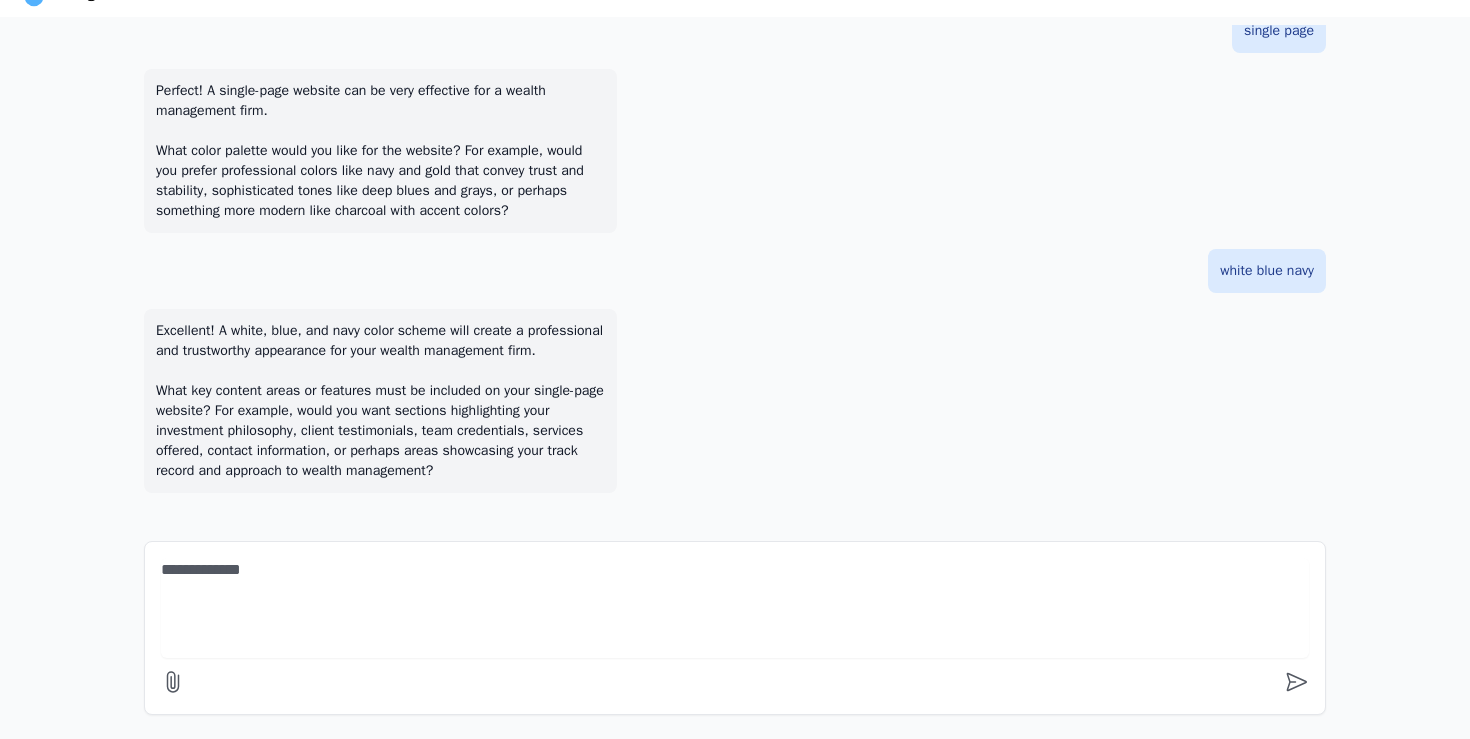 type on "**********" 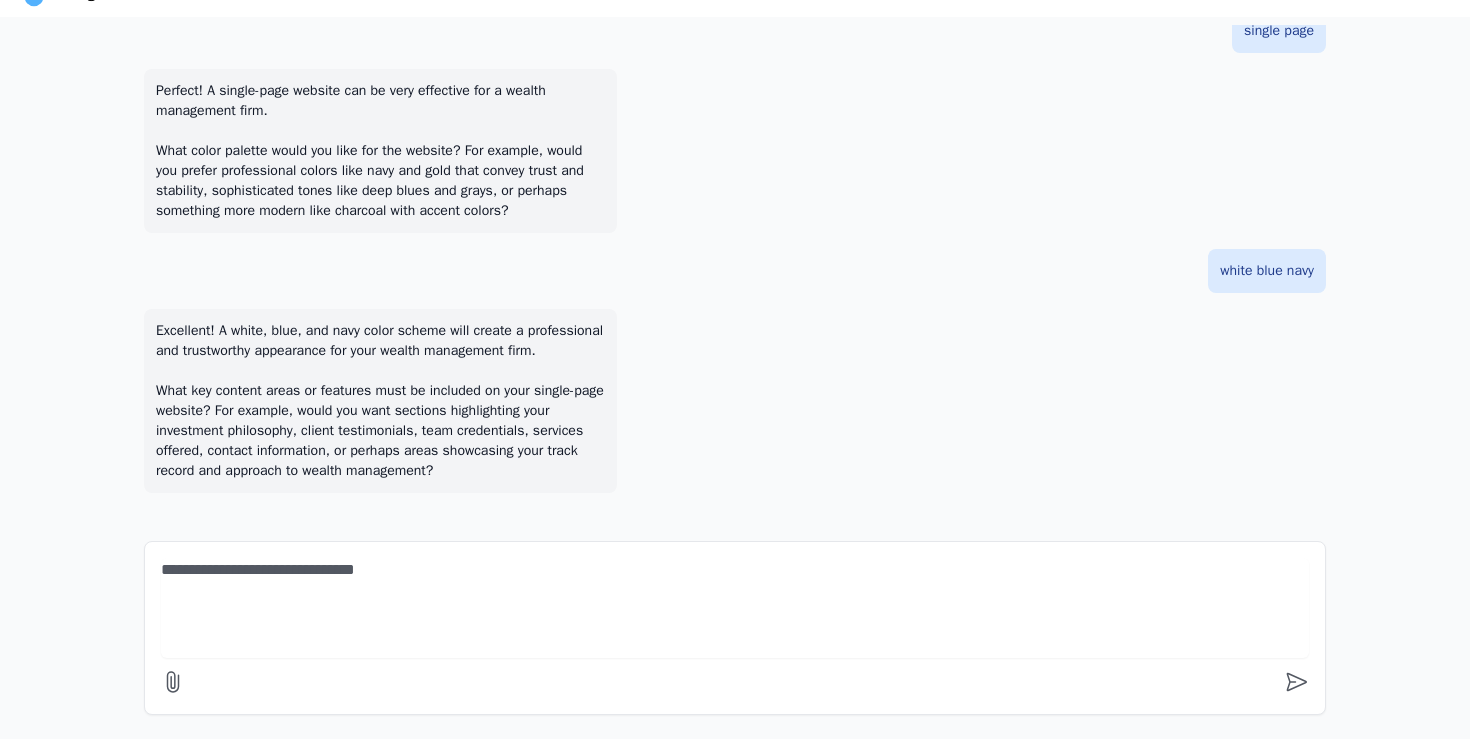 type on "**********" 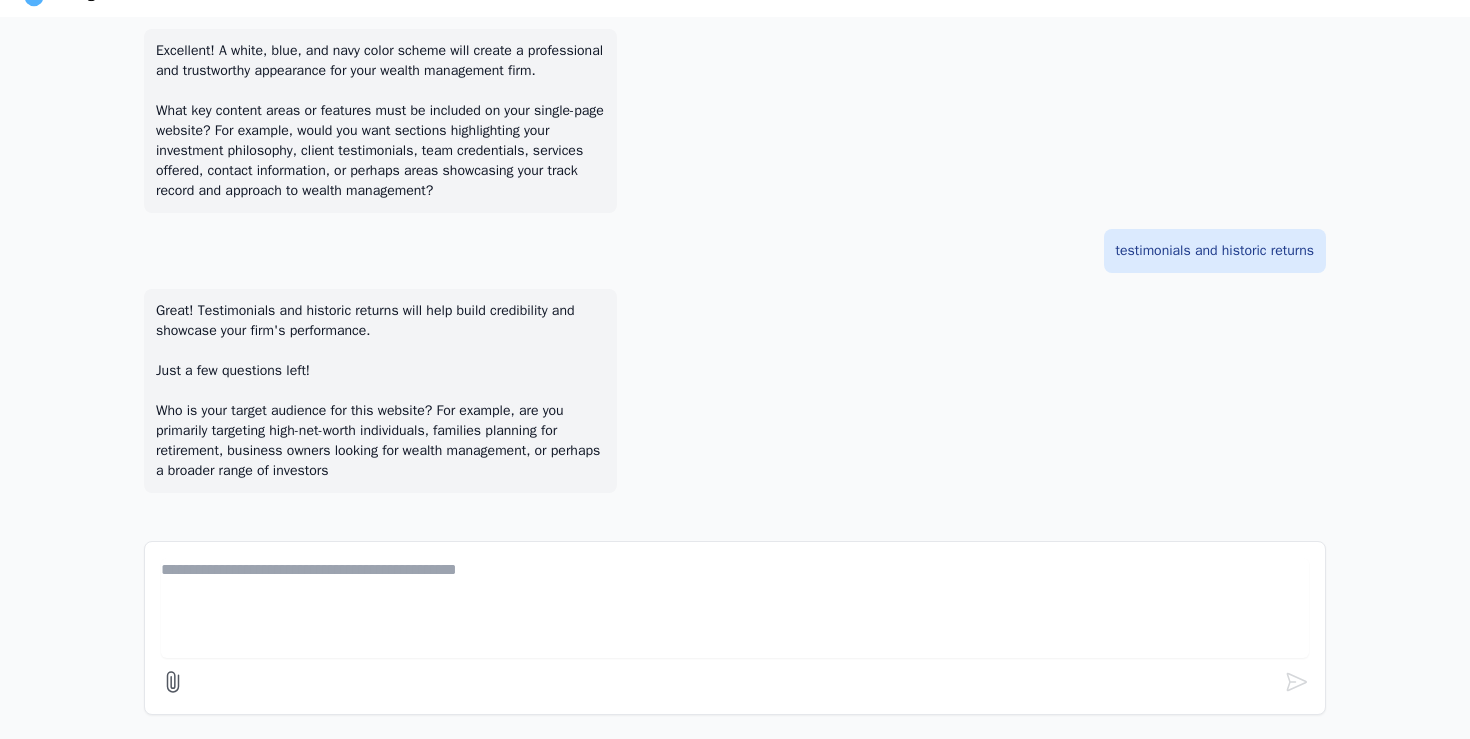 scroll, scrollTop: 772, scrollLeft: 0, axis: vertical 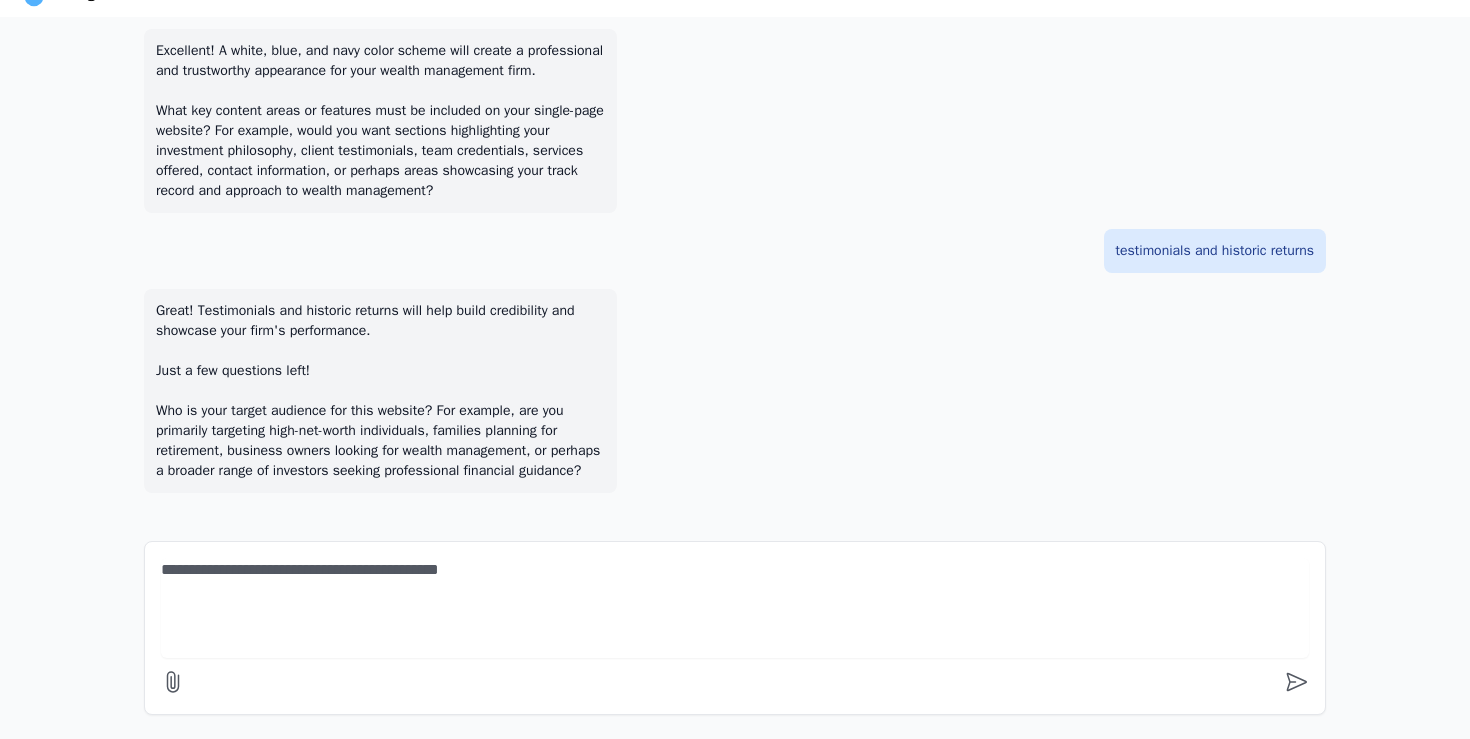 type on "**********" 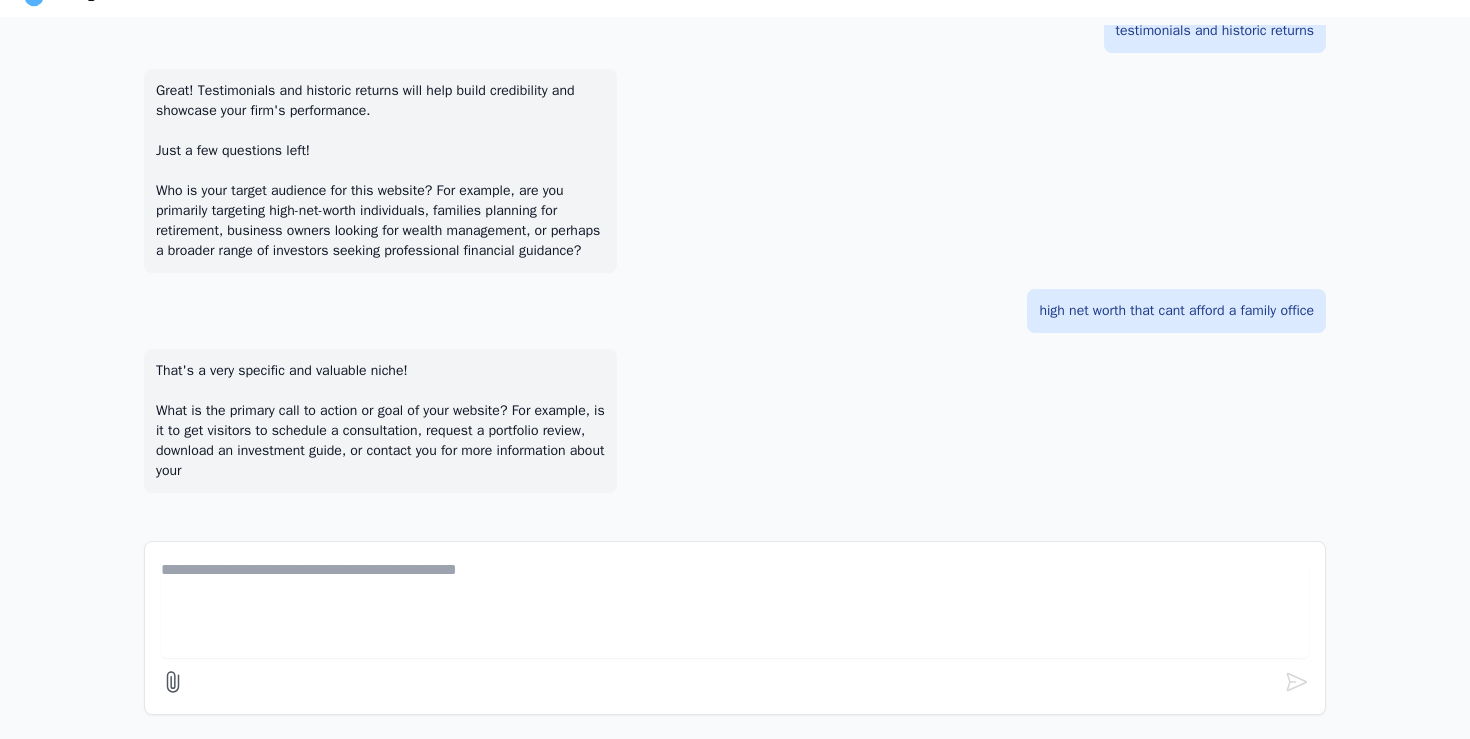 scroll, scrollTop: 992, scrollLeft: 0, axis: vertical 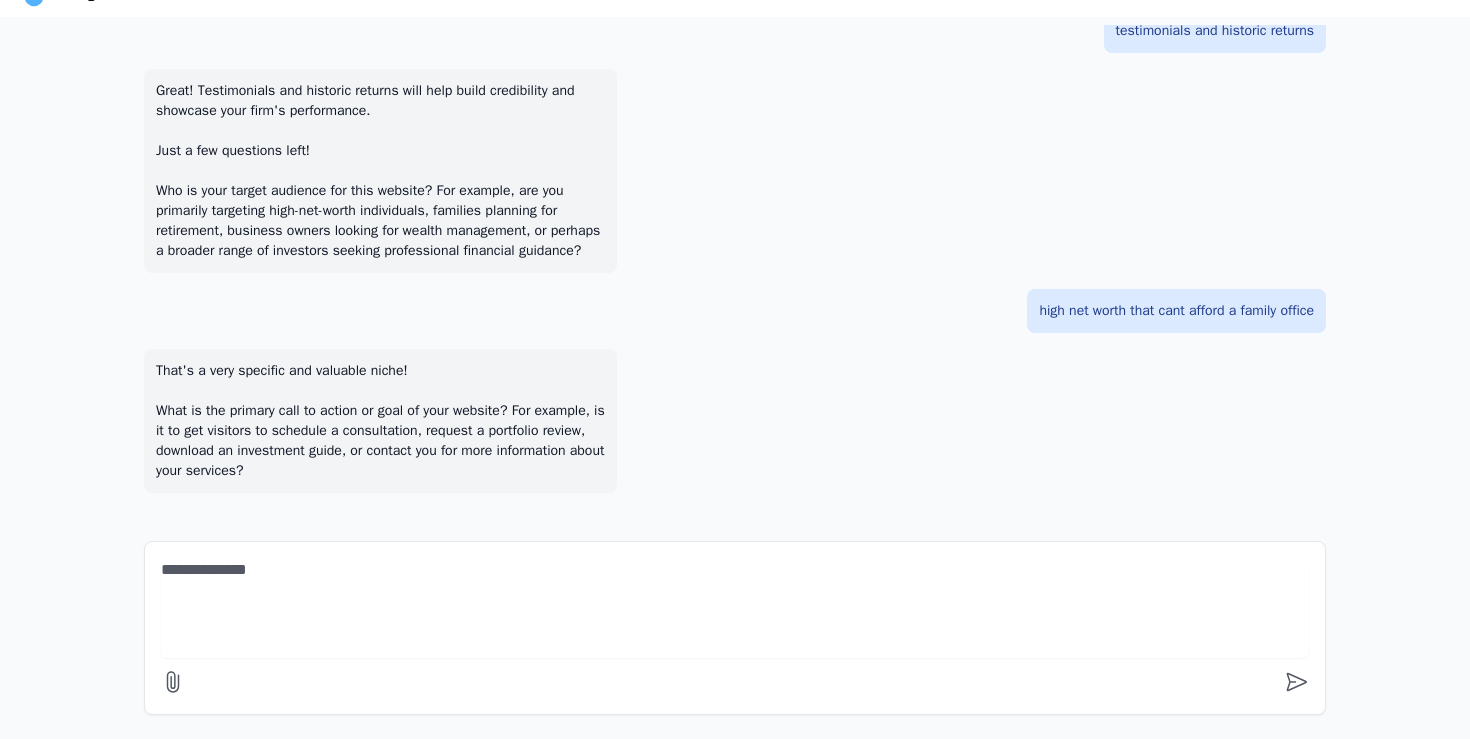 type on "**********" 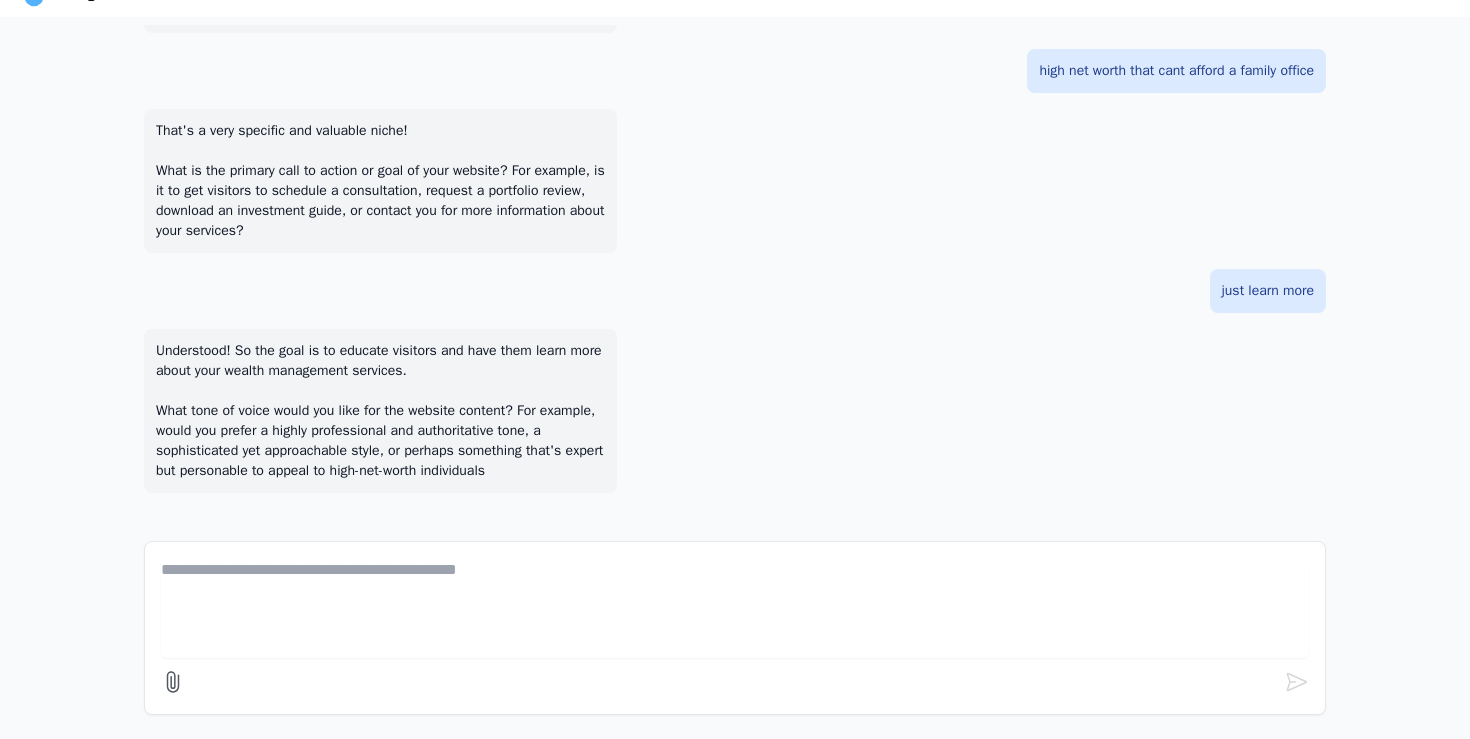 scroll, scrollTop: 1252, scrollLeft: 0, axis: vertical 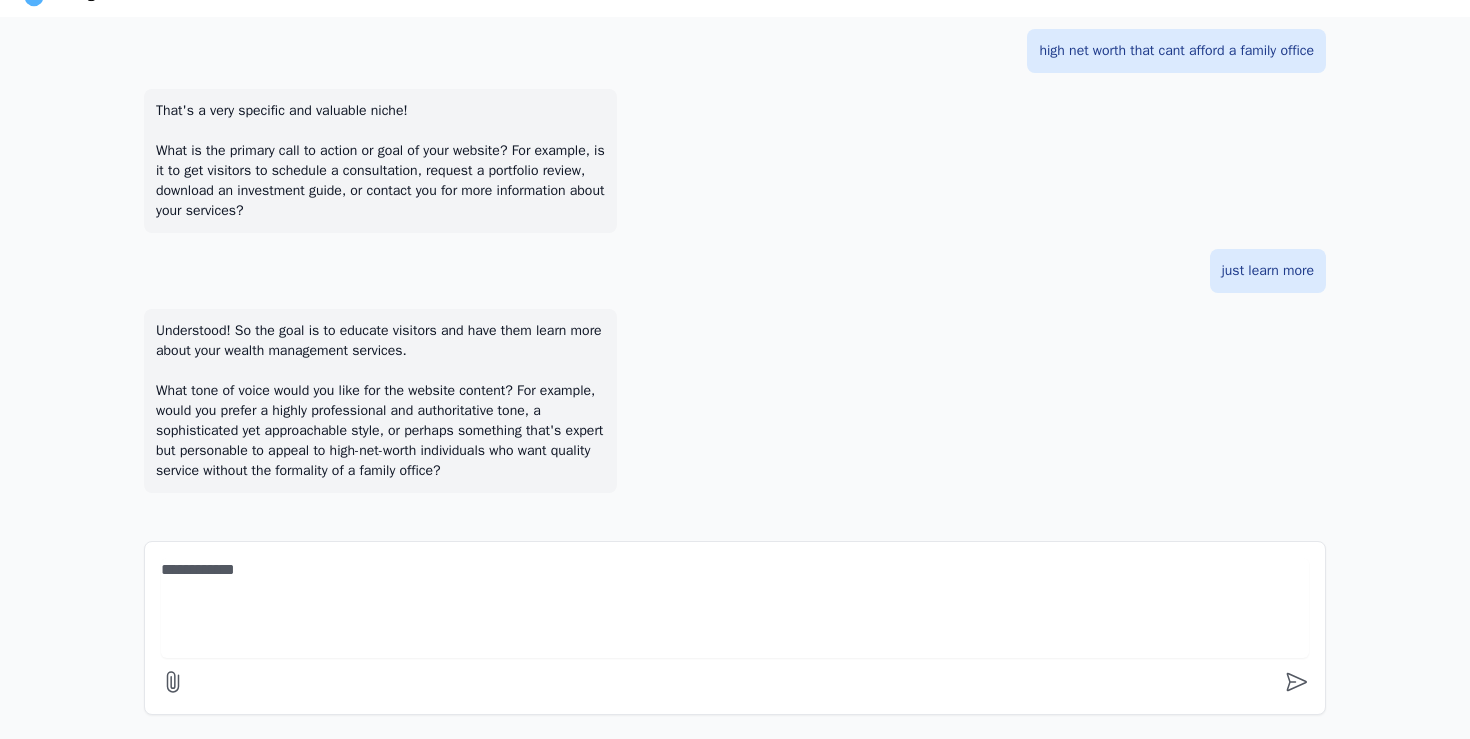 type on "**********" 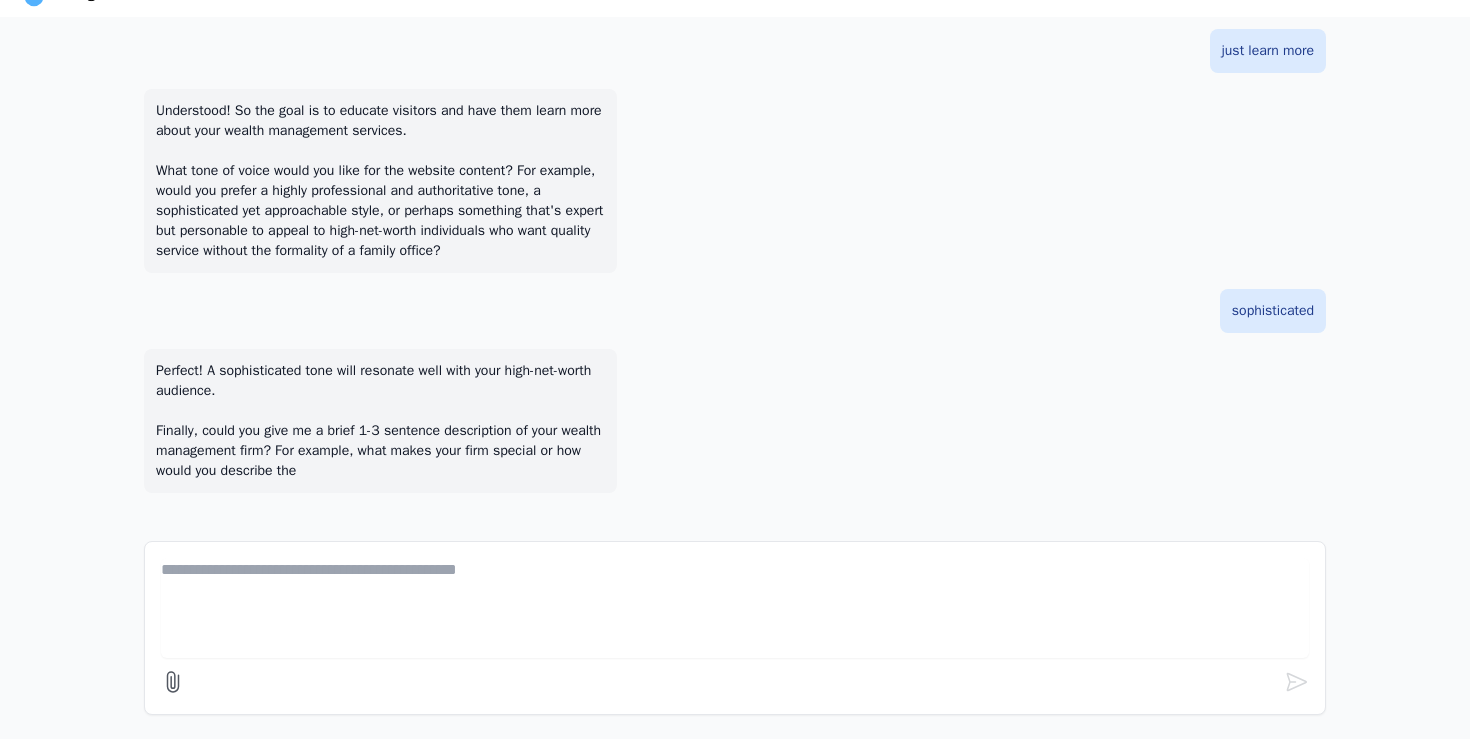 scroll, scrollTop: 1492, scrollLeft: 0, axis: vertical 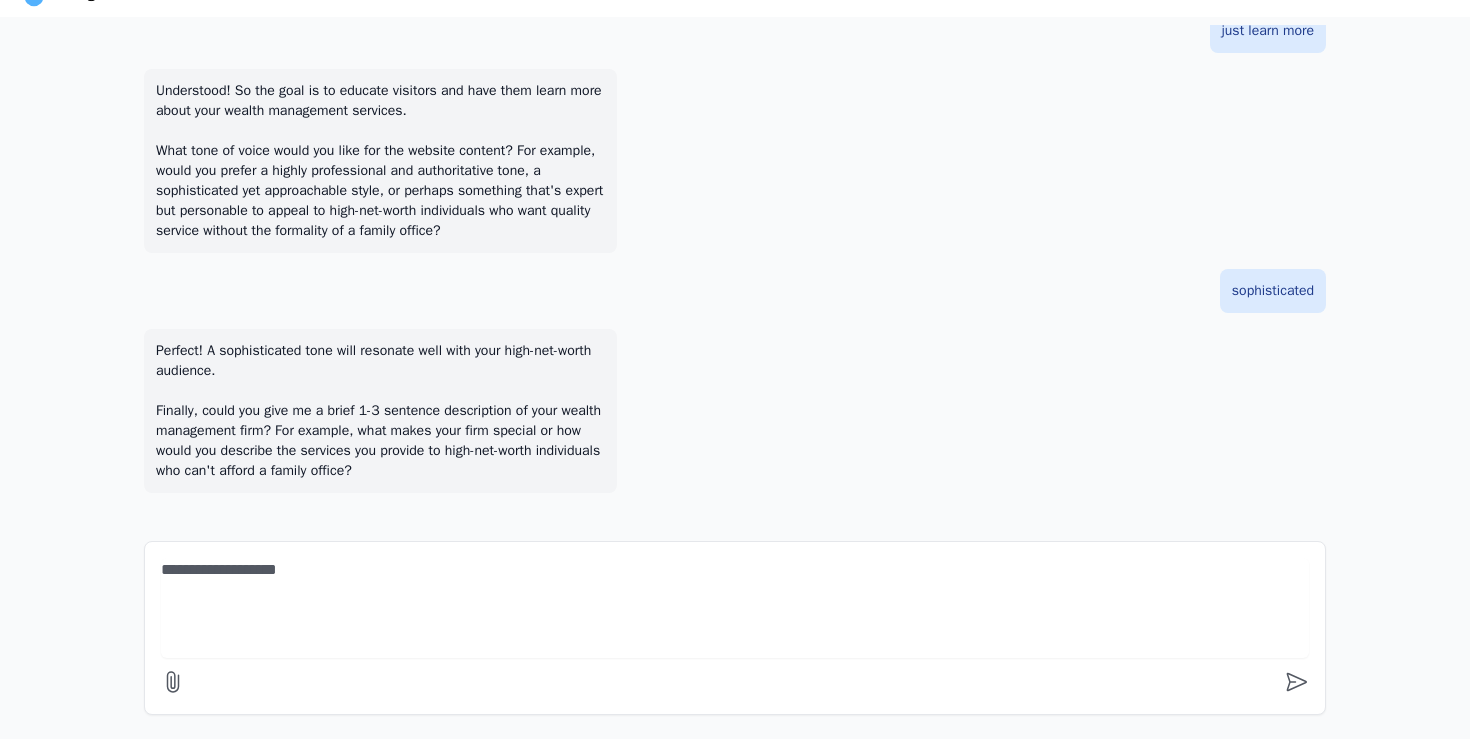 type on "*" 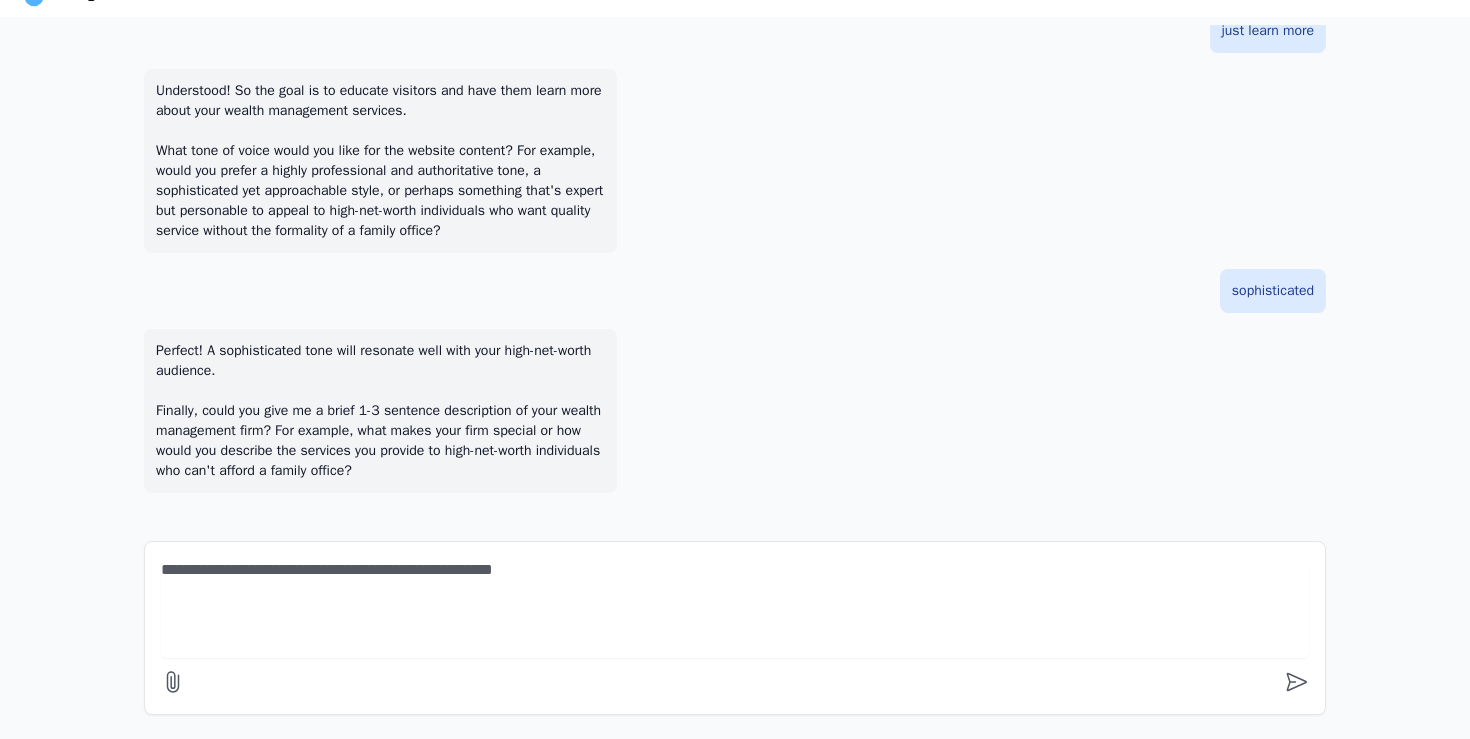 type on "**********" 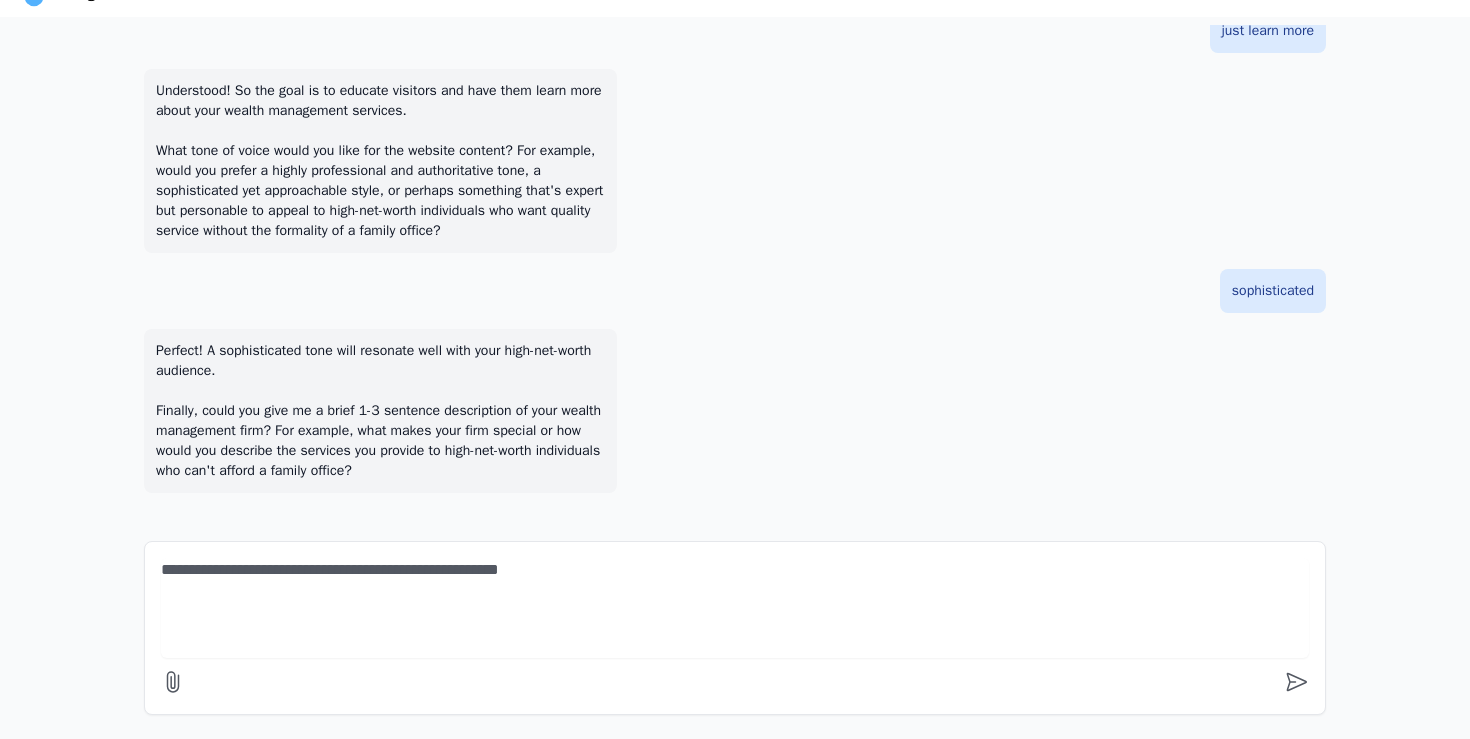 type 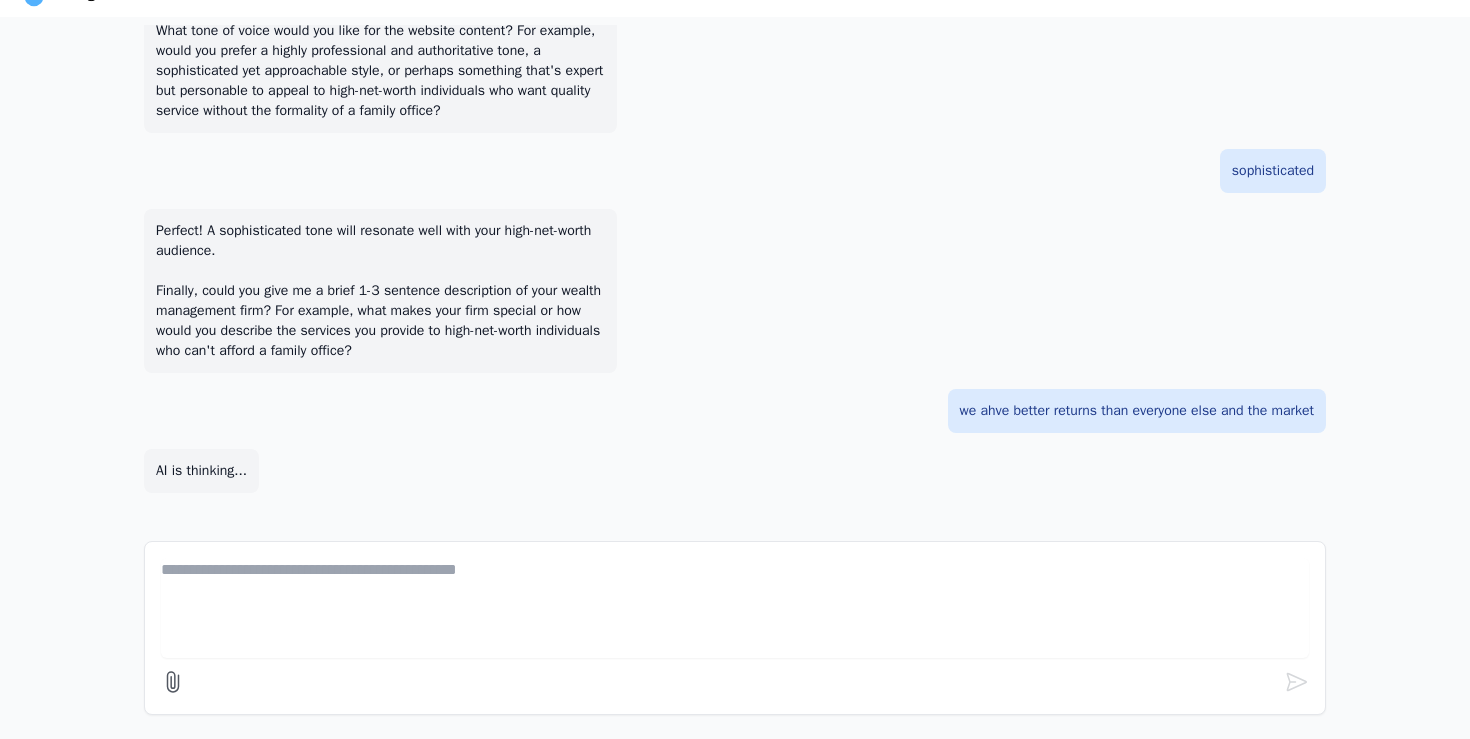 scroll, scrollTop: 1612, scrollLeft: 0, axis: vertical 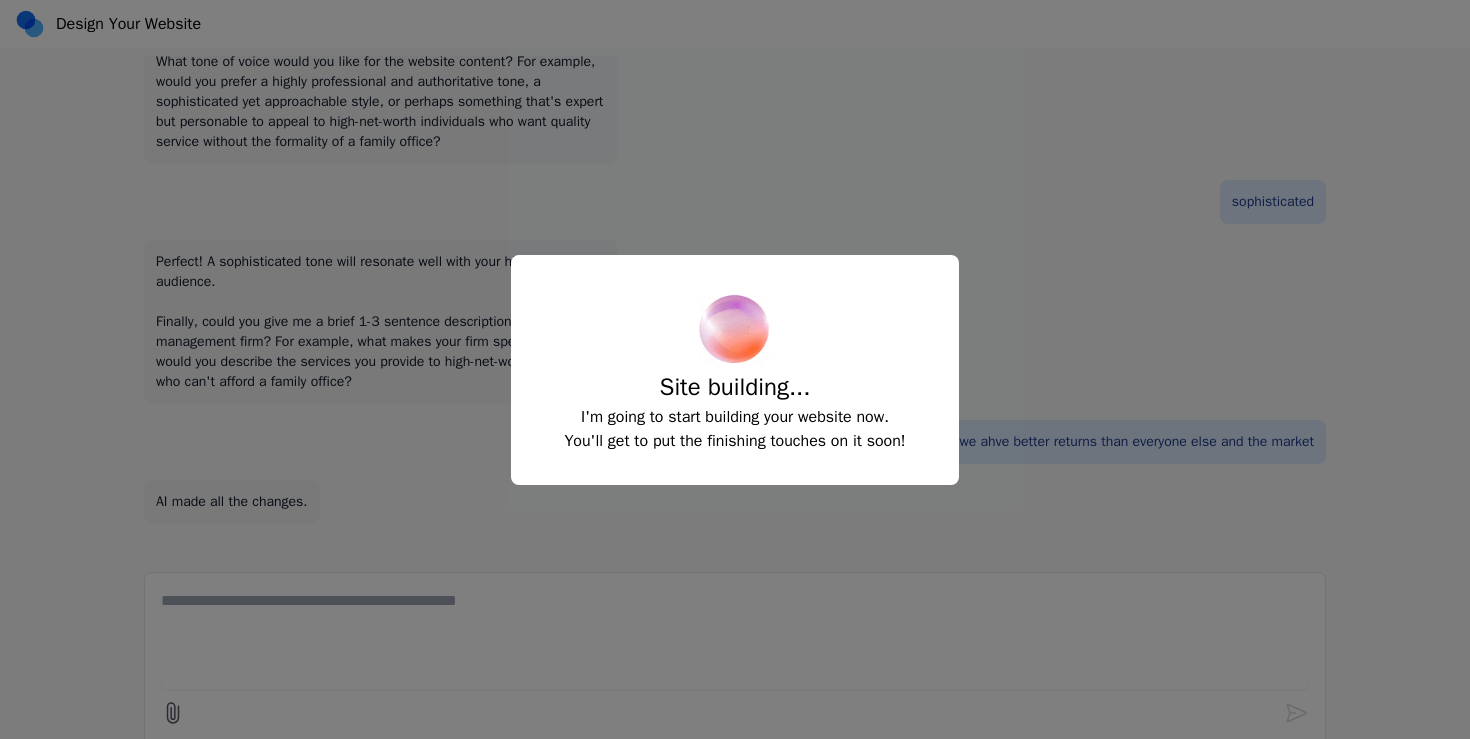 select on "**" 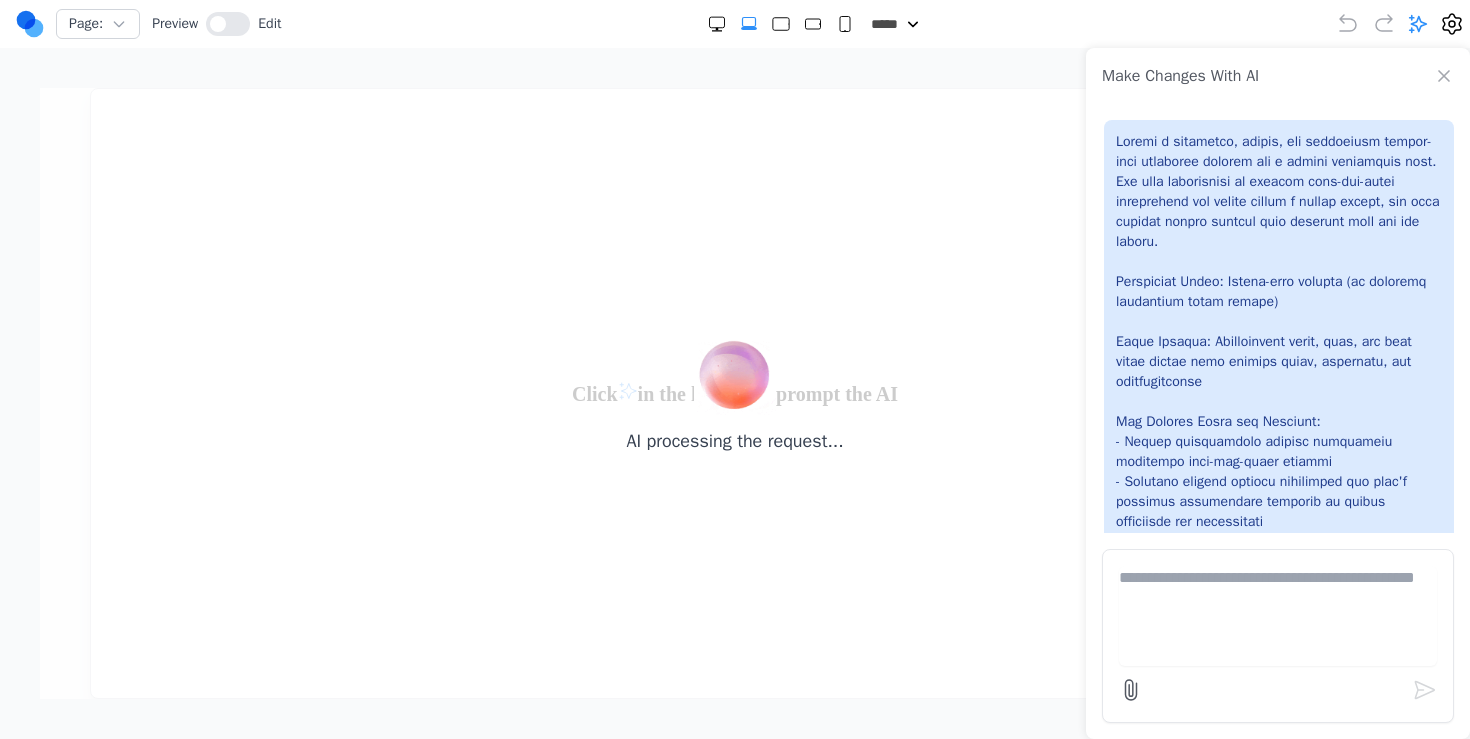 scroll, scrollTop: 0, scrollLeft: 0, axis: both 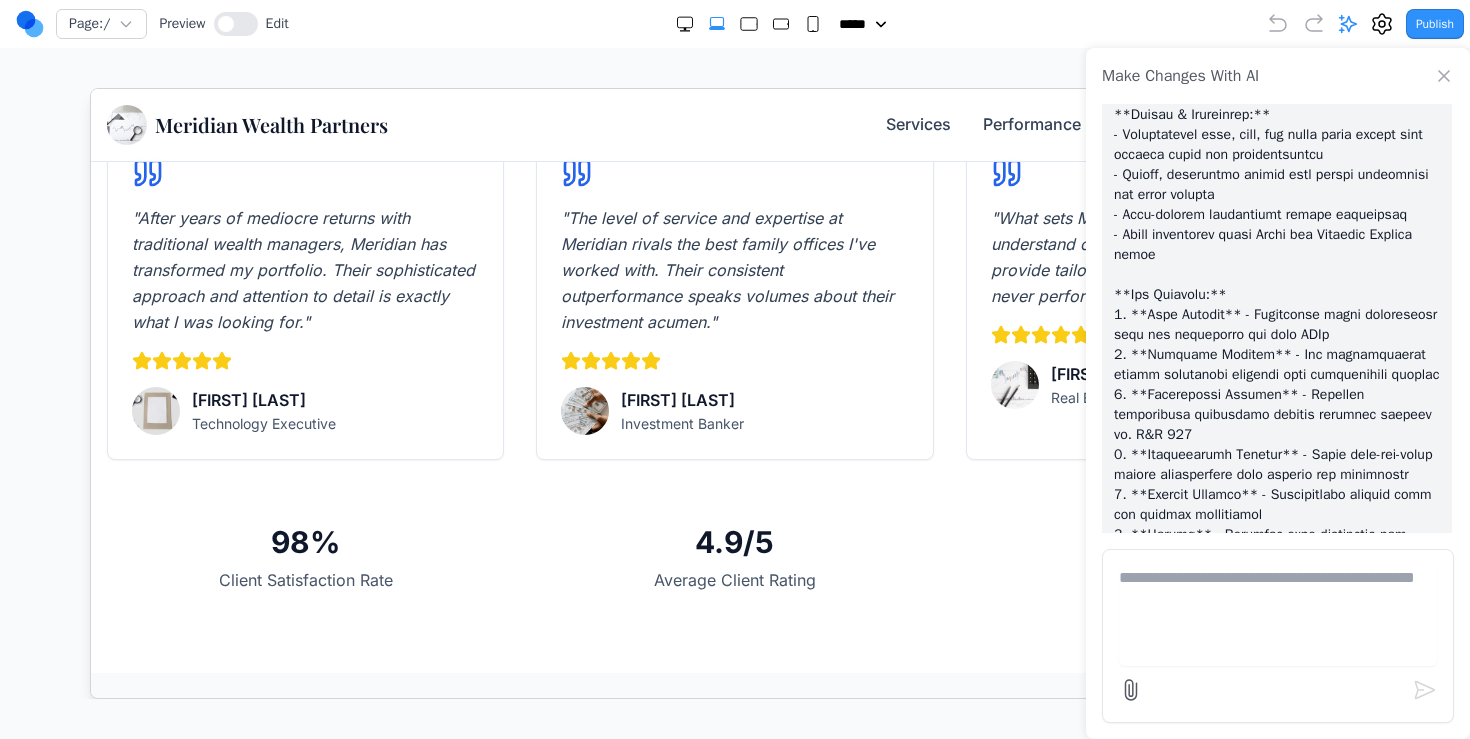click on "Make Changes With AI" at bounding box center [1278, 76] 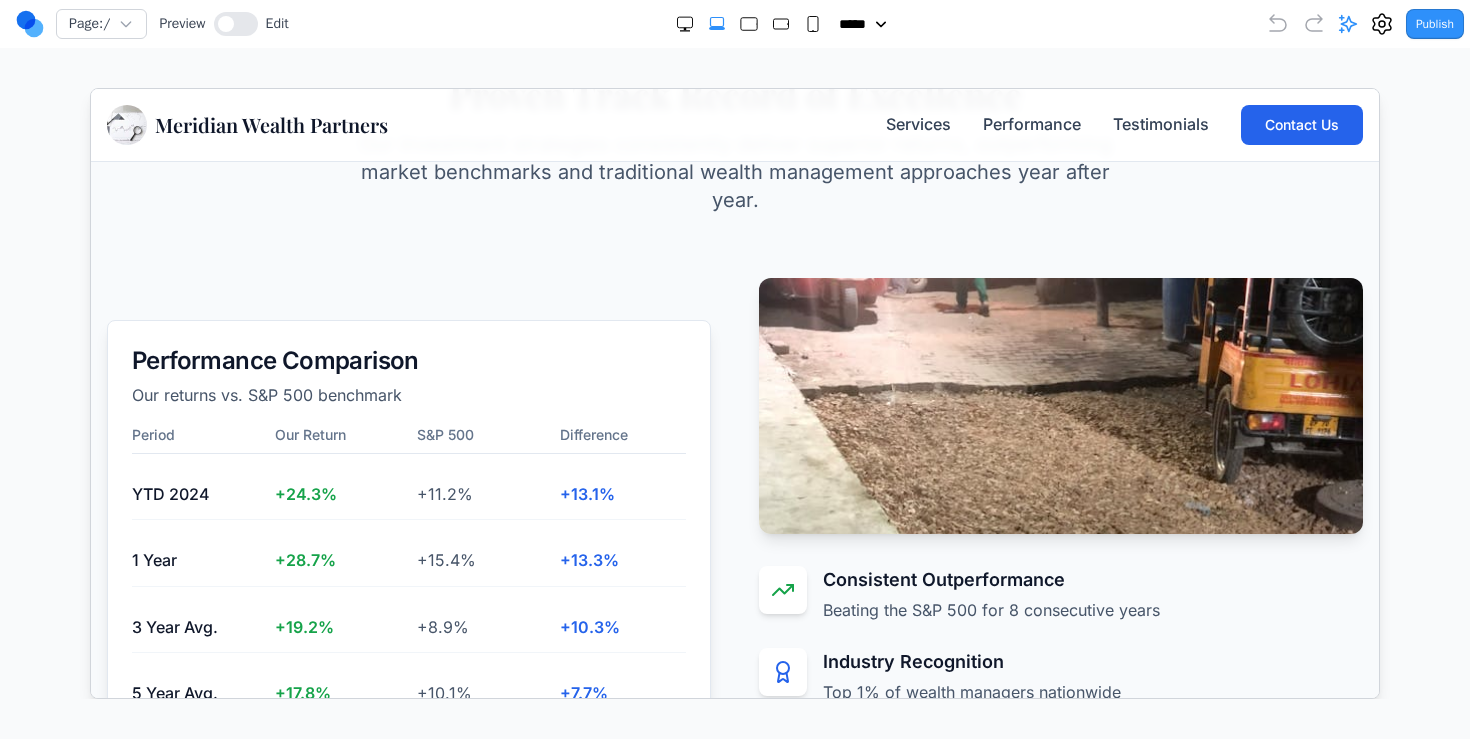 scroll, scrollTop: 478, scrollLeft: 0, axis: vertical 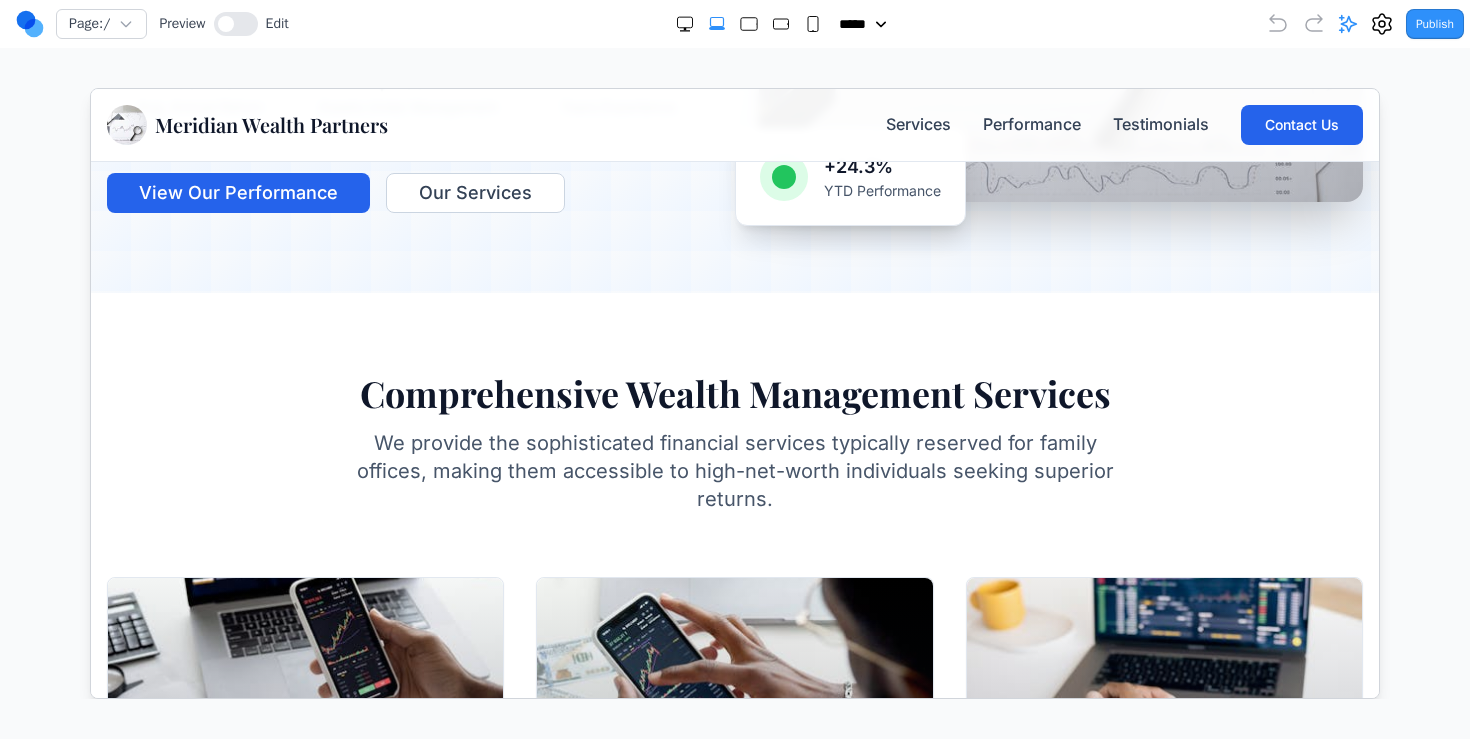 click on "Page:  / Preview Edit ***** ***** ****** ****** ****** Publish" at bounding box center (735, 24) 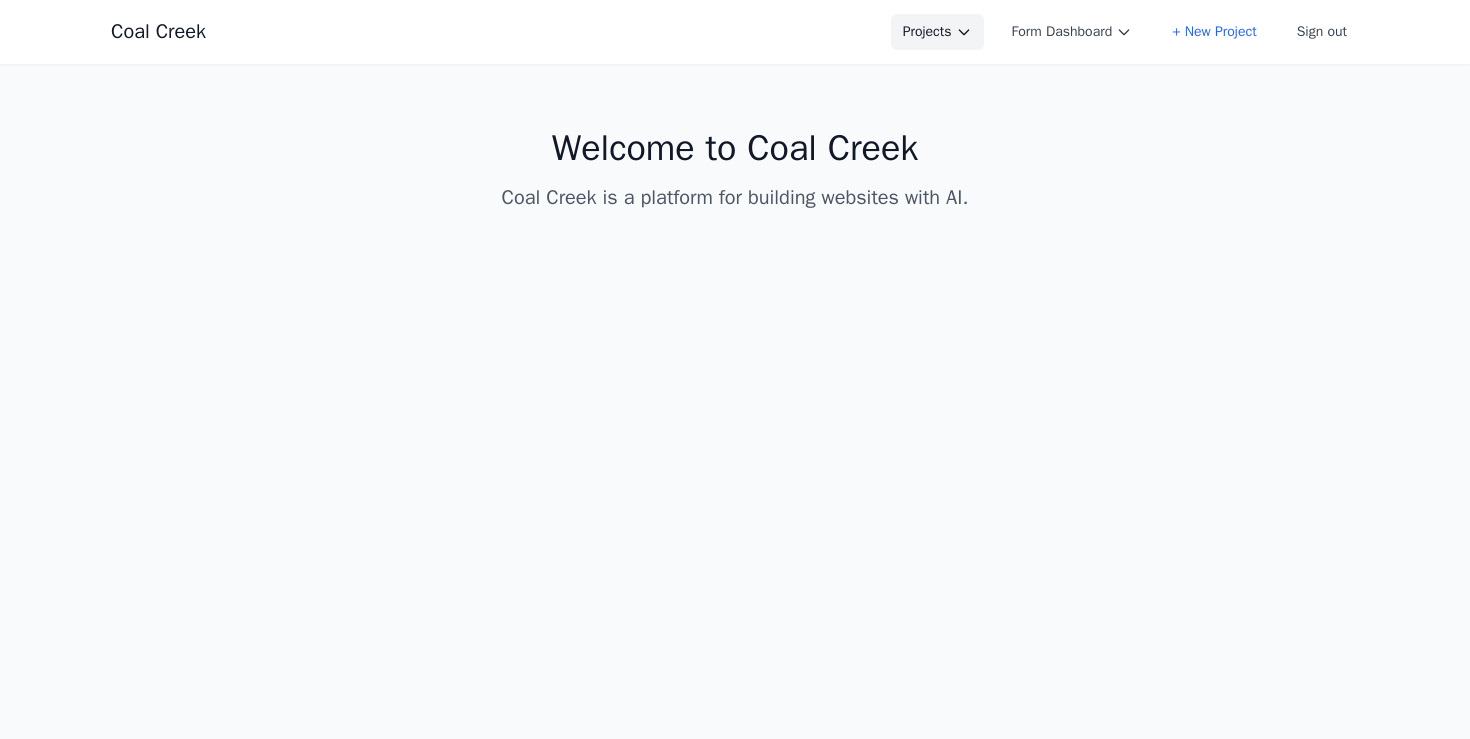 click on "Projects" at bounding box center (937, 32) 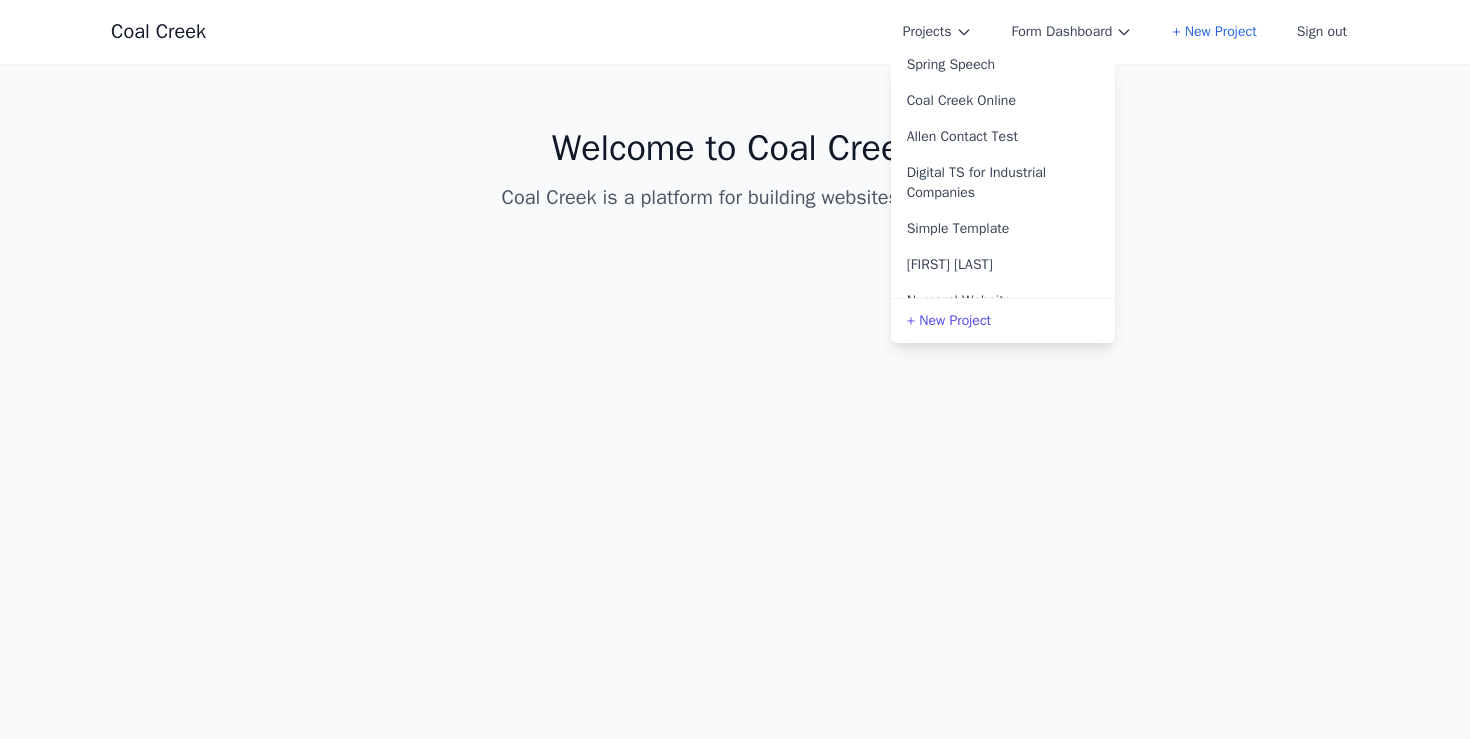 scroll, scrollTop: 0, scrollLeft: 0, axis: both 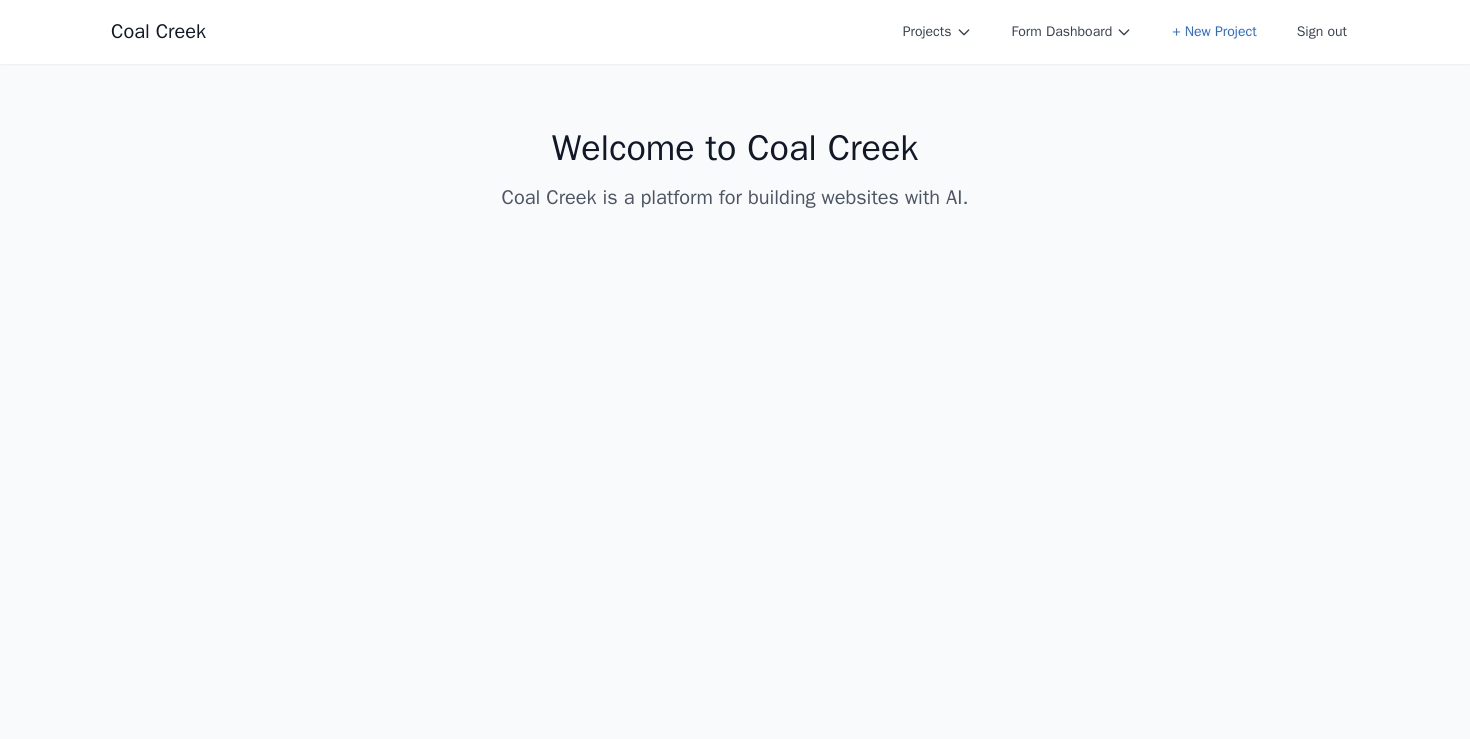 click on "Welcome to Coal Creek Coal Creek is a platform for building websites with AI." at bounding box center (735, 170) 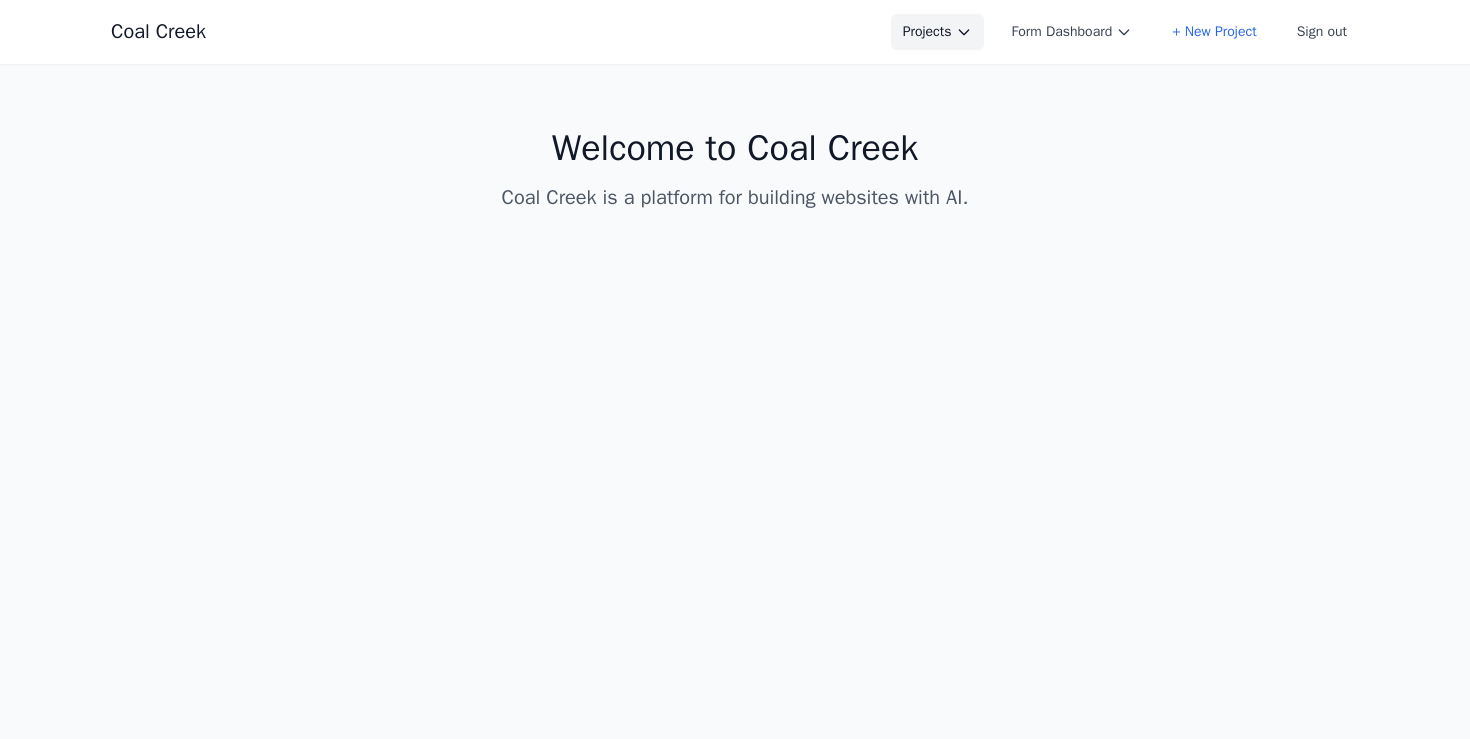 click on "Projects" at bounding box center [937, 32] 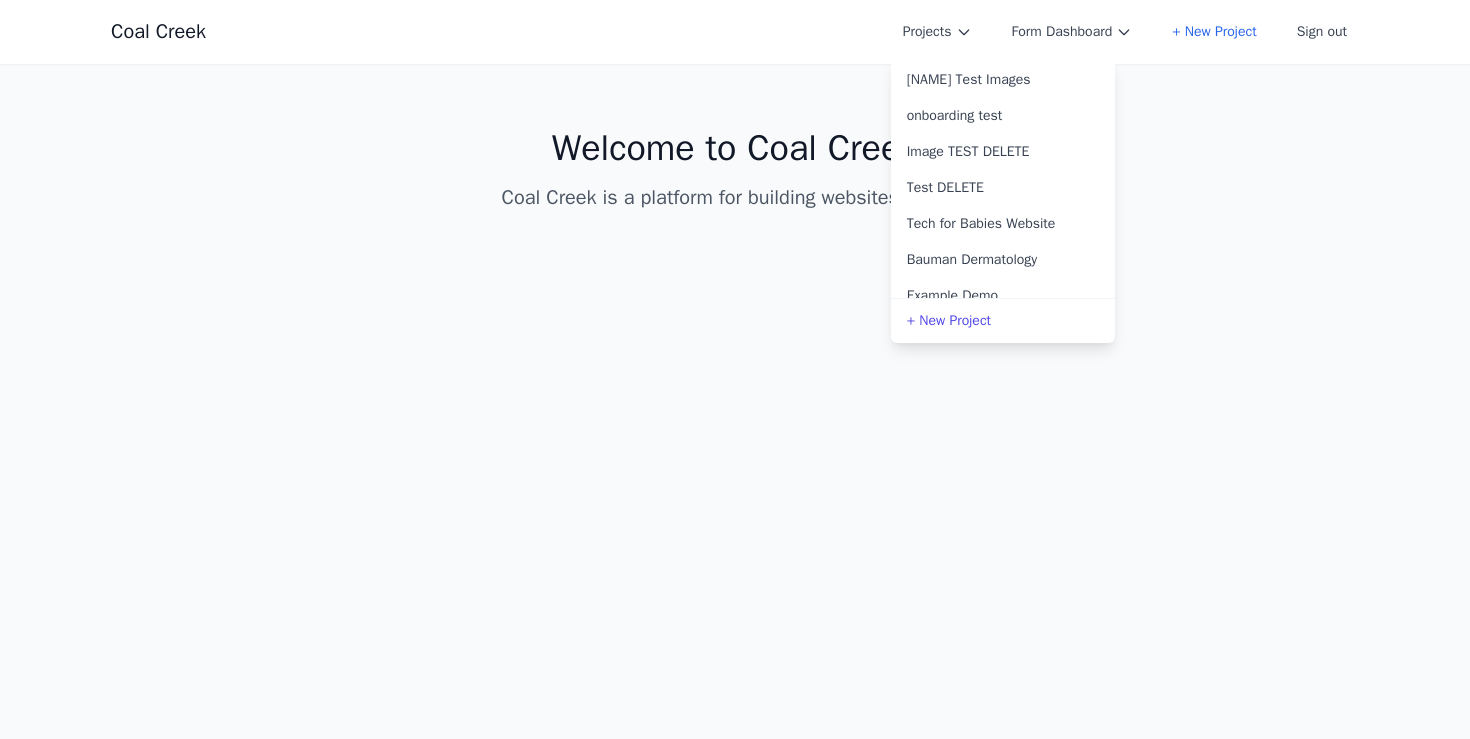 click on "Coal Creek Projects Allen Test Images onboarding test Image TEST DELETE Test DELETE Tech for Babies Website Bauman Dermatology Example Demo Onboarding Test Ascend VC Toy Example Design Prompt Bauman Dermatology WSOP Cohesive AI Website Test Website Town Website Humans in the loop conference Spring Speech Coal Creek Online Allen Contact Test Digital TS for Industrial Companies Simple Template Allen 2 Numeral Website Digital TS v5 + New Project Form Dashboard + New Project Sign out Open main menu Home Chat with AI Sign out Welcome to Coal Creek Coal Creek is a platform for building websites with AI." at bounding box center [735, 369] 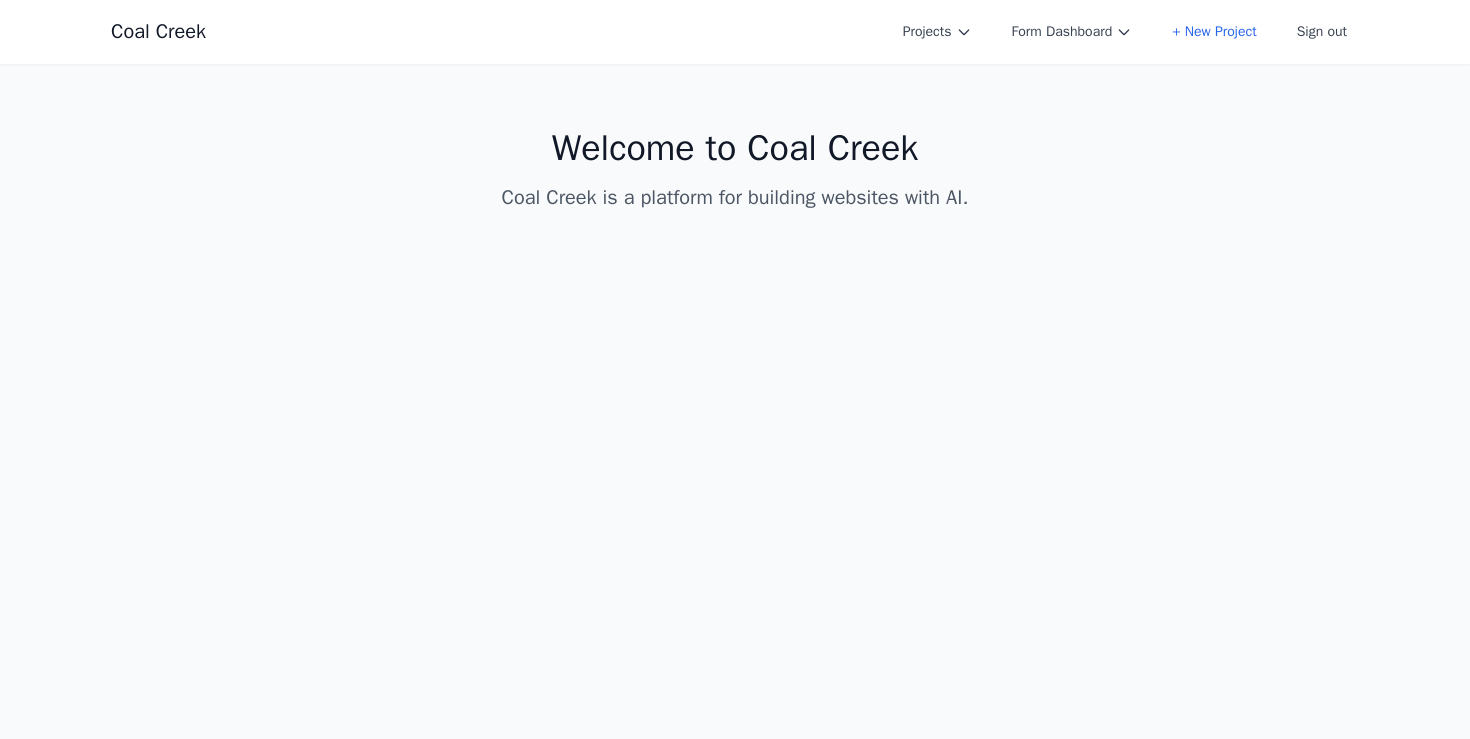 click on "Coal Creek Projects Form Dashboard + New Project Sign out Open main menu" at bounding box center (735, 32) 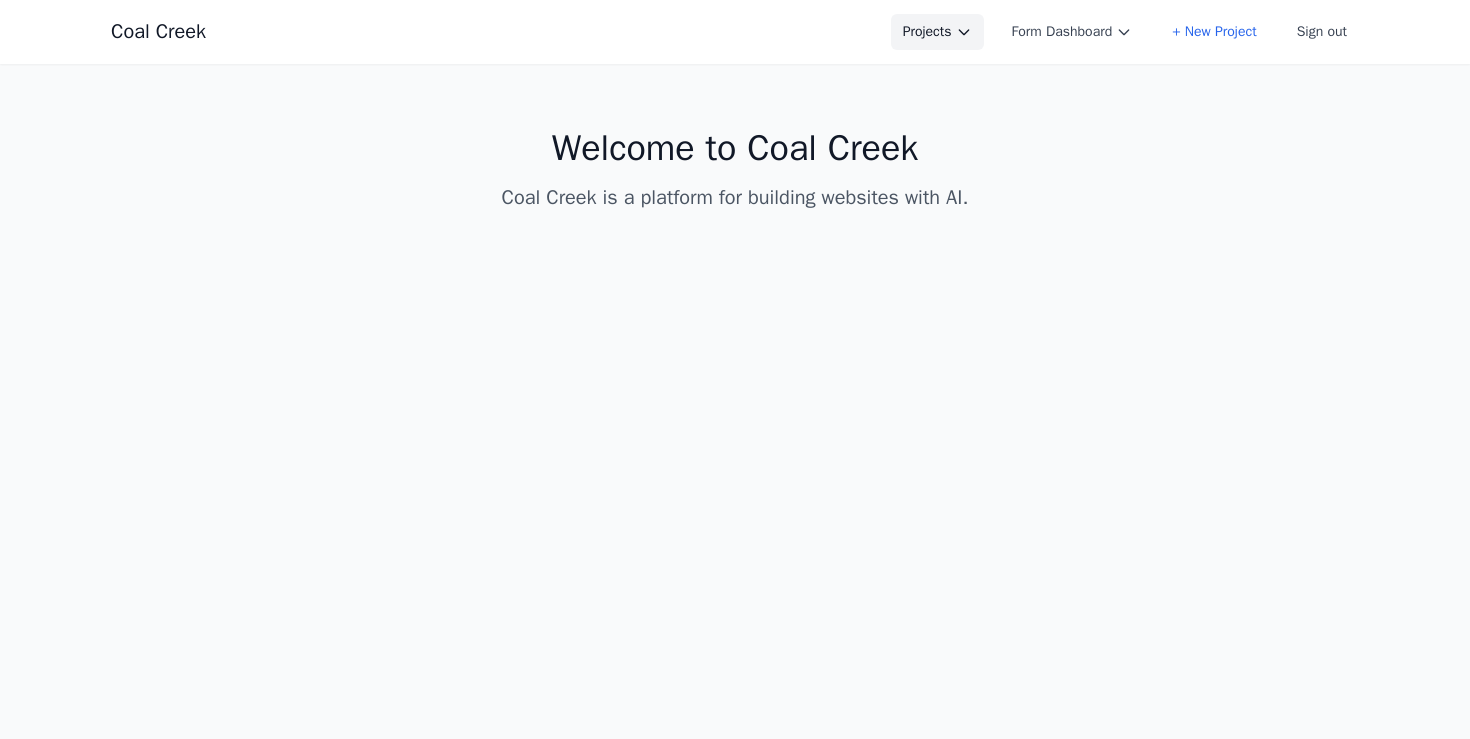 click on "Projects" at bounding box center [937, 32] 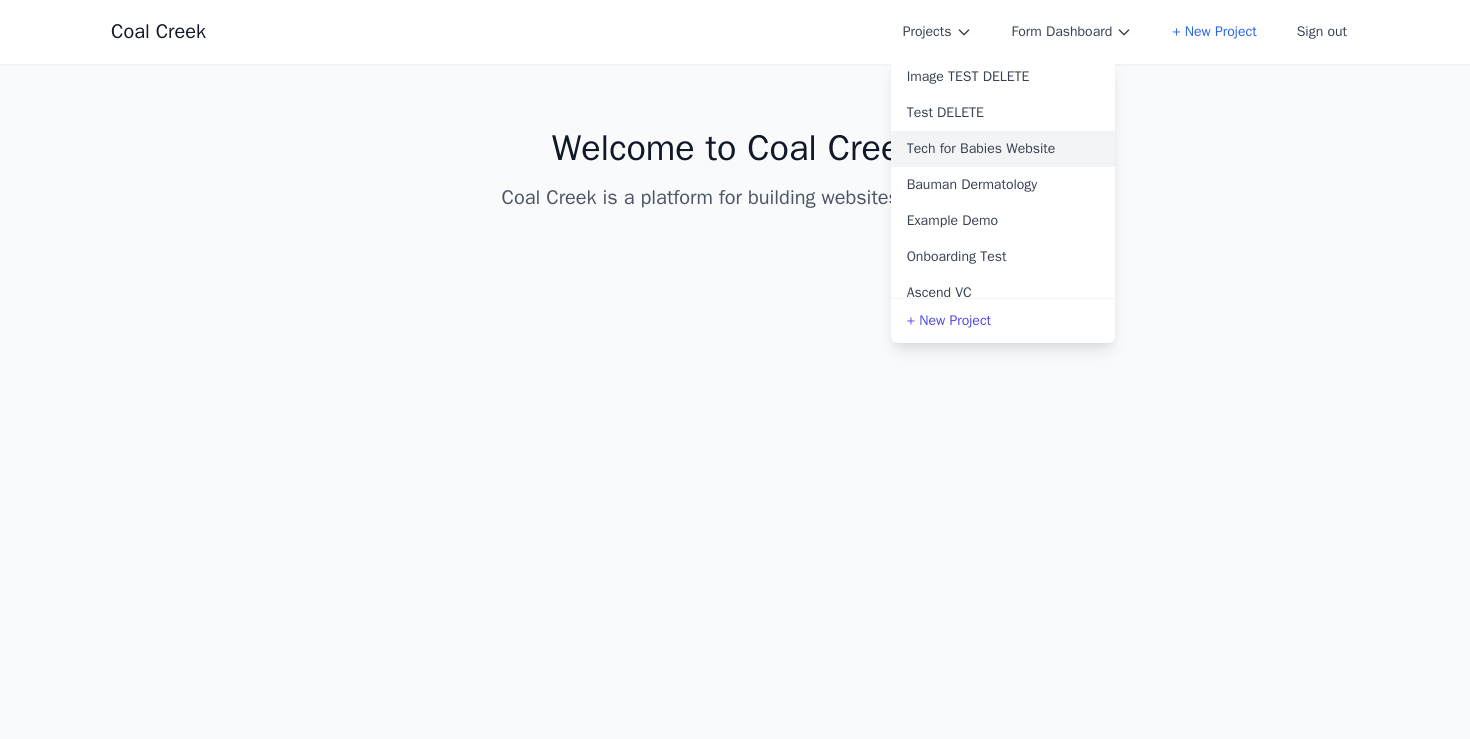 scroll, scrollTop: 0, scrollLeft: 0, axis: both 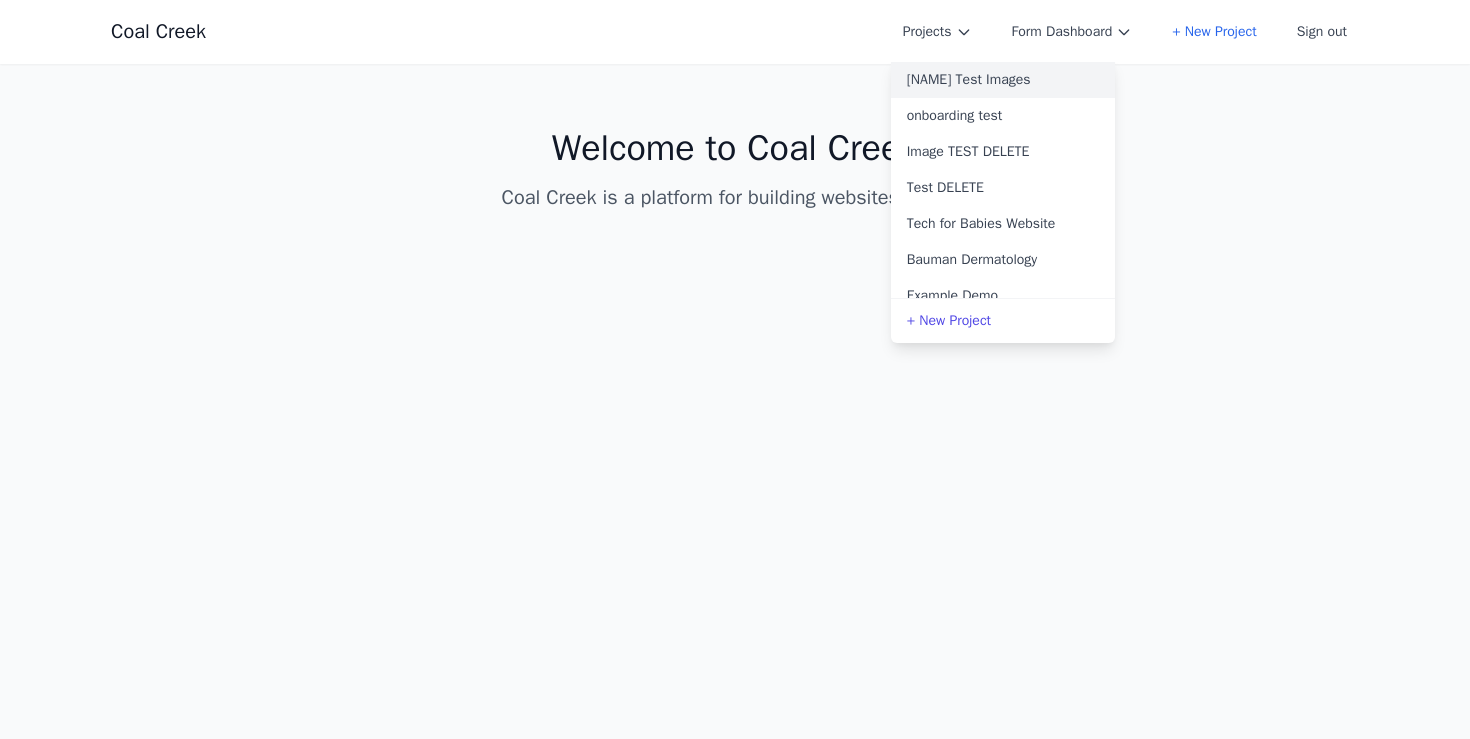 click on "Allen Test Images" at bounding box center (1003, 80) 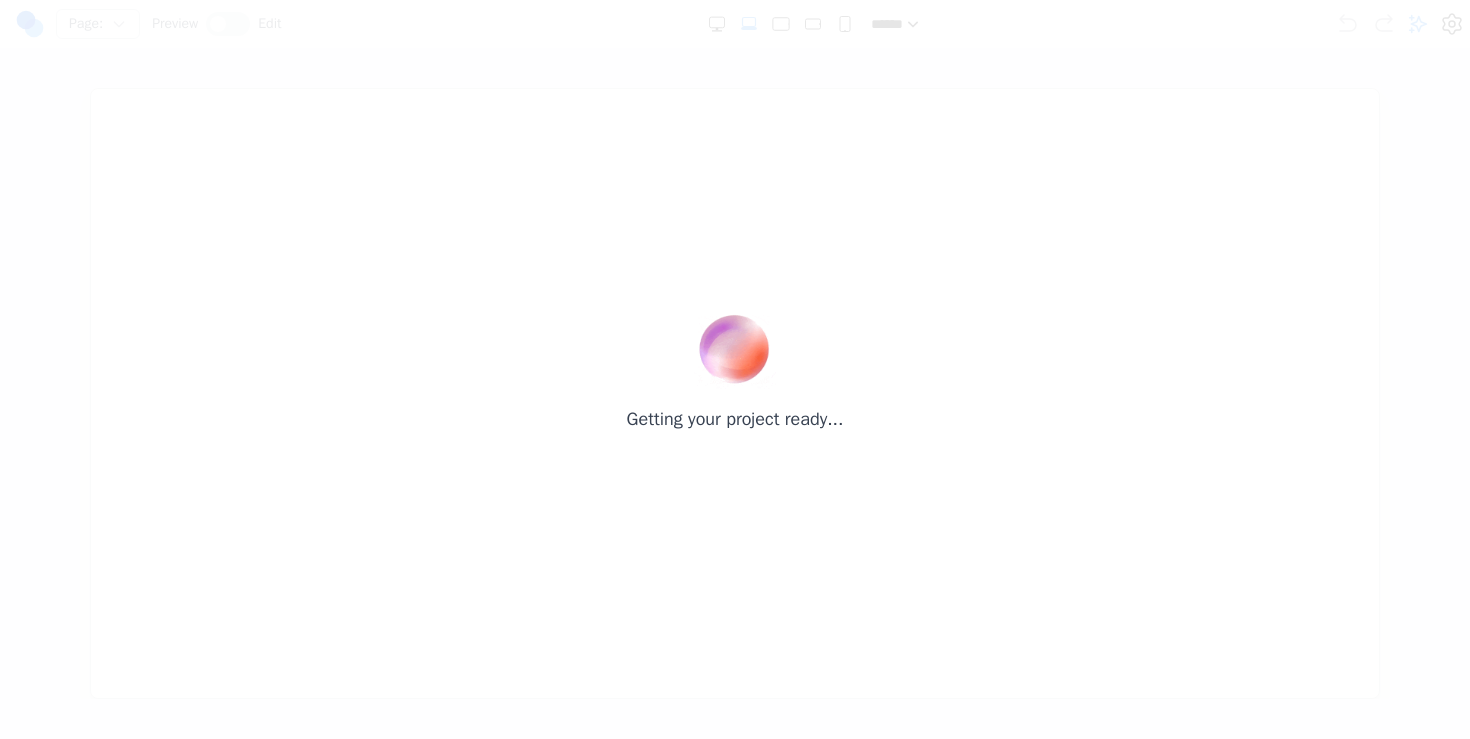 scroll, scrollTop: 0, scrollLeft: 0, axis: both 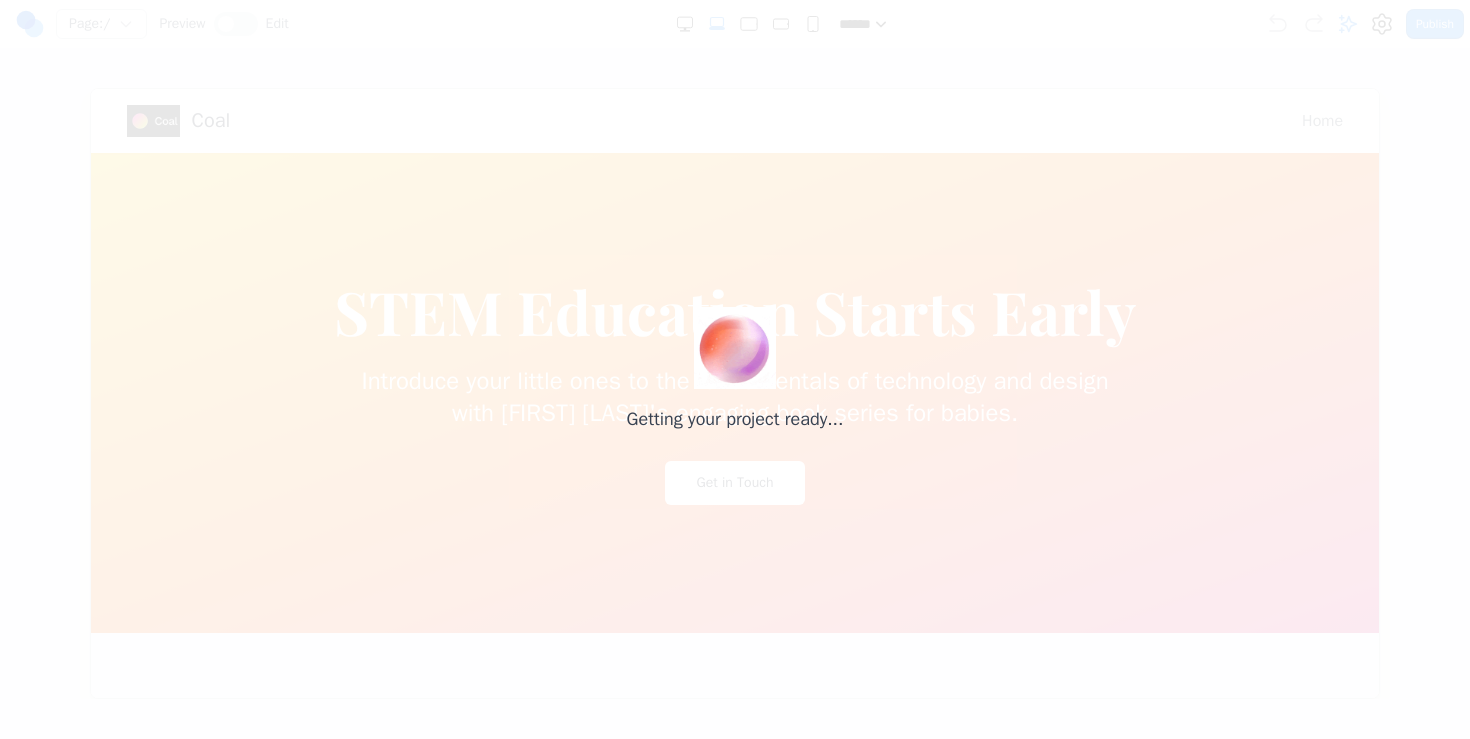 click on "Getting your project ready..." at bounding box center [735, 369] 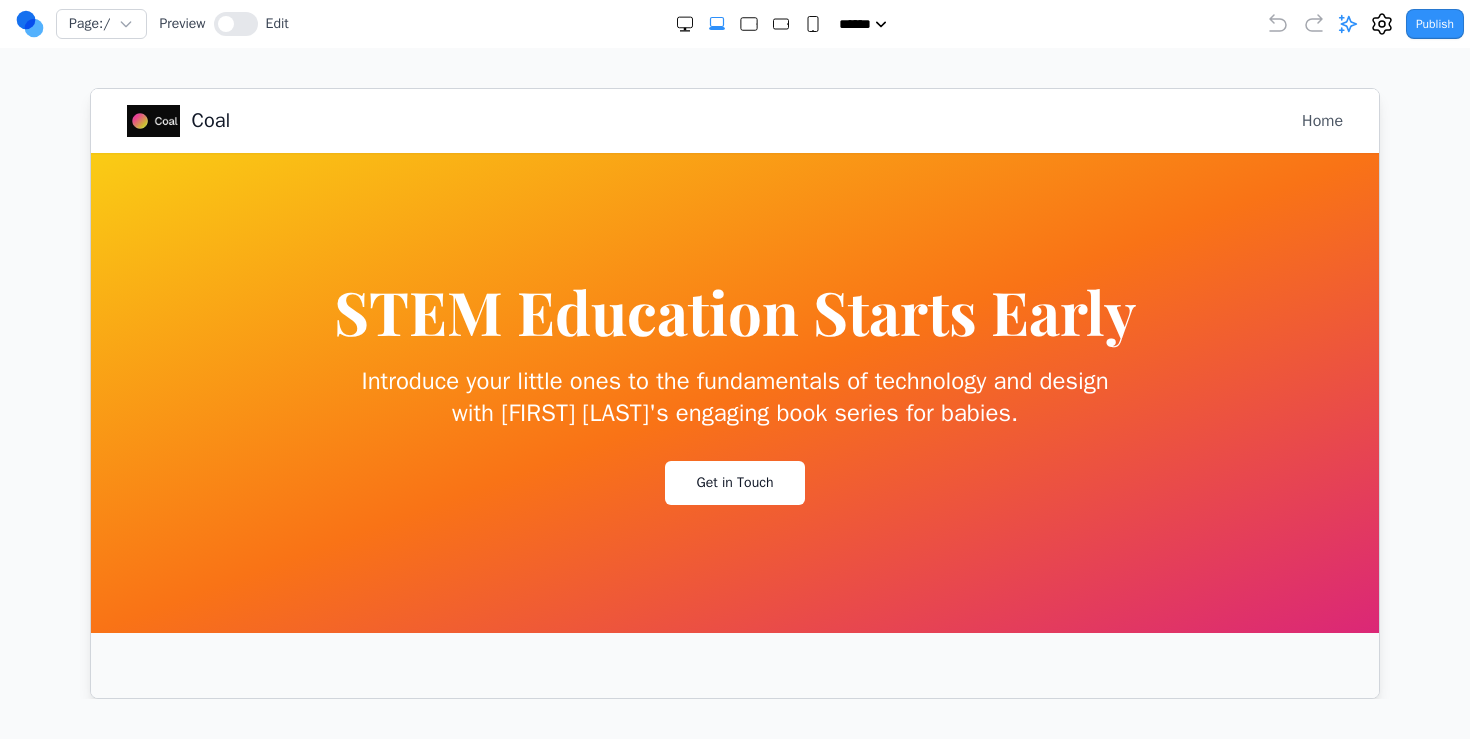 scroll, scrollTop: 0, scrollLeft: 0, axis: both 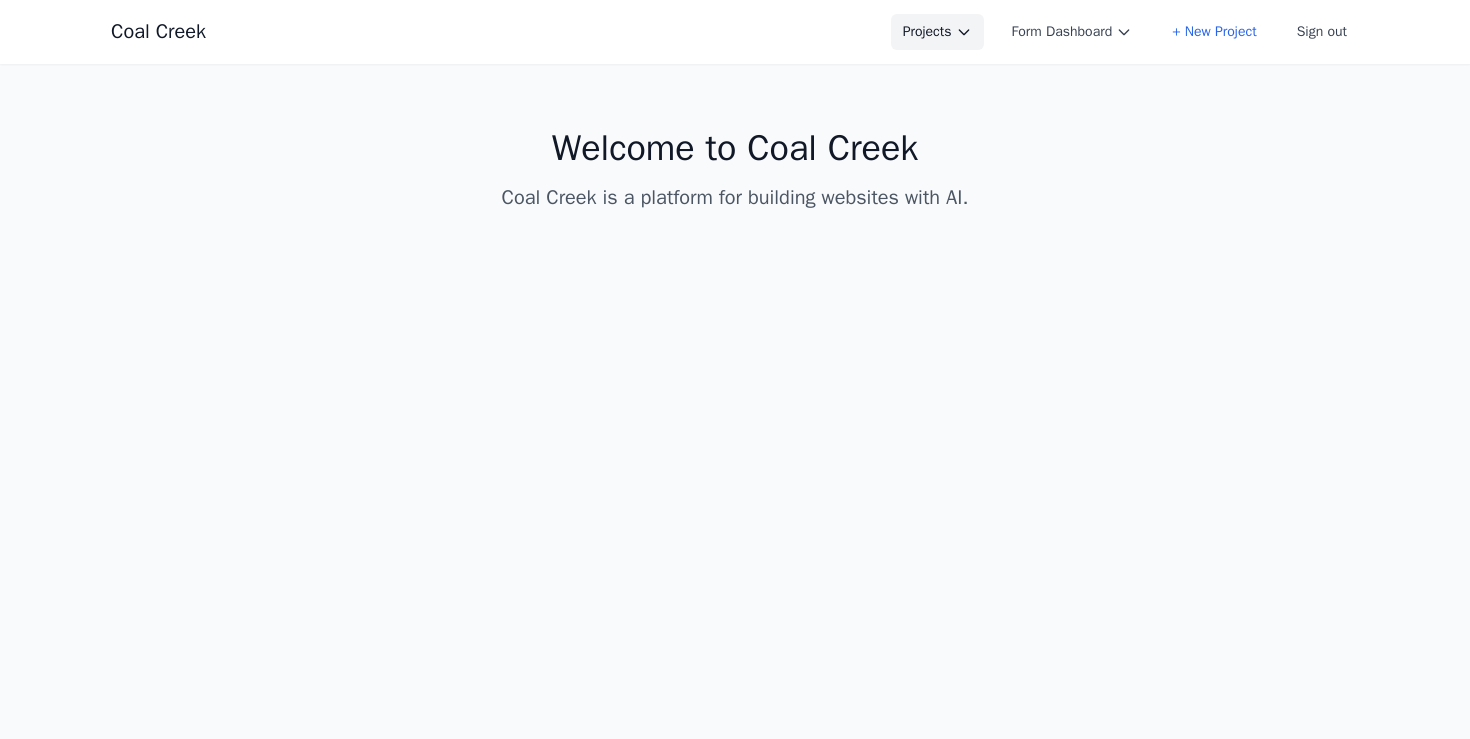 click 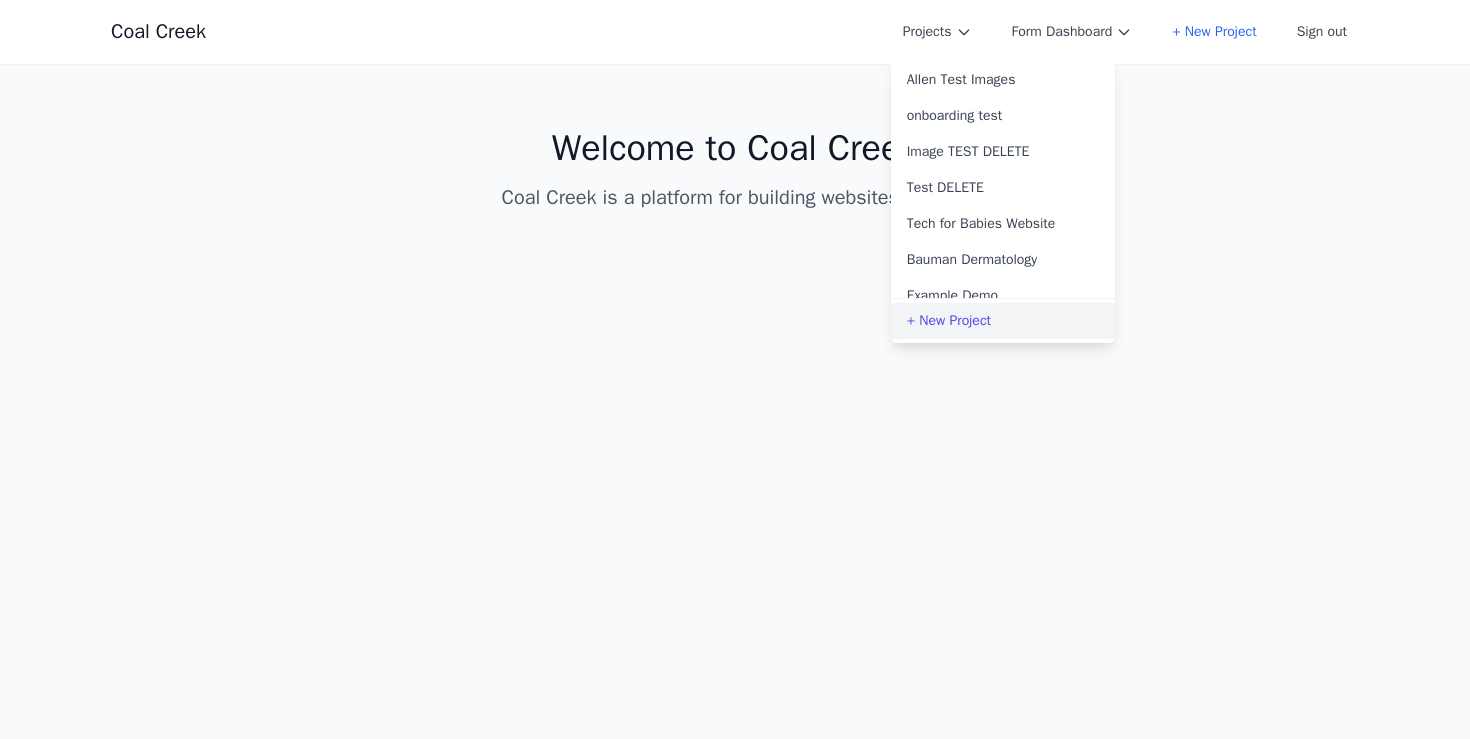 click on "+ New Project" at bounding box center [1003, 321] 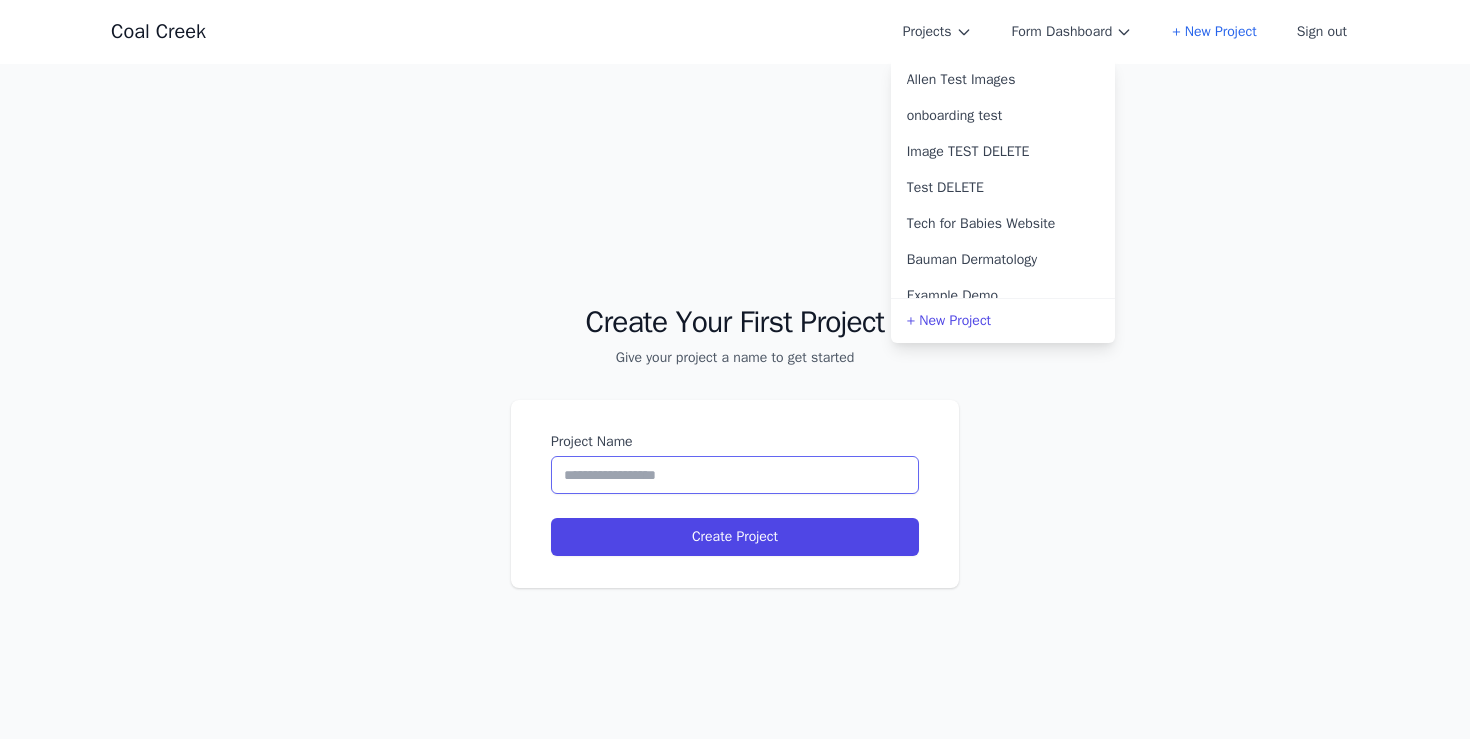 click on "Project Name" at bounding box center [735, 475] 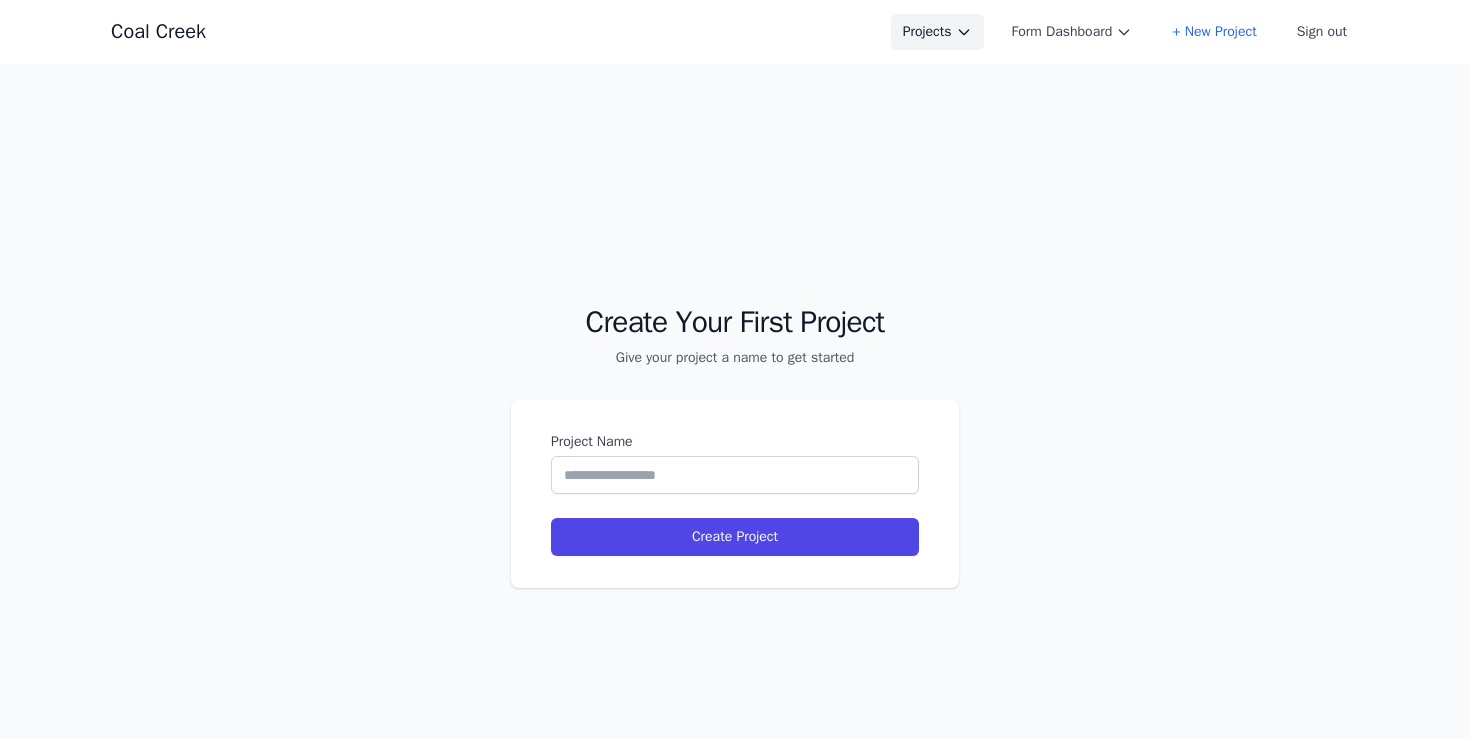 click on "Projects" at bounding box center [937, 32] 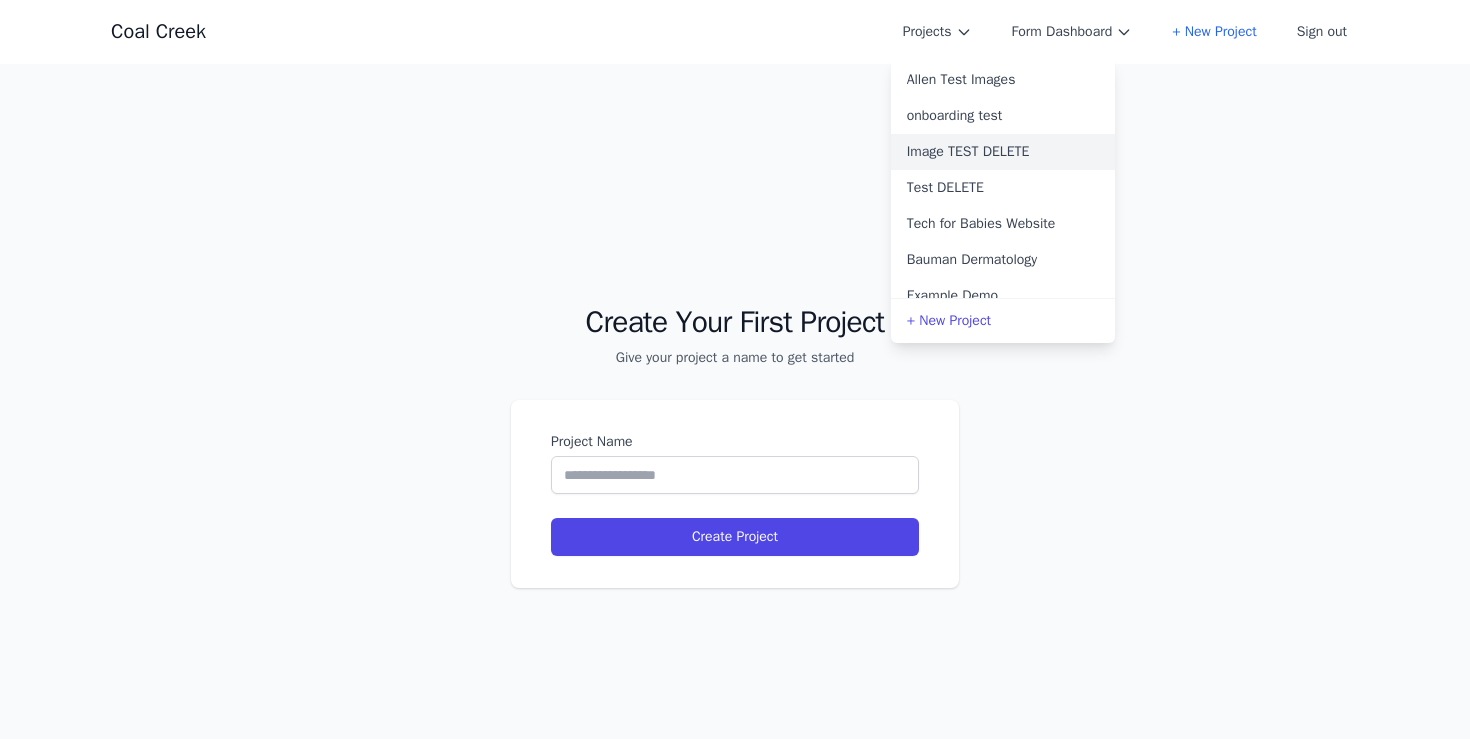click on "Image TEST DELETE" at bounding box center (1003, 152) 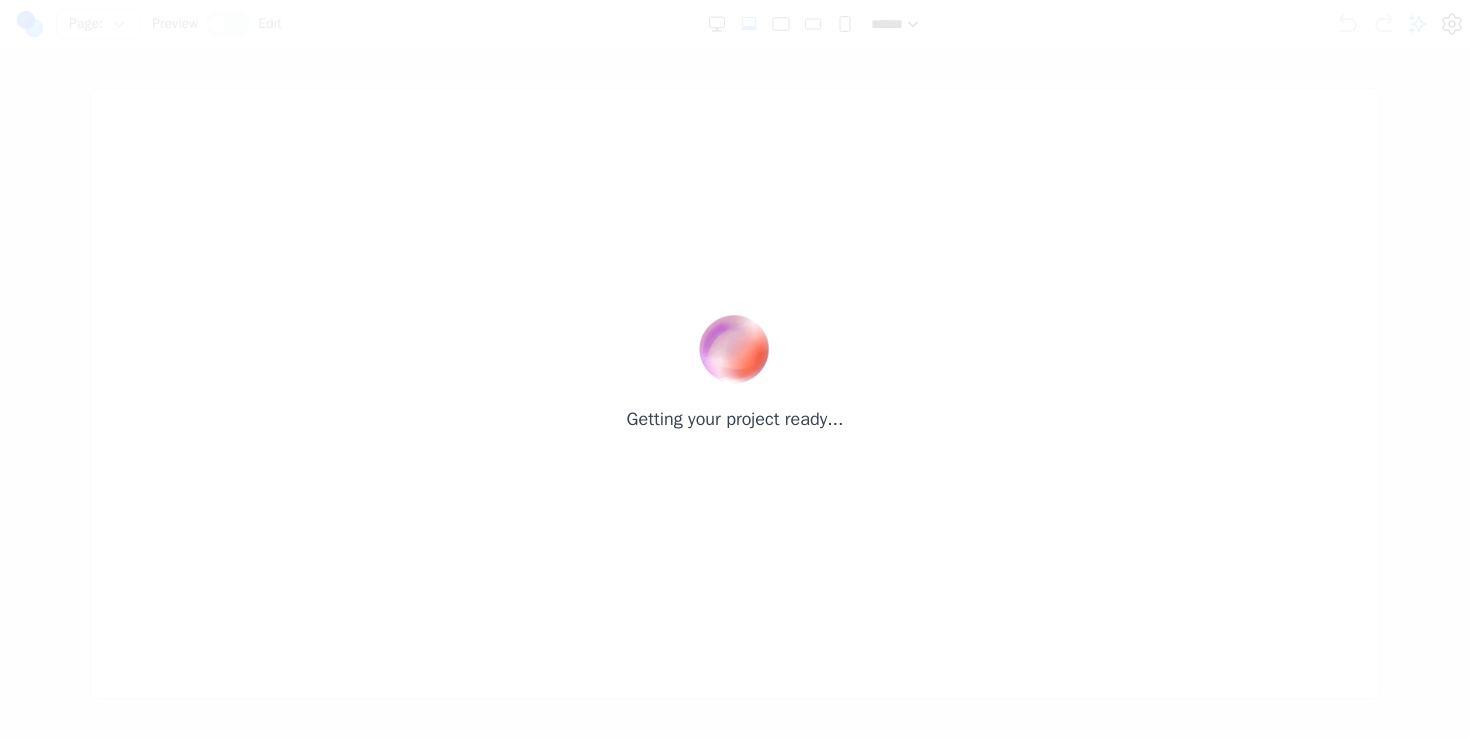 scroll, scrollTop: 0, scrollLeft: 0, axis: both 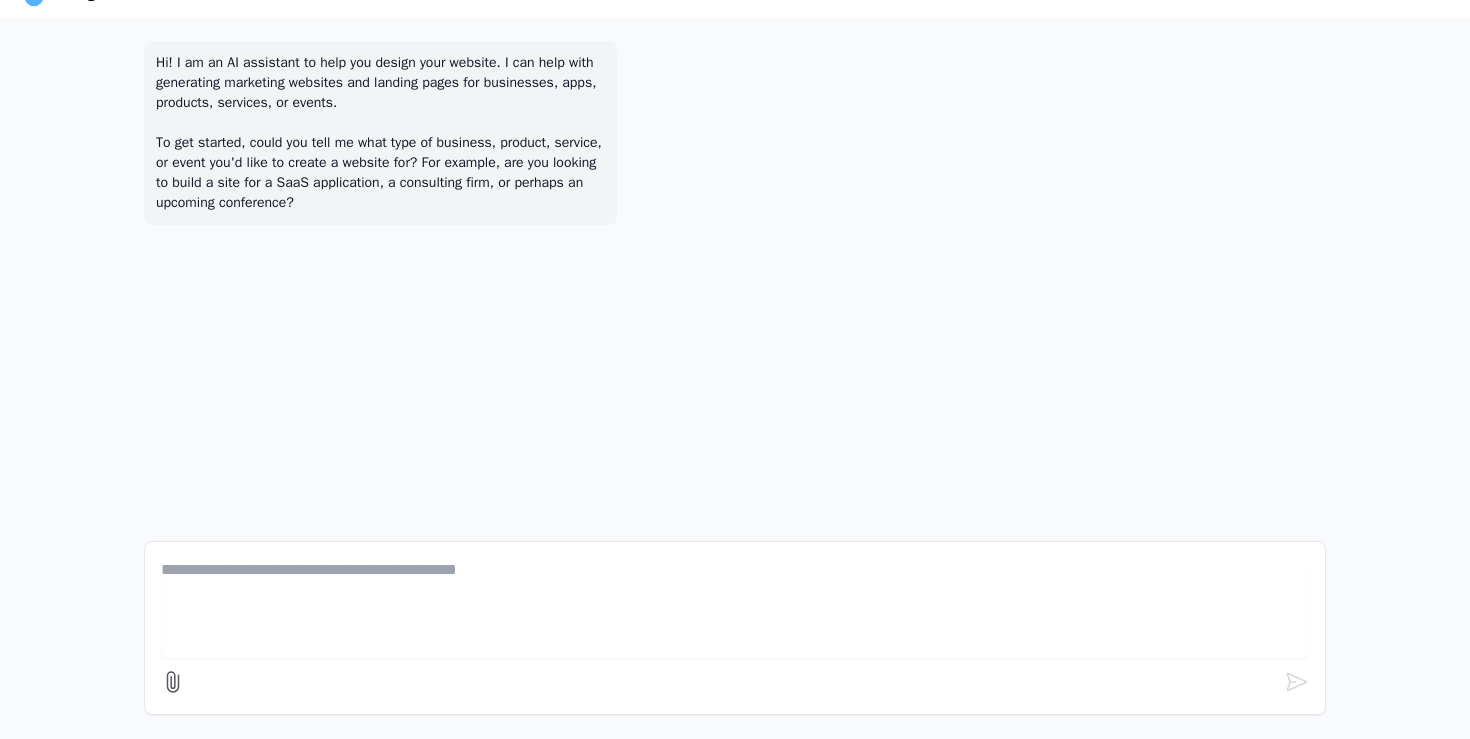 click at bounding box center [735, 628] 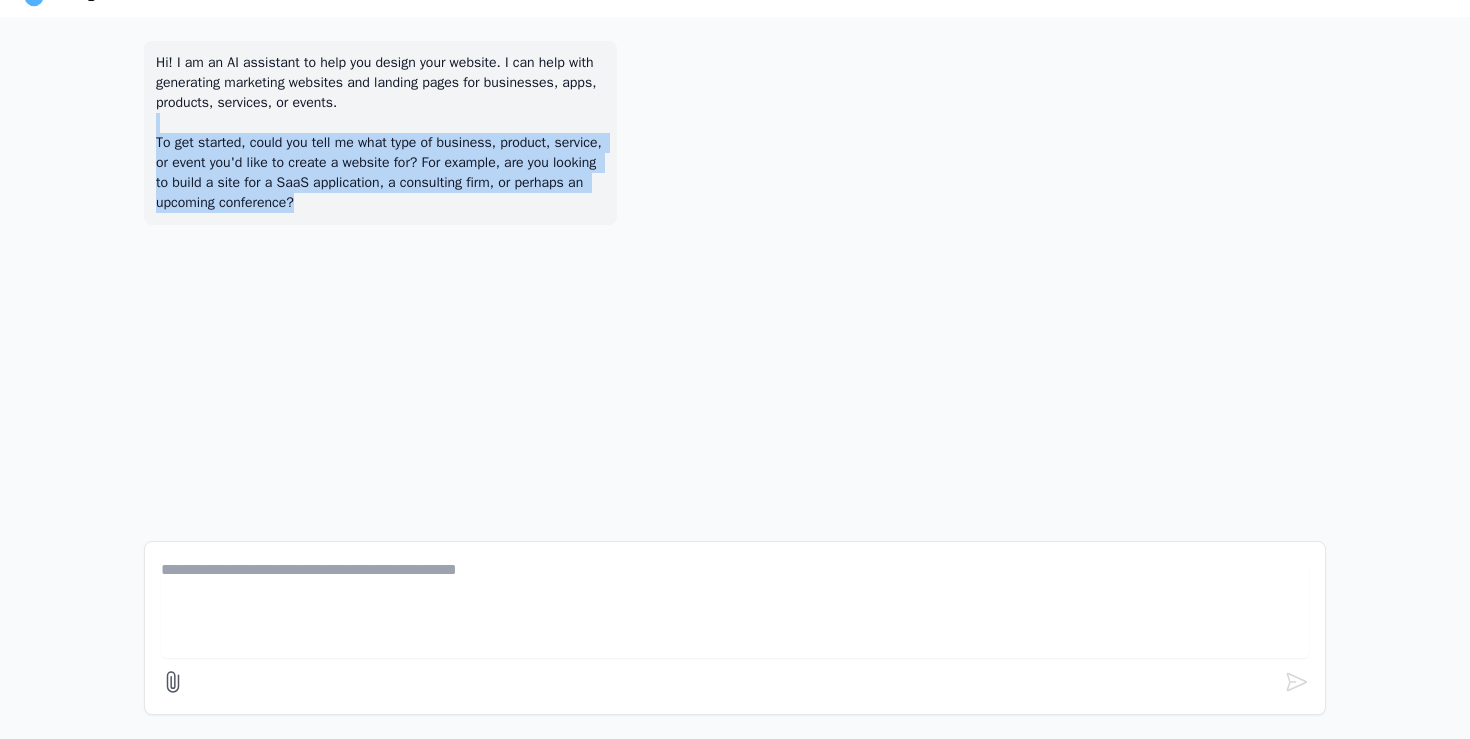 drag, startPoint x: 441, startPoint y: 200, endPoint x: 321, endPoint y: 120, distance: 144.22205 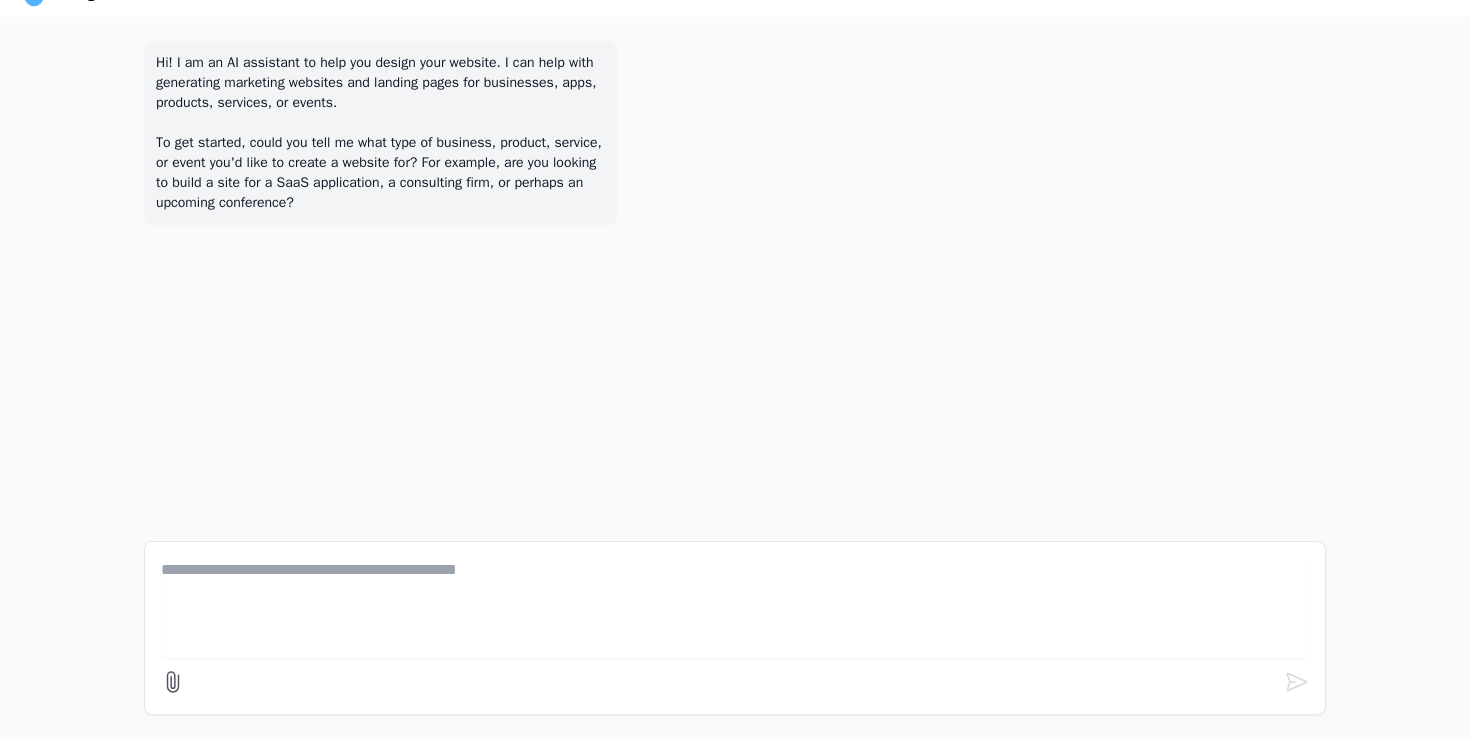 click at bounding box center (735, 628) 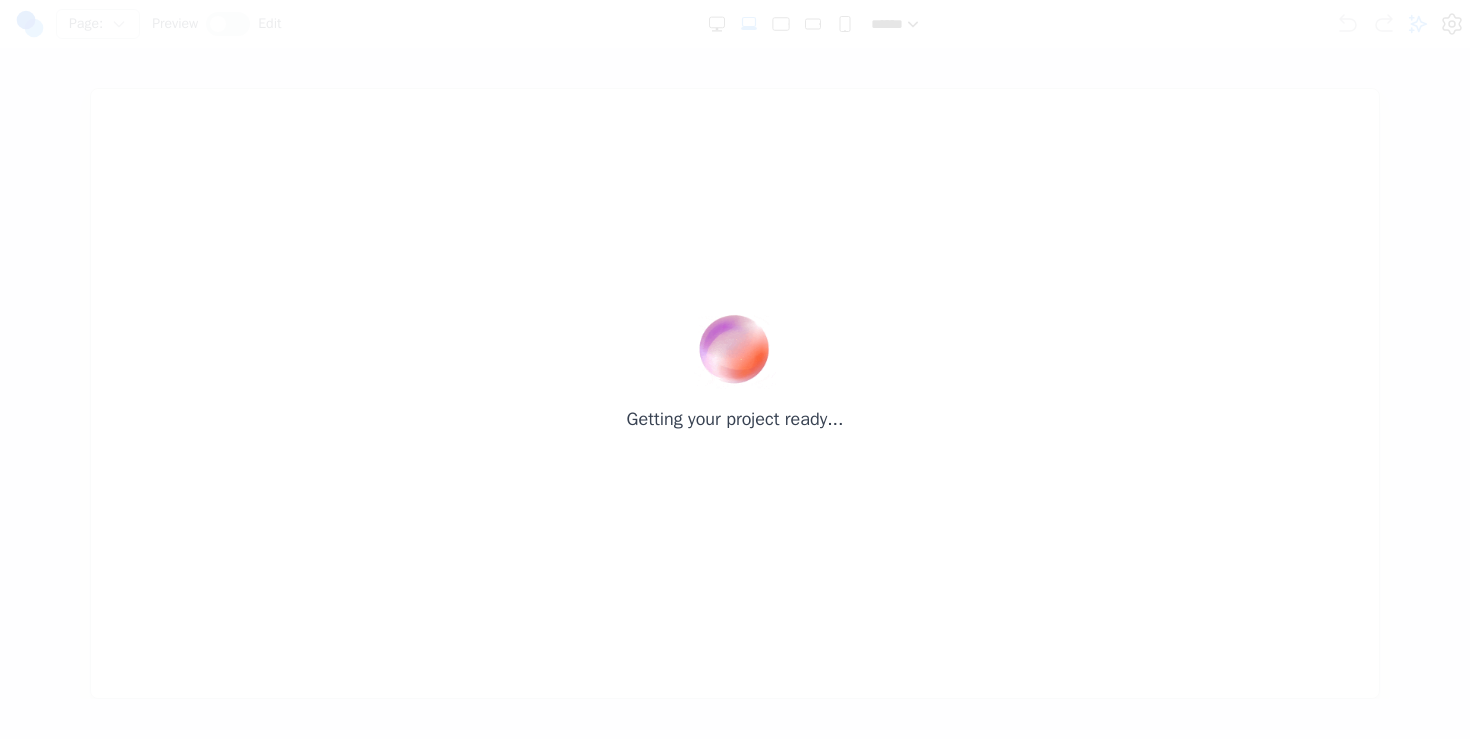 scroll, scrollTop: 0, scrollLeft: 0, axis: both 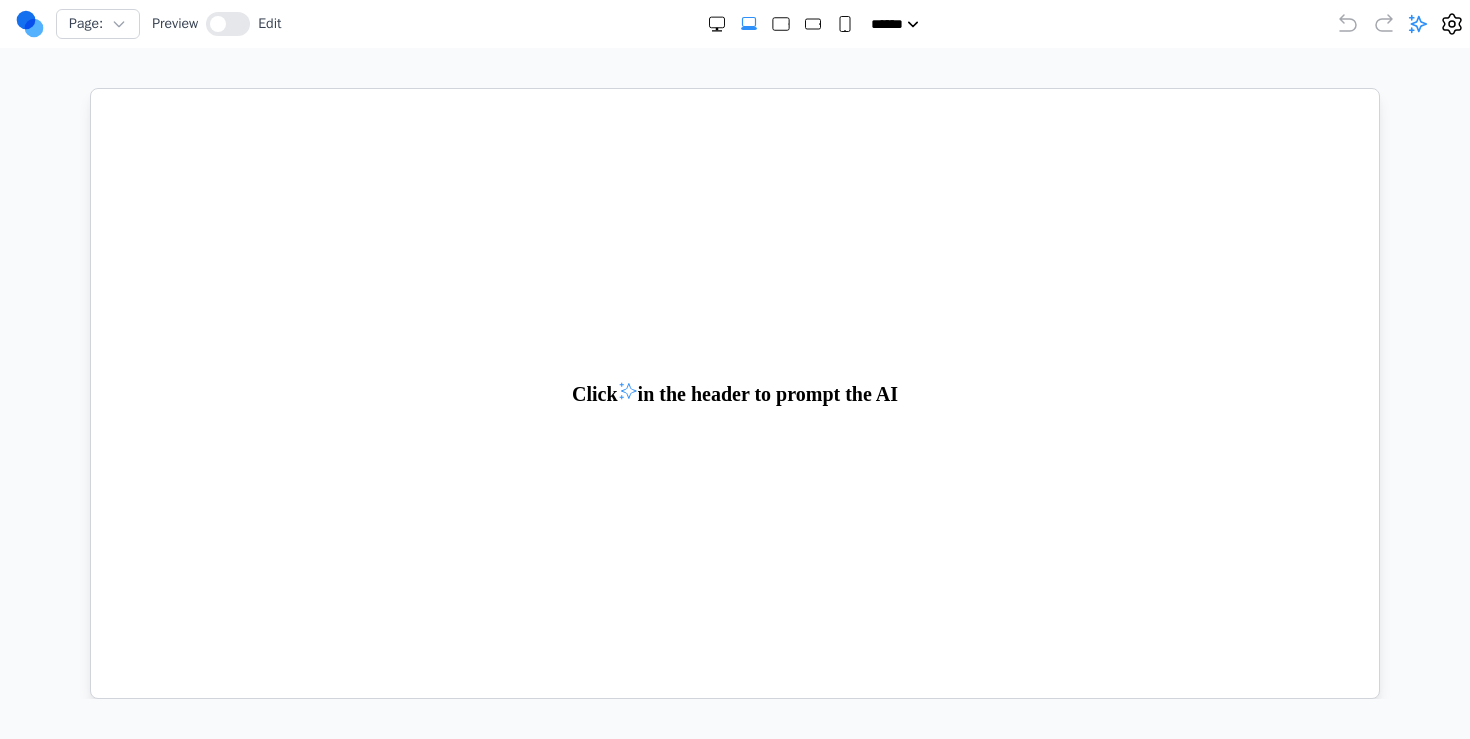 click 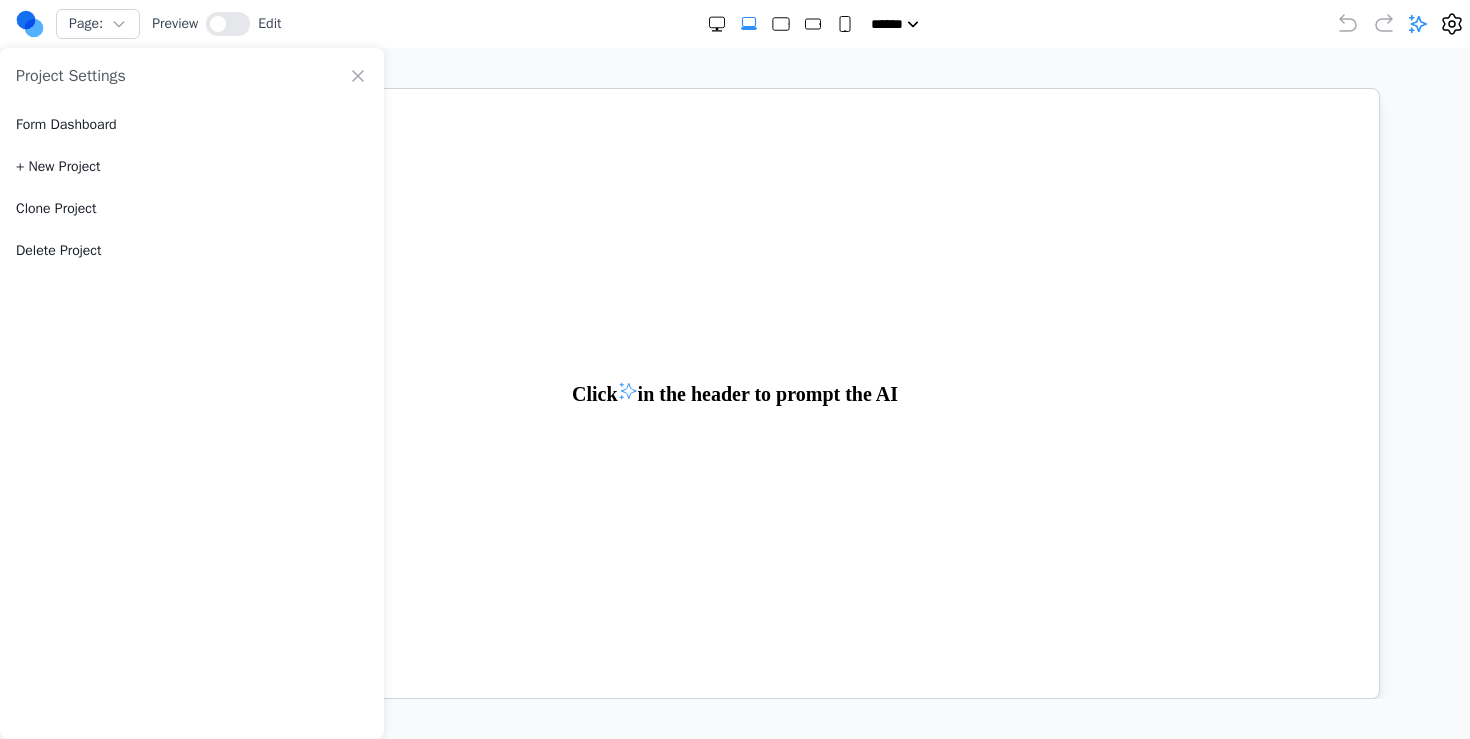 click on "Delete Project" at bounding box center [59, 251] 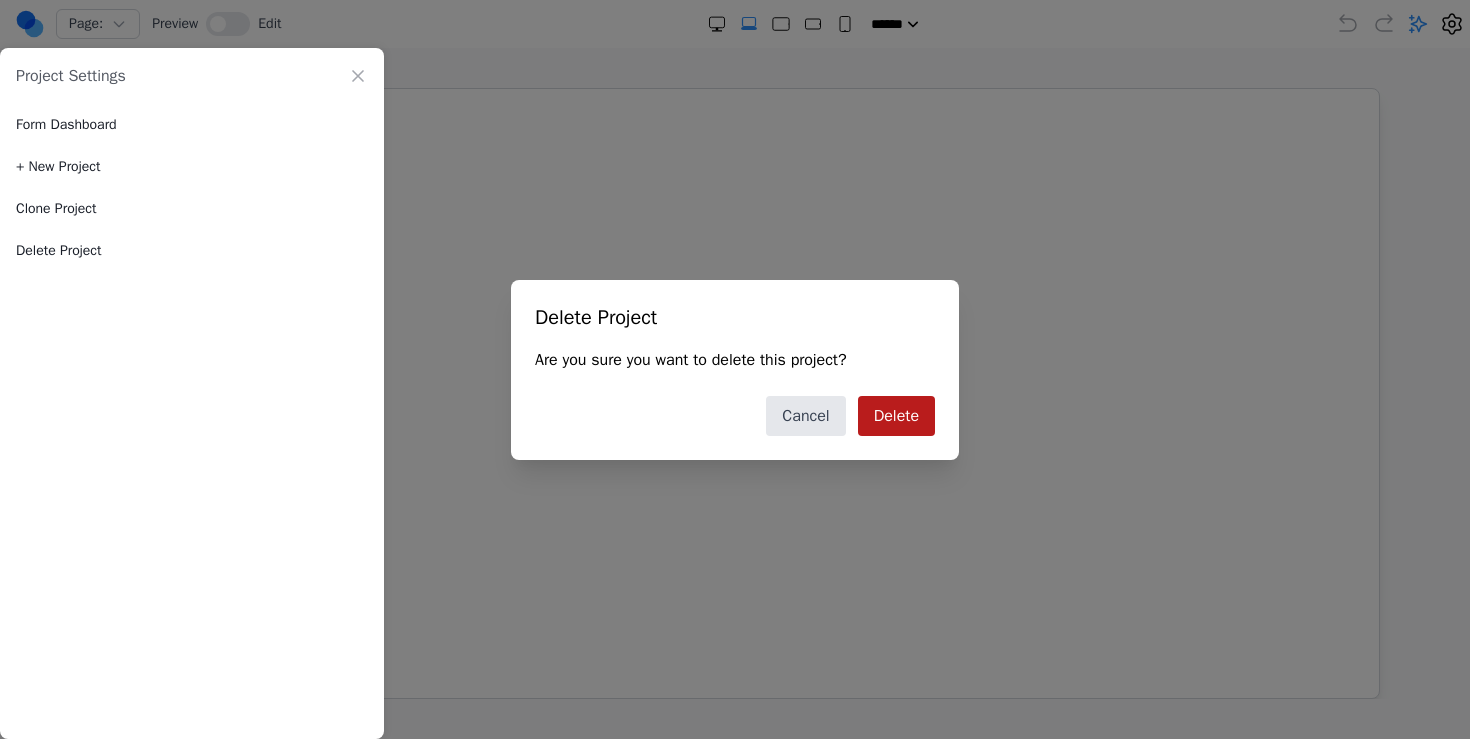 click on "Delete" at bounding box center [896, 416] 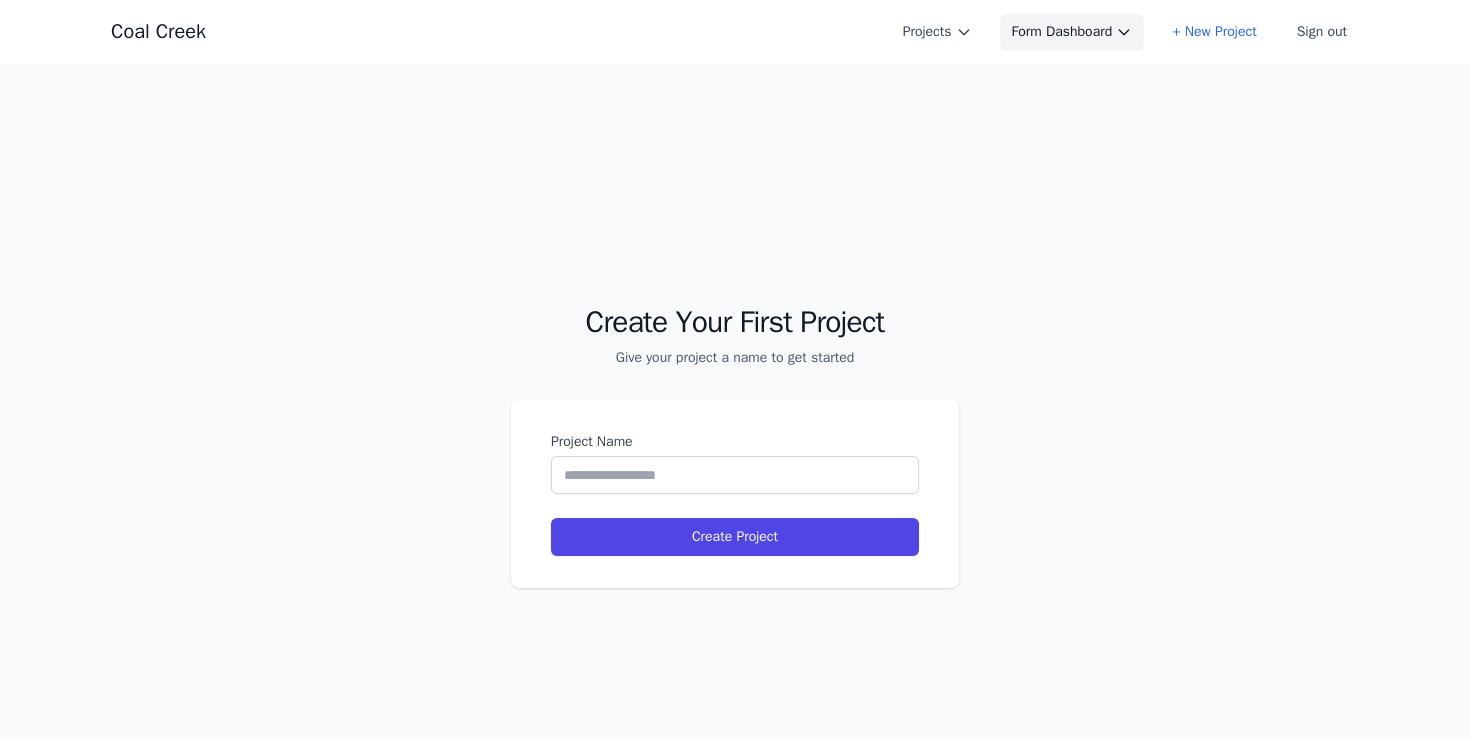 click on "Form Dashboard" at bounding box center [1072, 32] 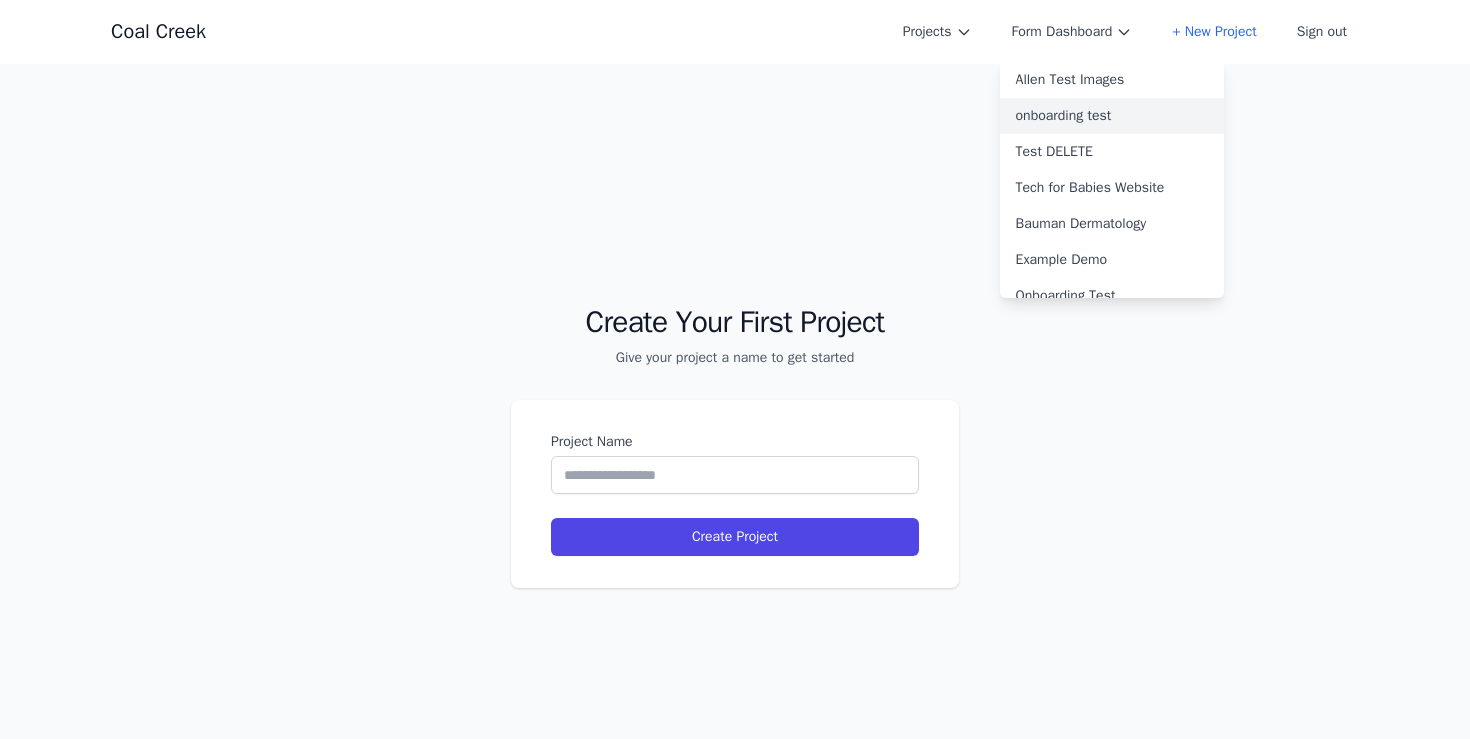 click on "onboarding test" at bounding box center [1112, 116] 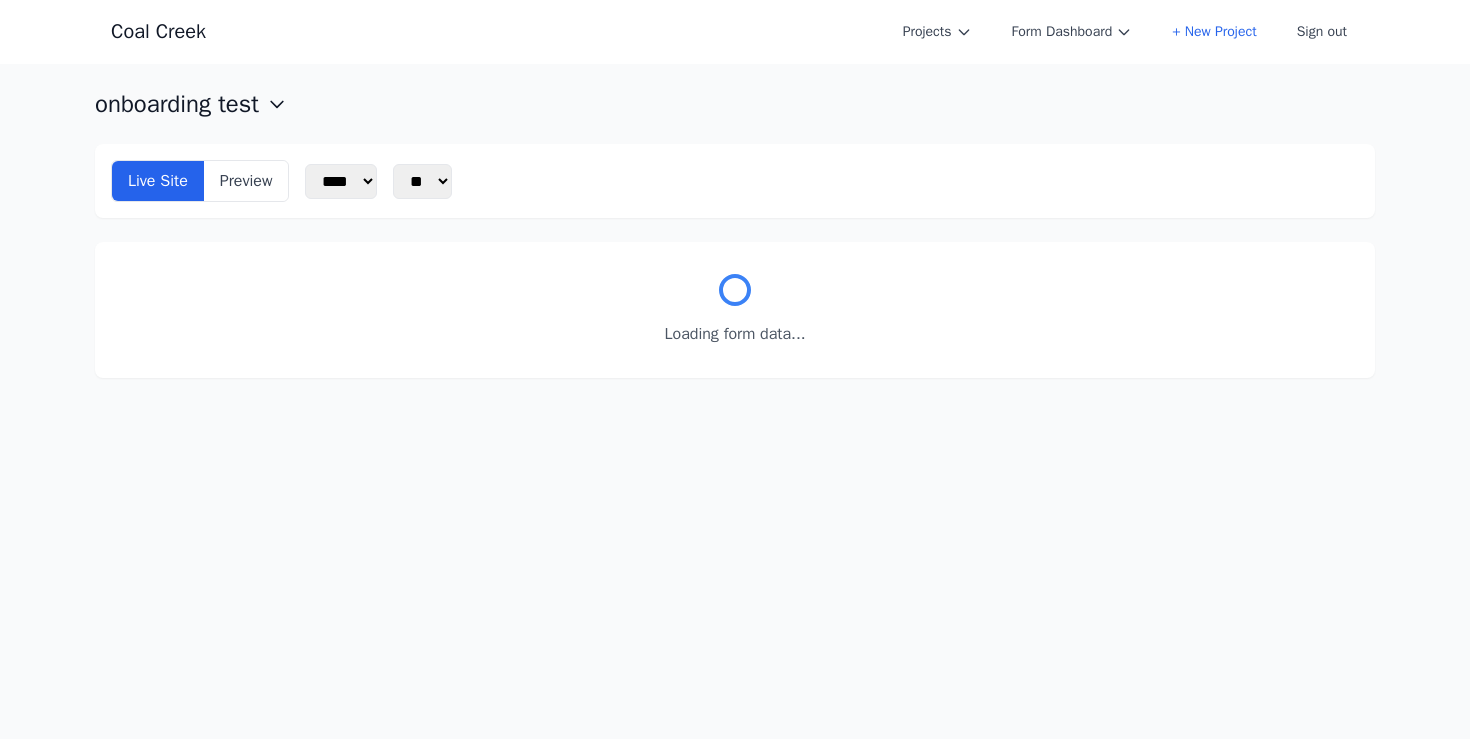 scroll, scrollTop: 0, scrollLeft: 0, axis: both 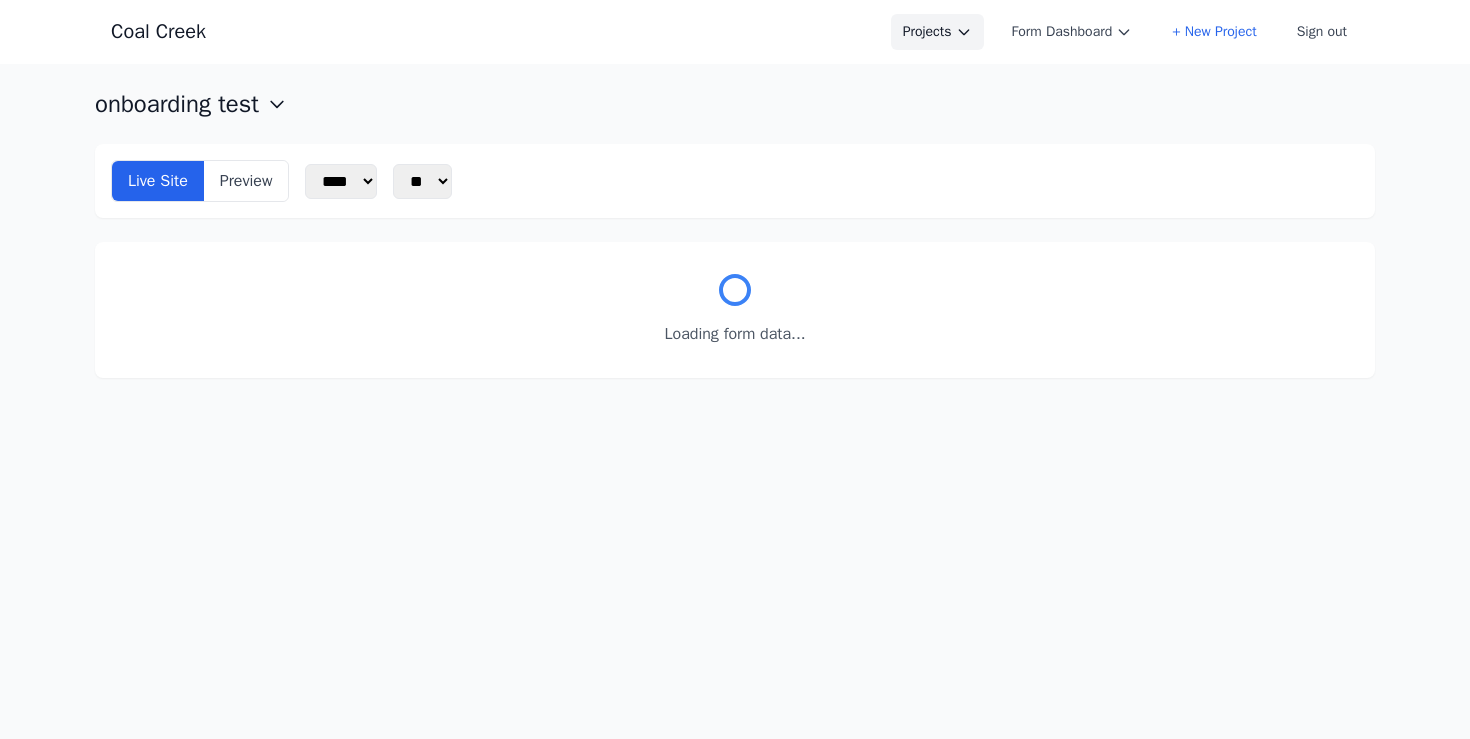 click on "Projects" at bounding box center (937, 32) 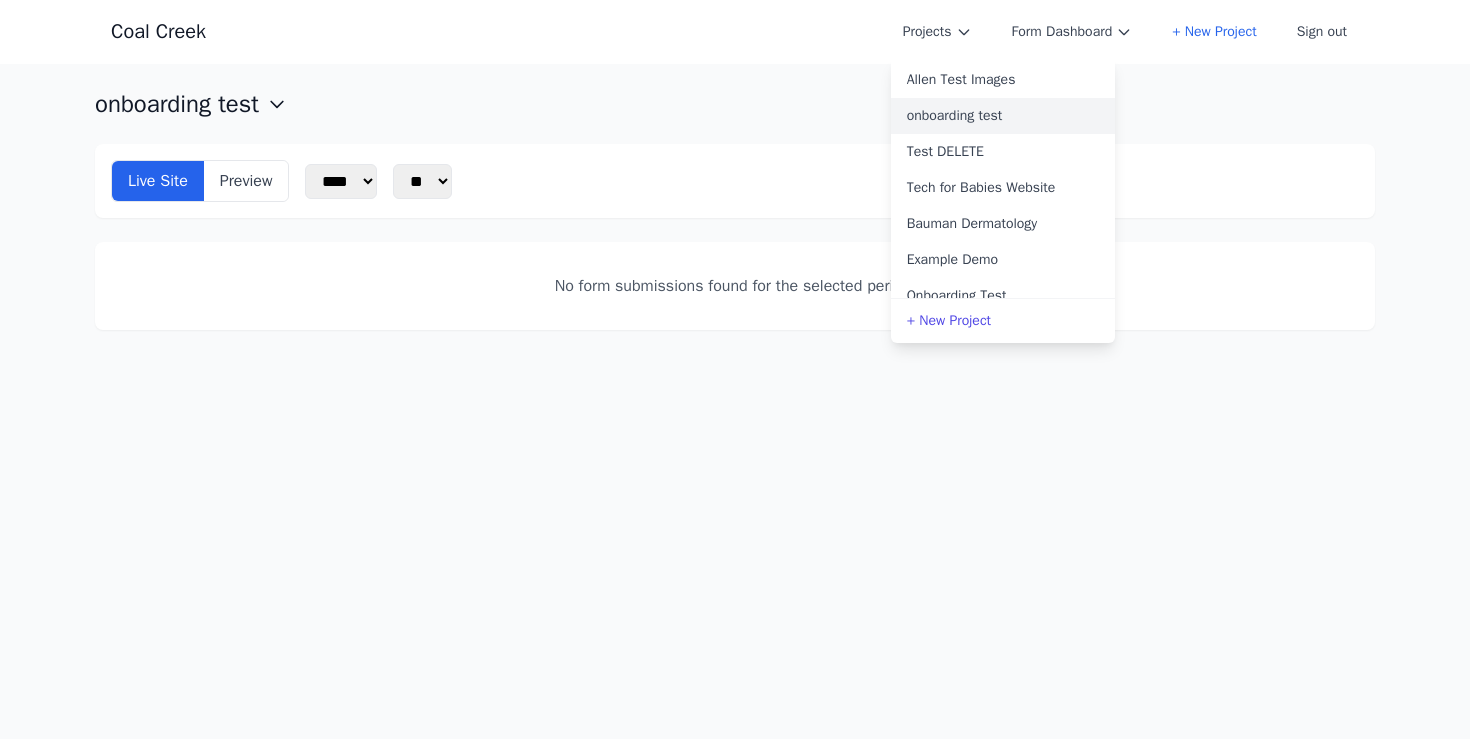 click on "onboarding test" at bounding box center (1003, 116) 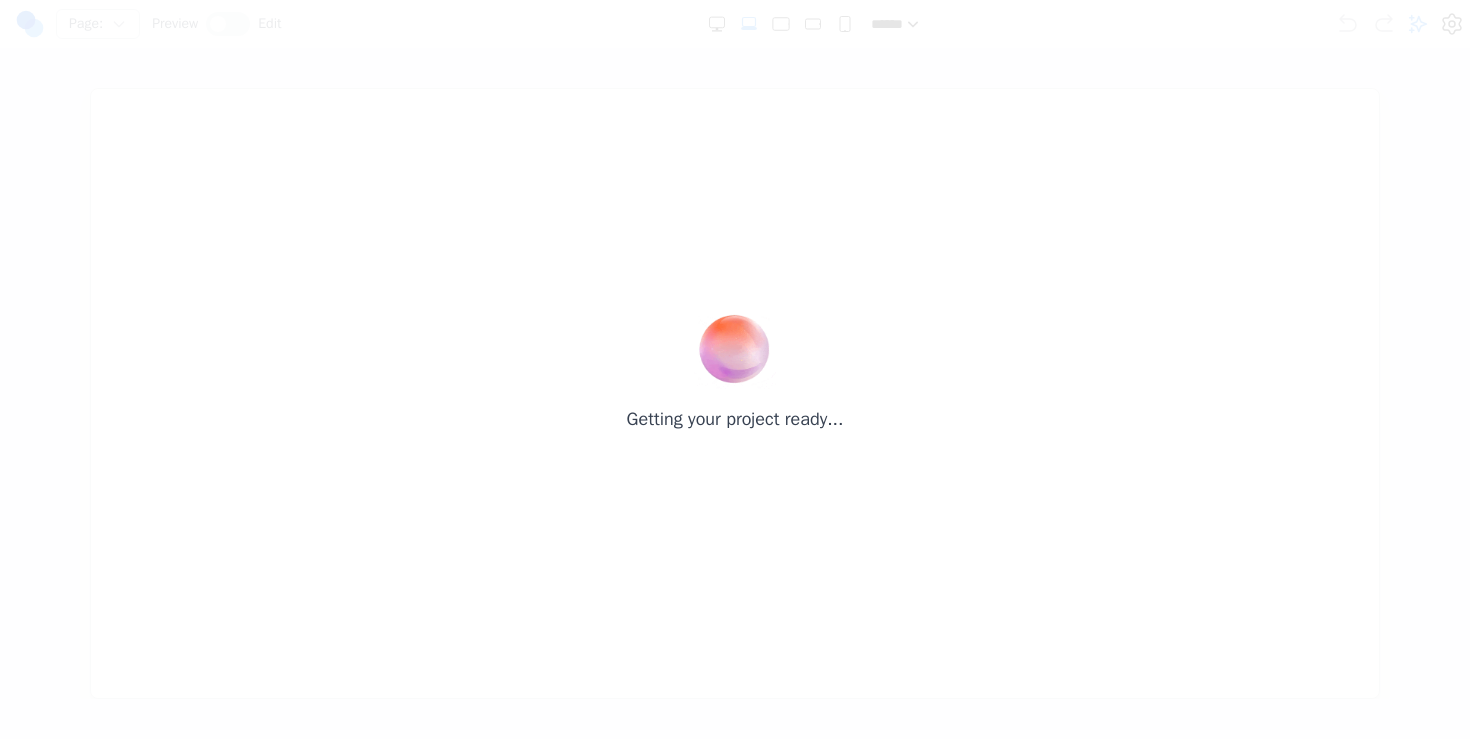 scroll, scrollTop: 0, scrollLeft: 0, axis: both 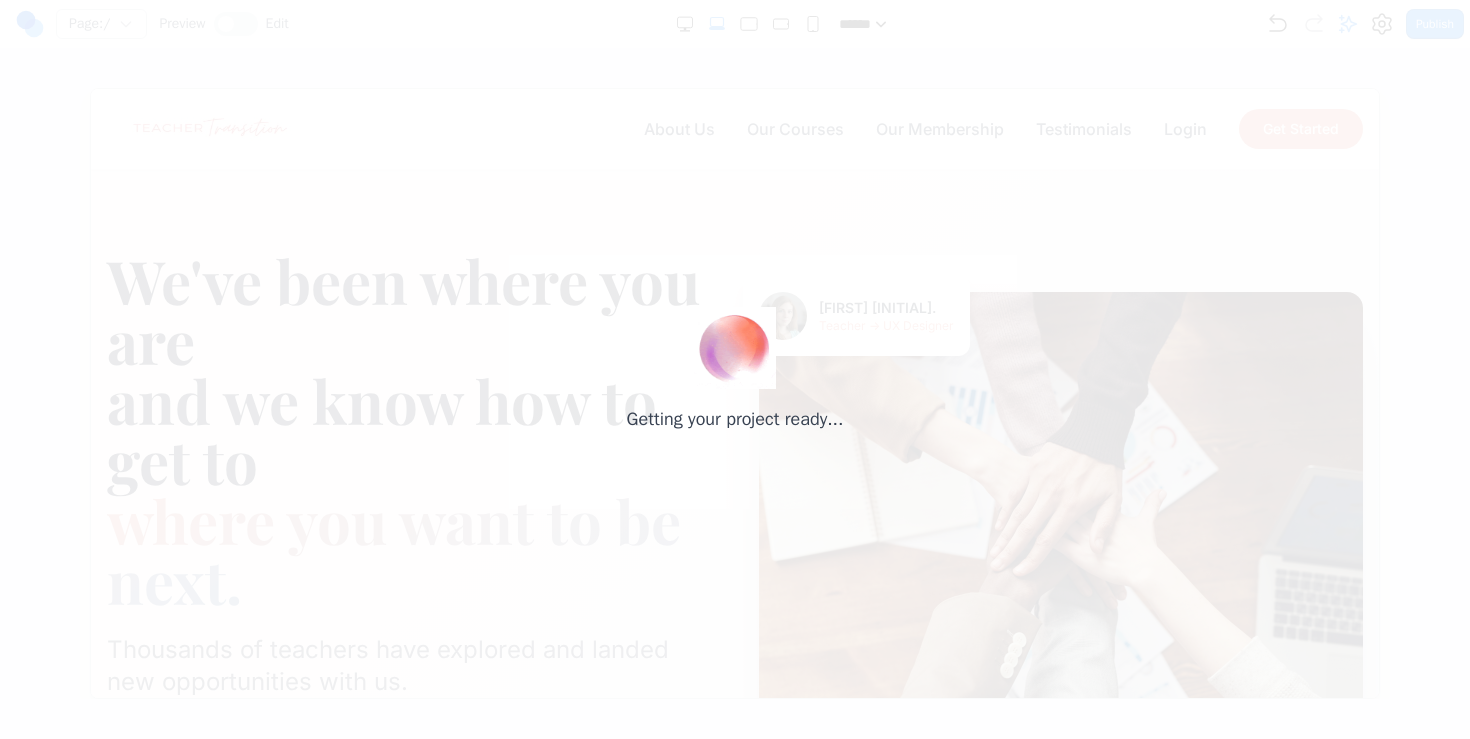 click on "Getting your project ready..." at bounding box center [735, 370] 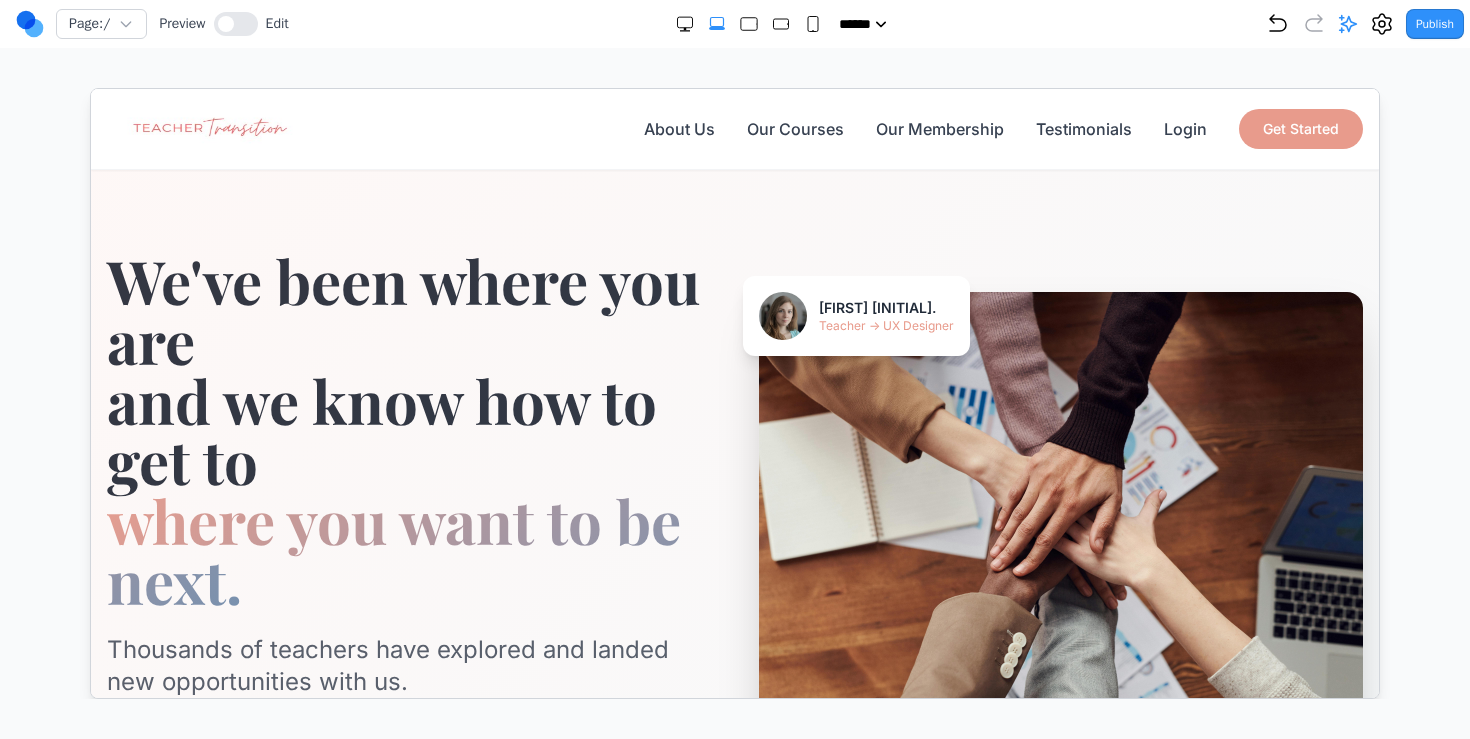 scroll, scrollTop: 0, scrollLeft: 0, axis: both 